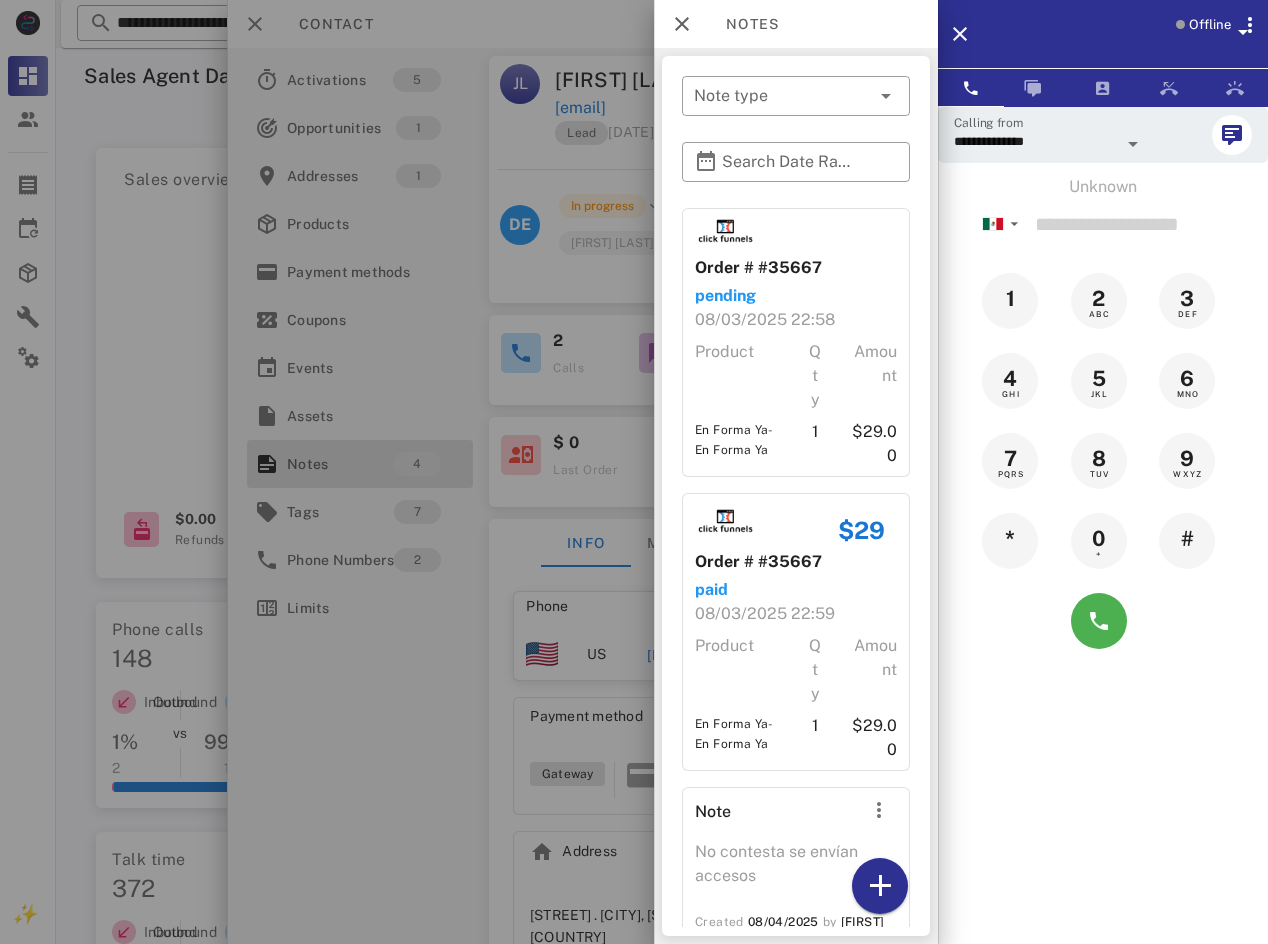 scroll, scrollTop: 0, scrollLeft: 0, axis: both 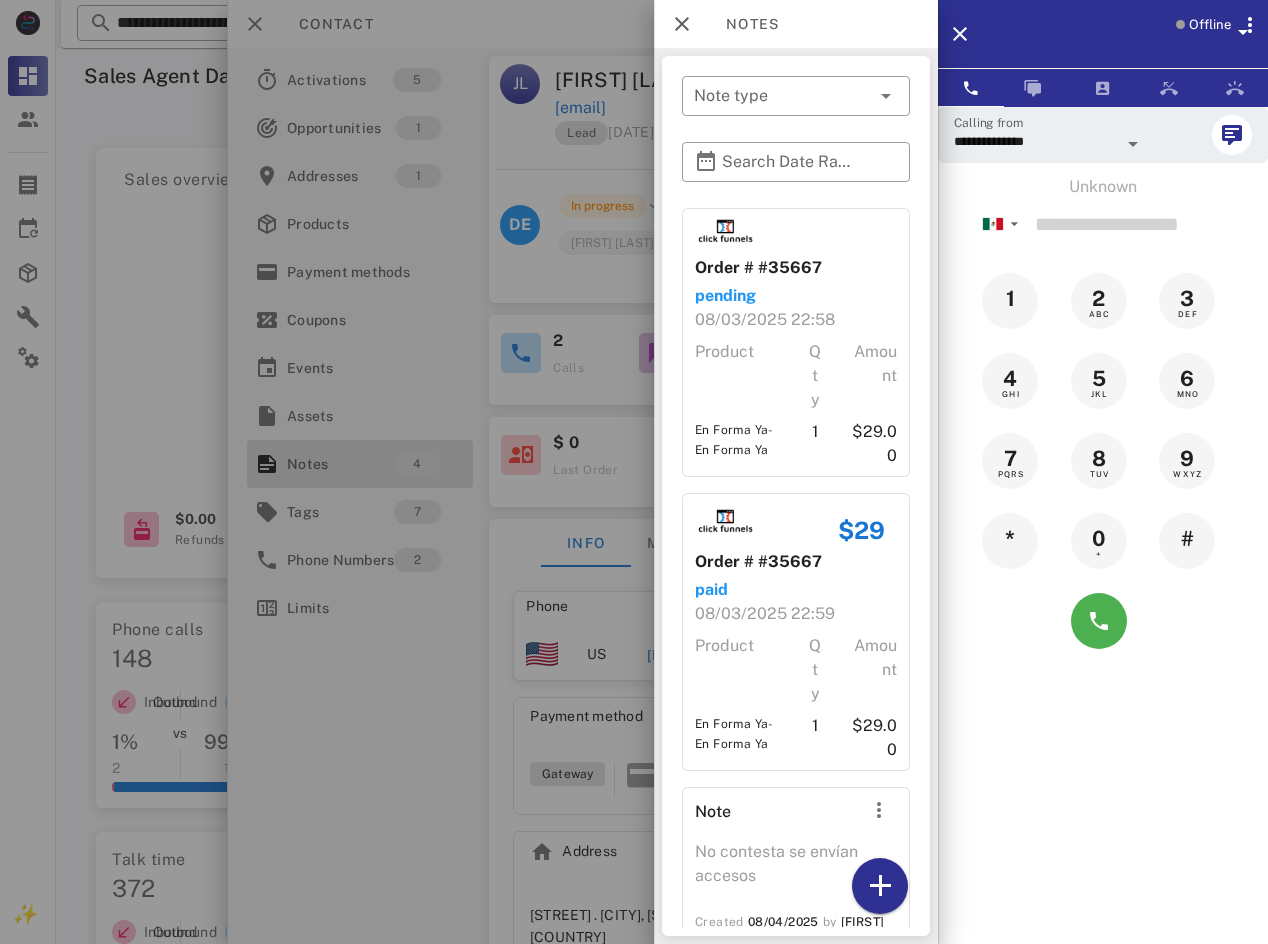 click at bounding box center (634, 472) 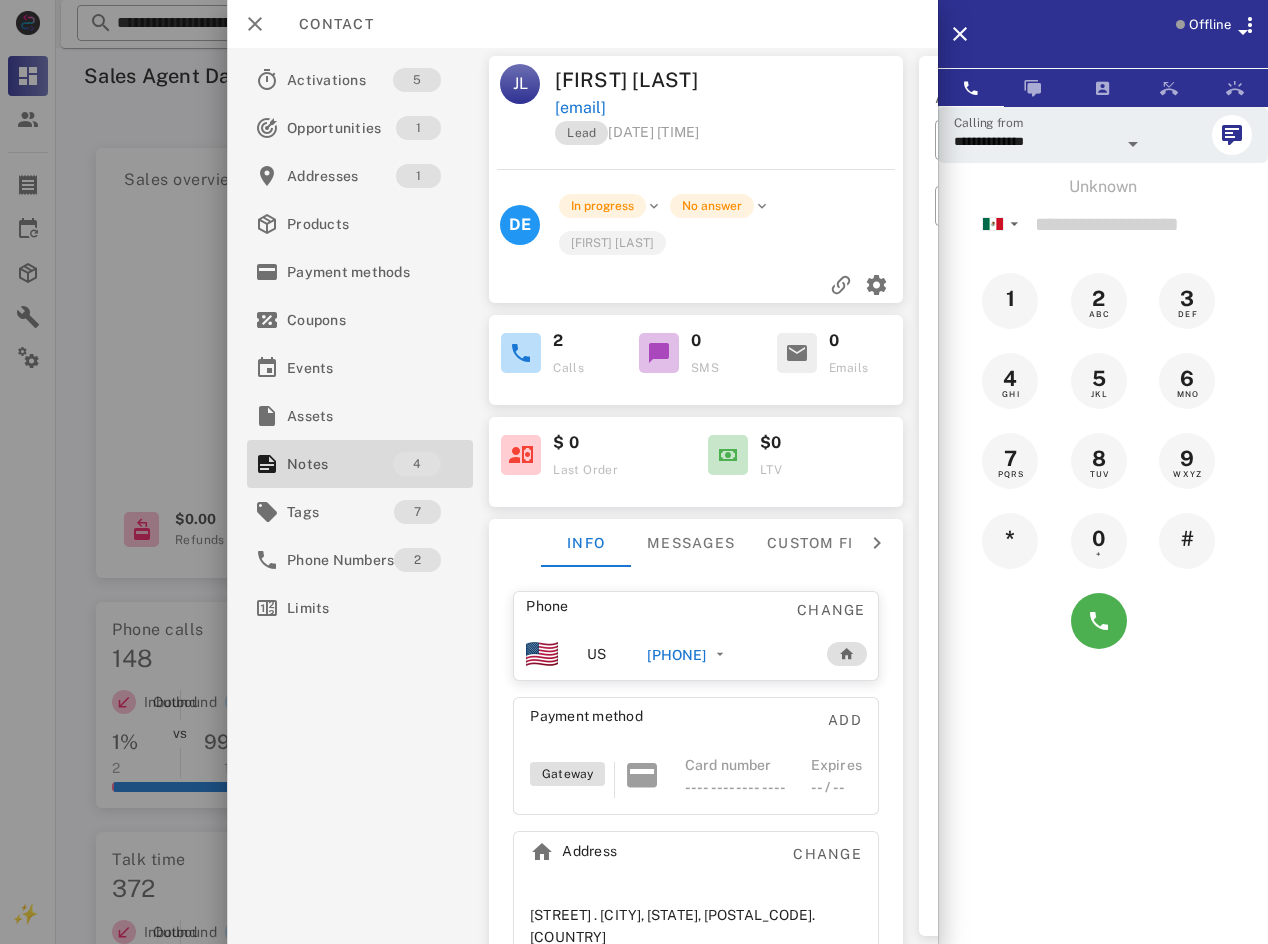 click at bounding box center (634, 472) 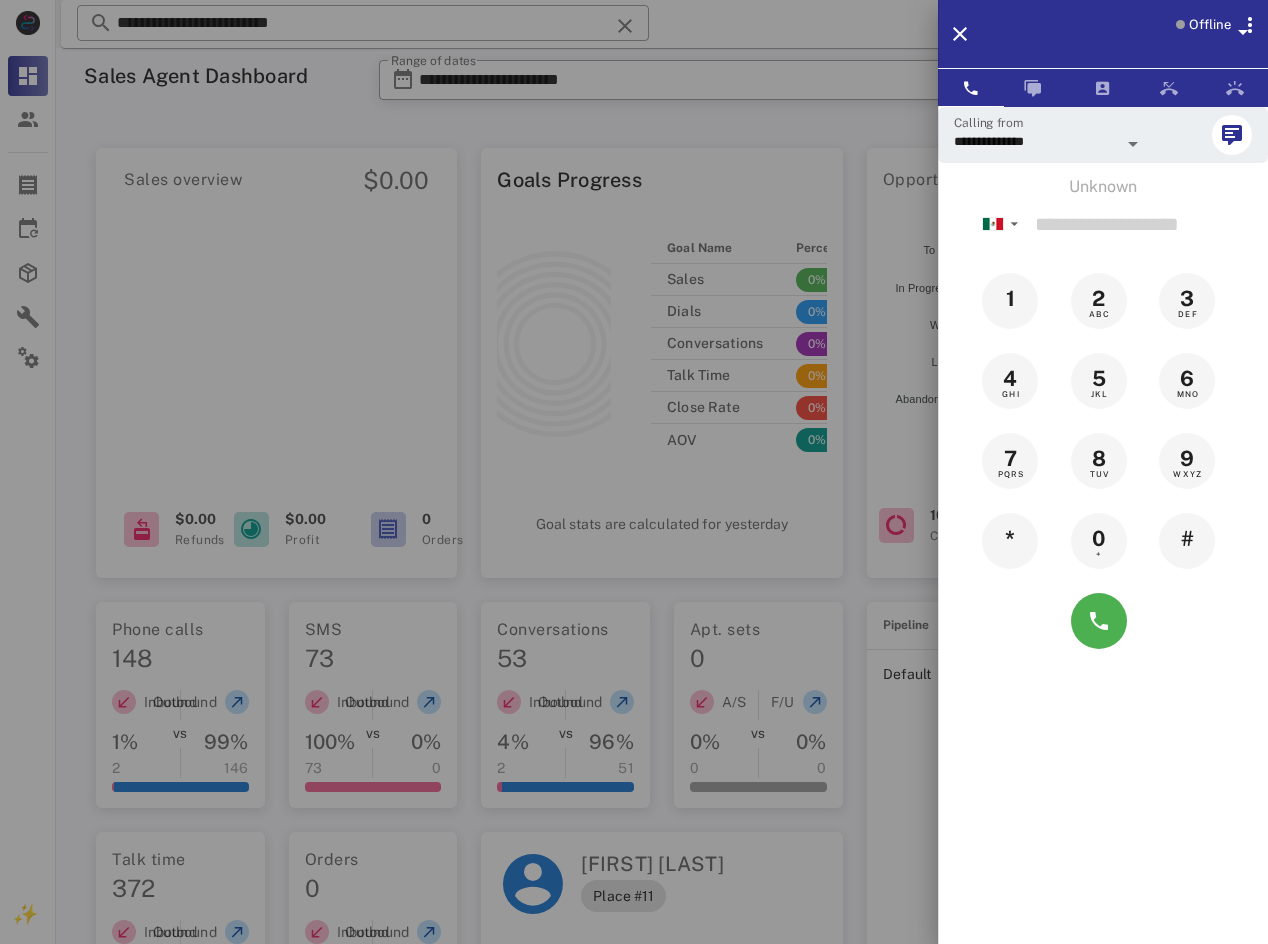 click at bounding box center (634, 472) 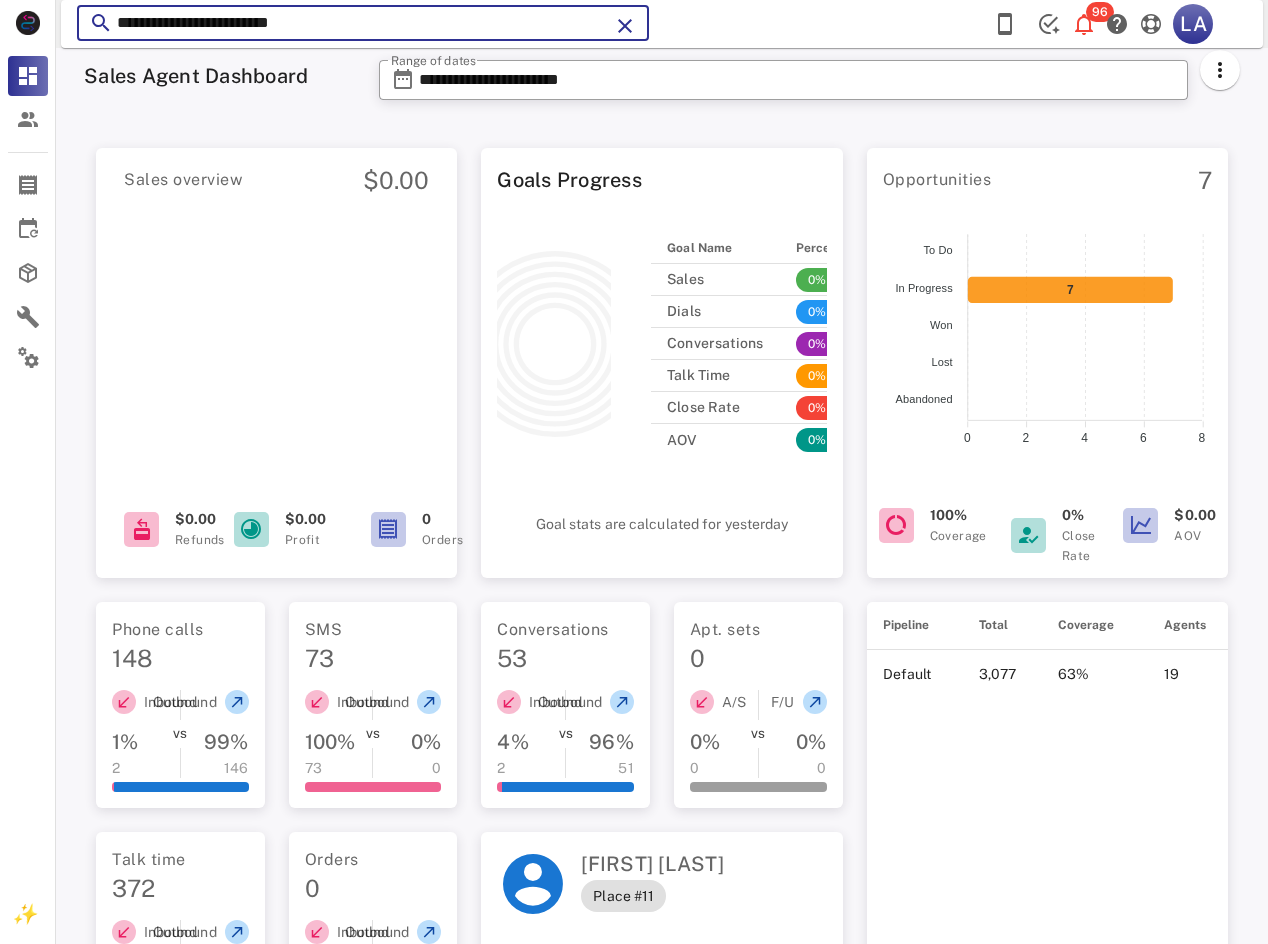 paste 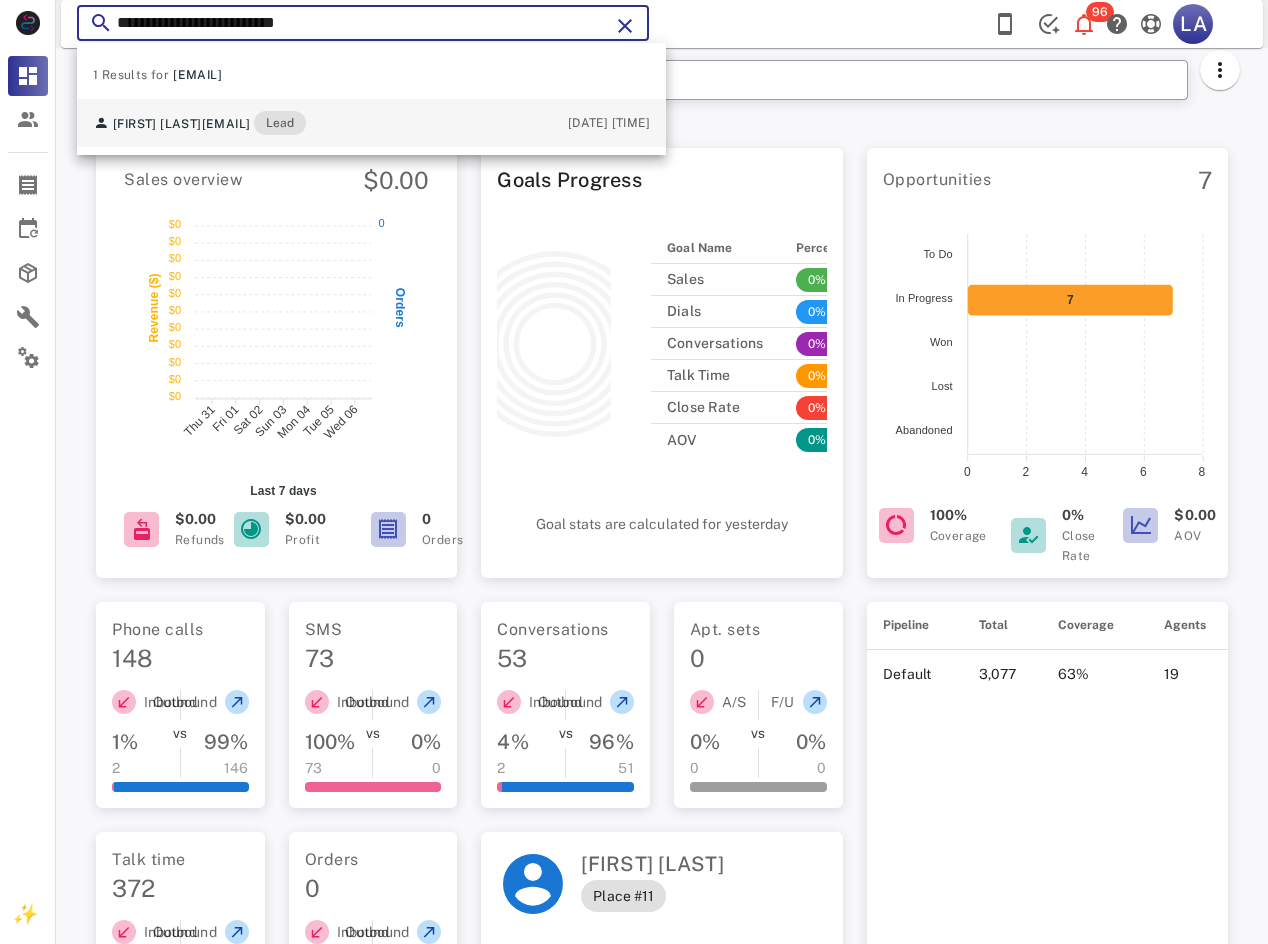 type on "**********" 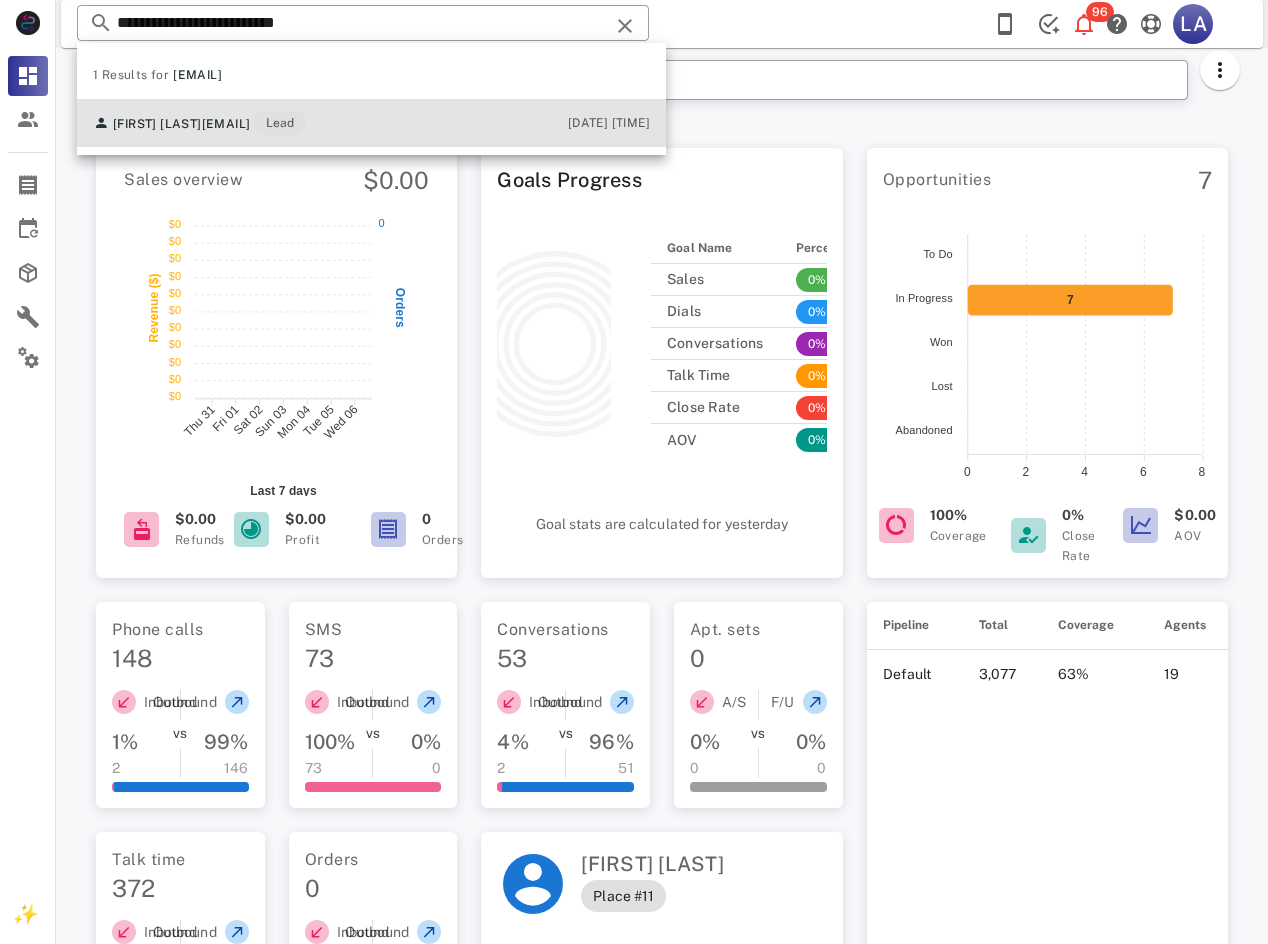click on "[EMAIL]" at bounding box center (226, 124) 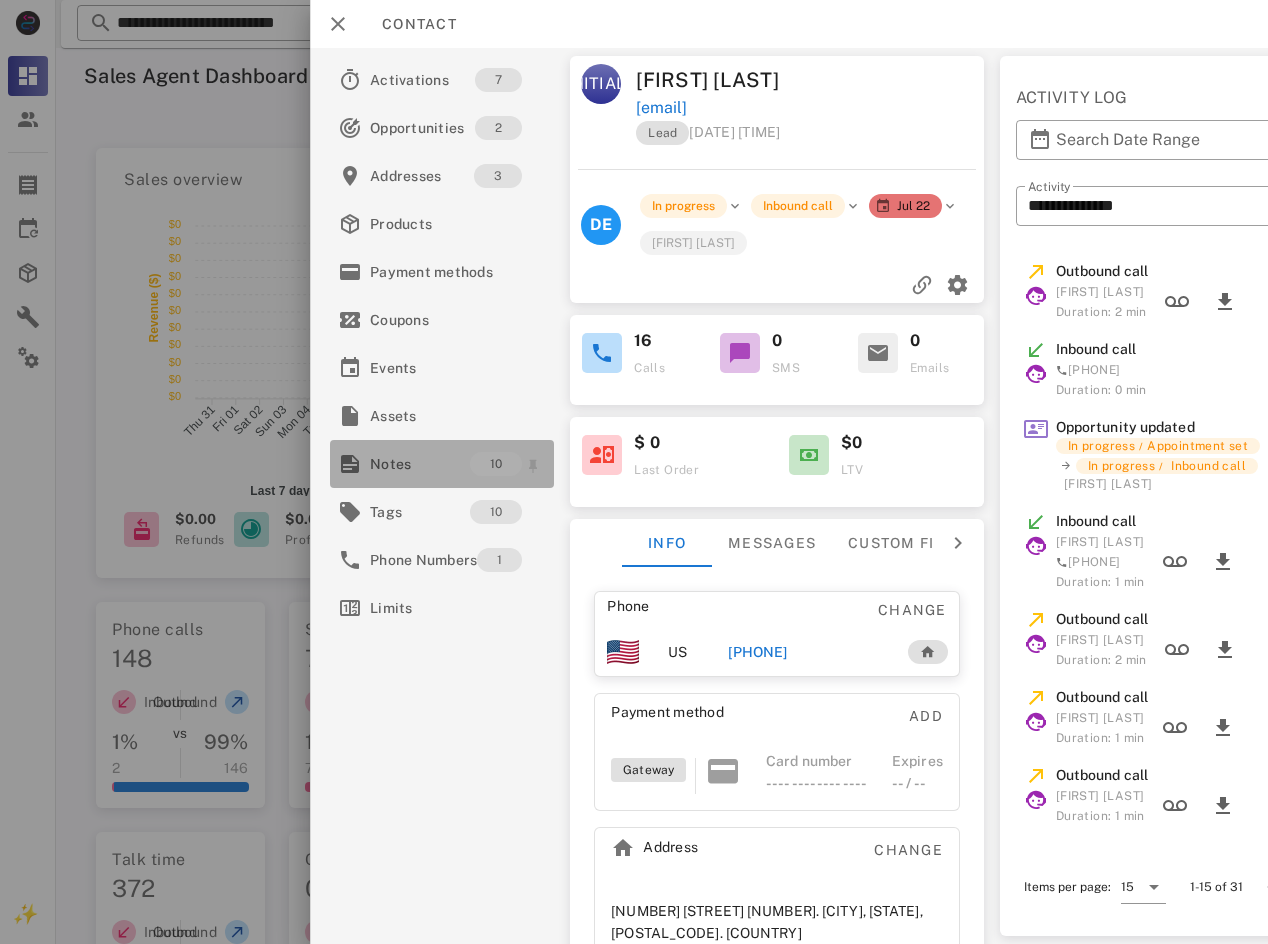 click on "Notes" at bounding box center (420, 464) 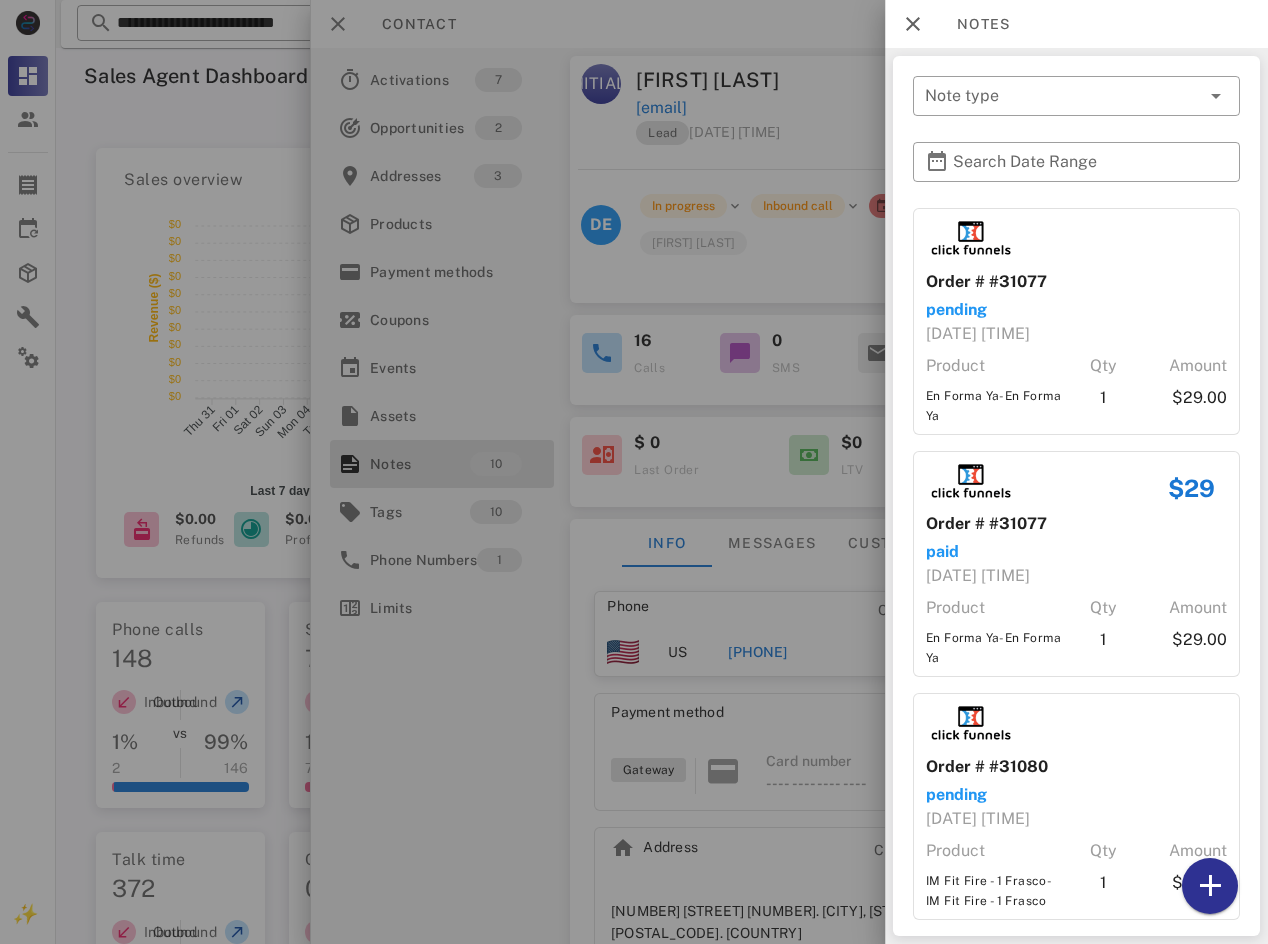 scroll, scrollTop: 1450, scrollLeft: 0, axis: vertical 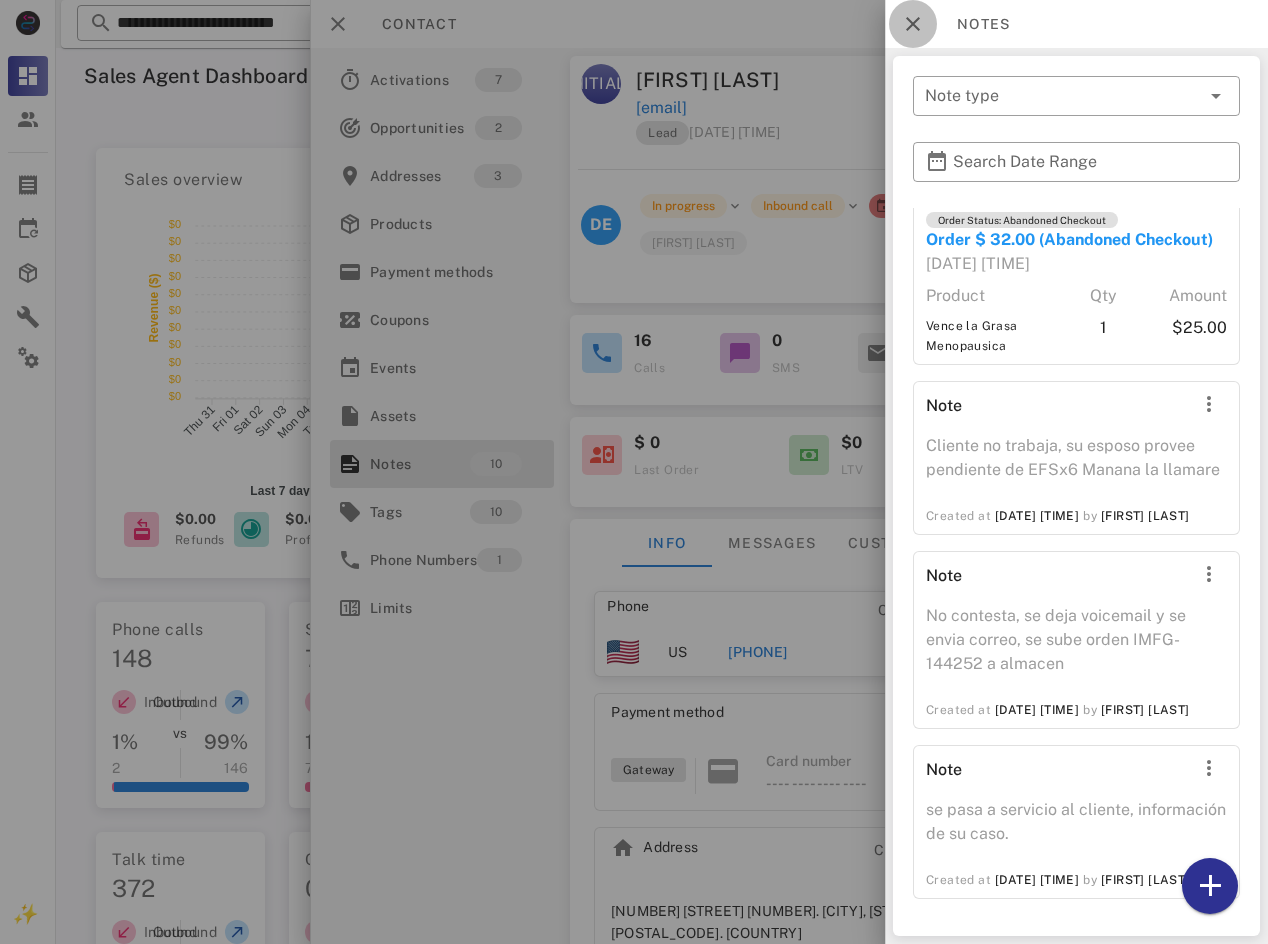 click at bounding box center [913, 24] 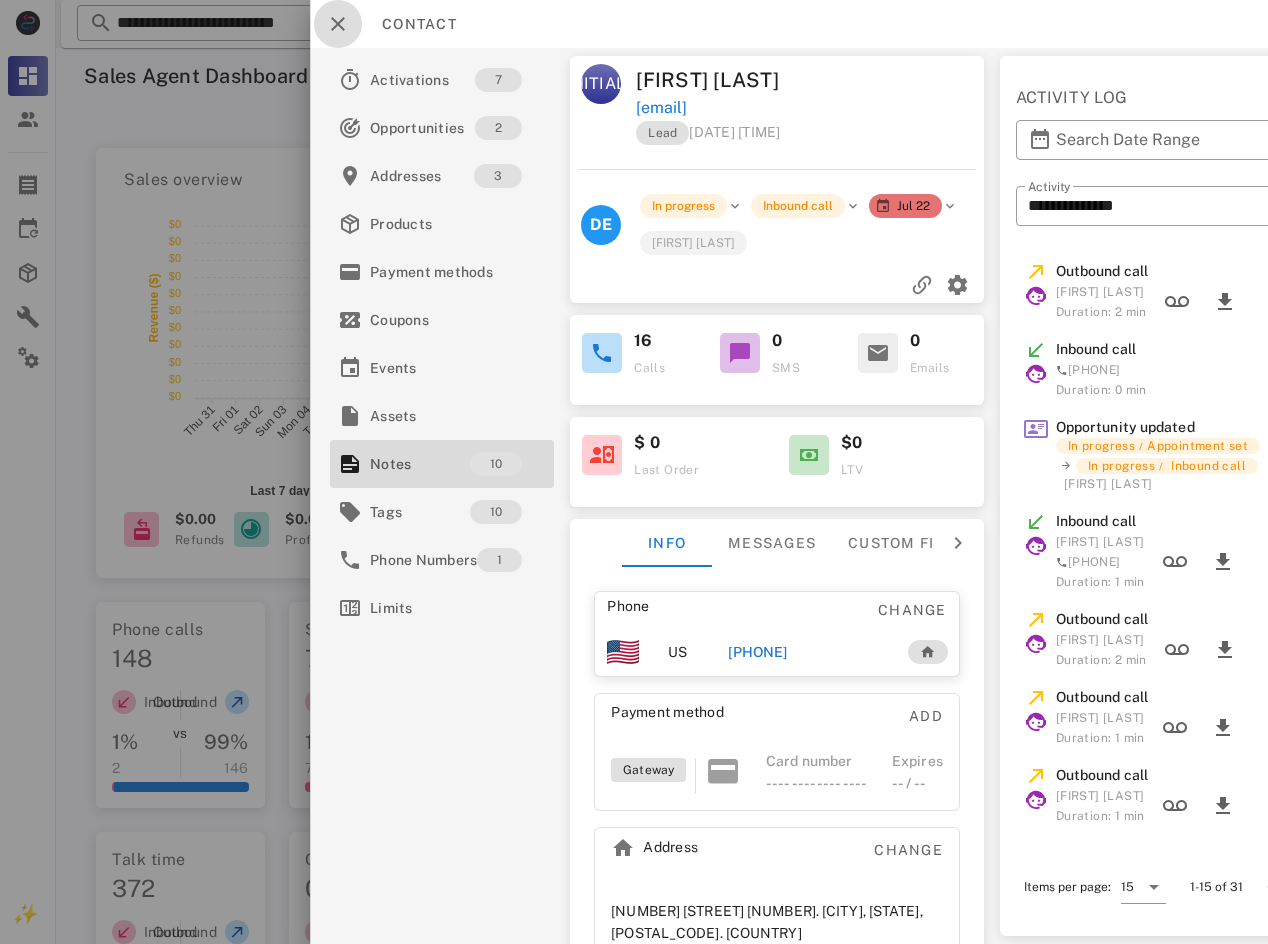 click at bounding box center (338, 24) 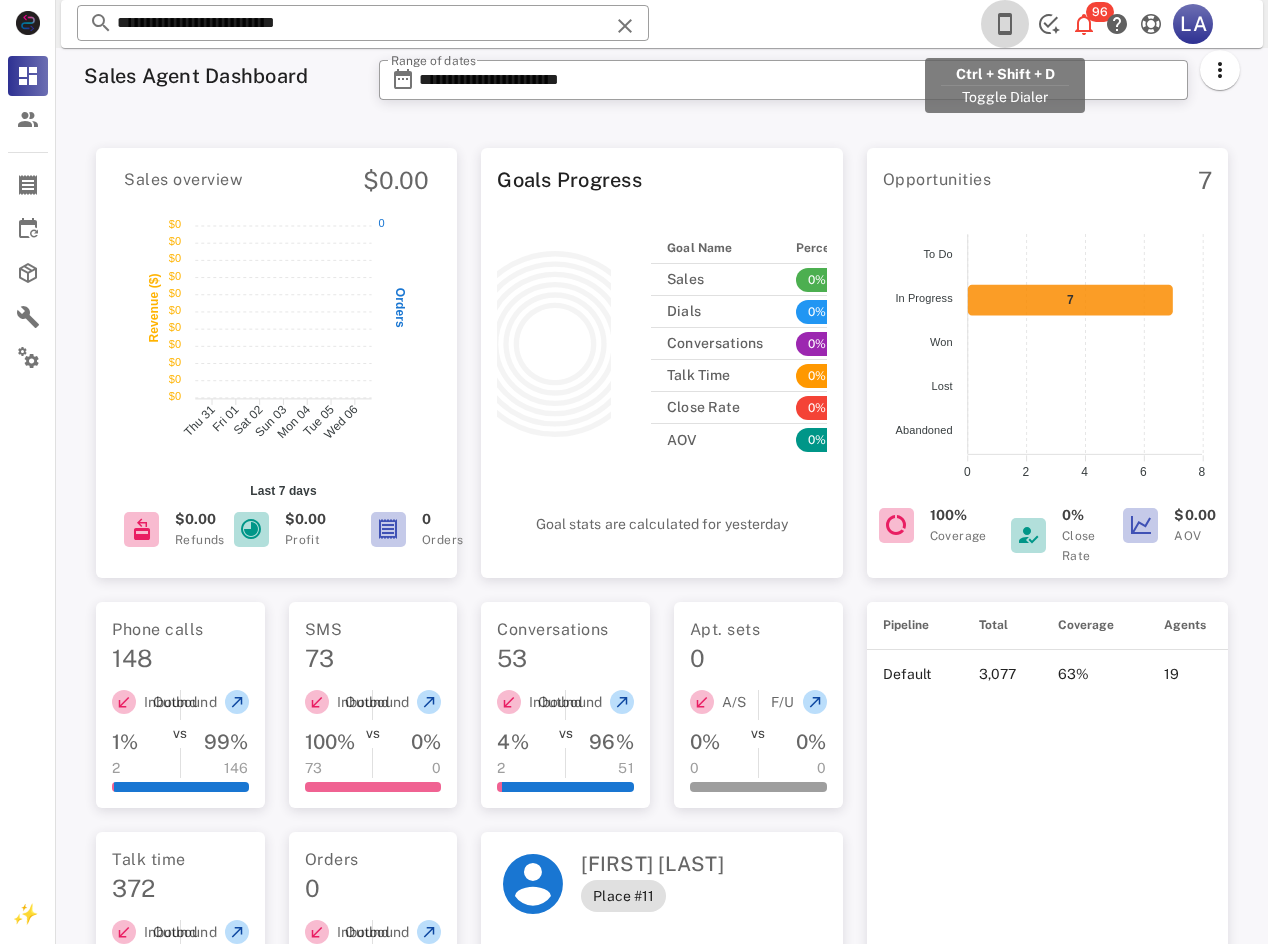 click at bounding box center (1005, 24) 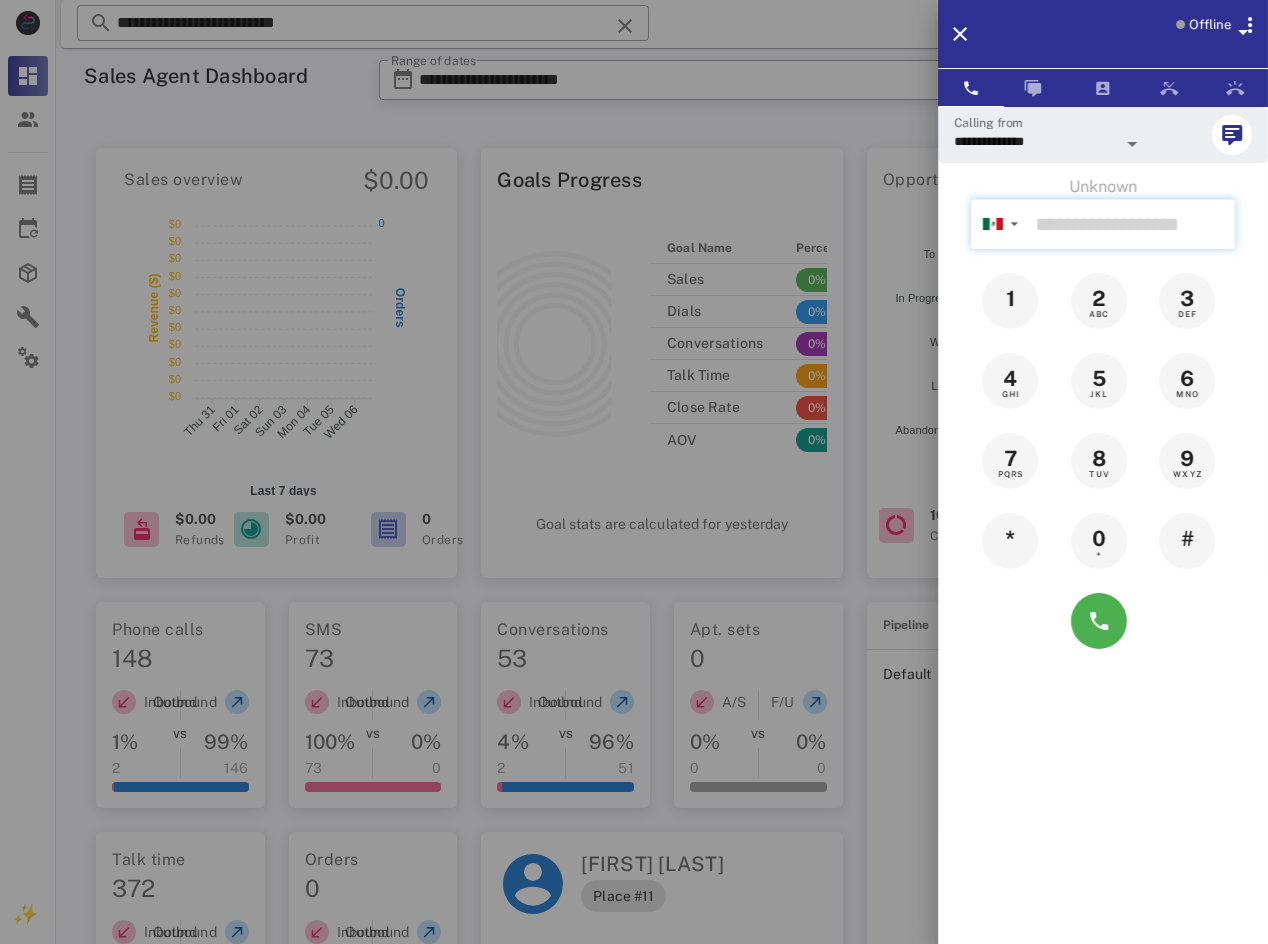 click at bounding box center [1131, 224] 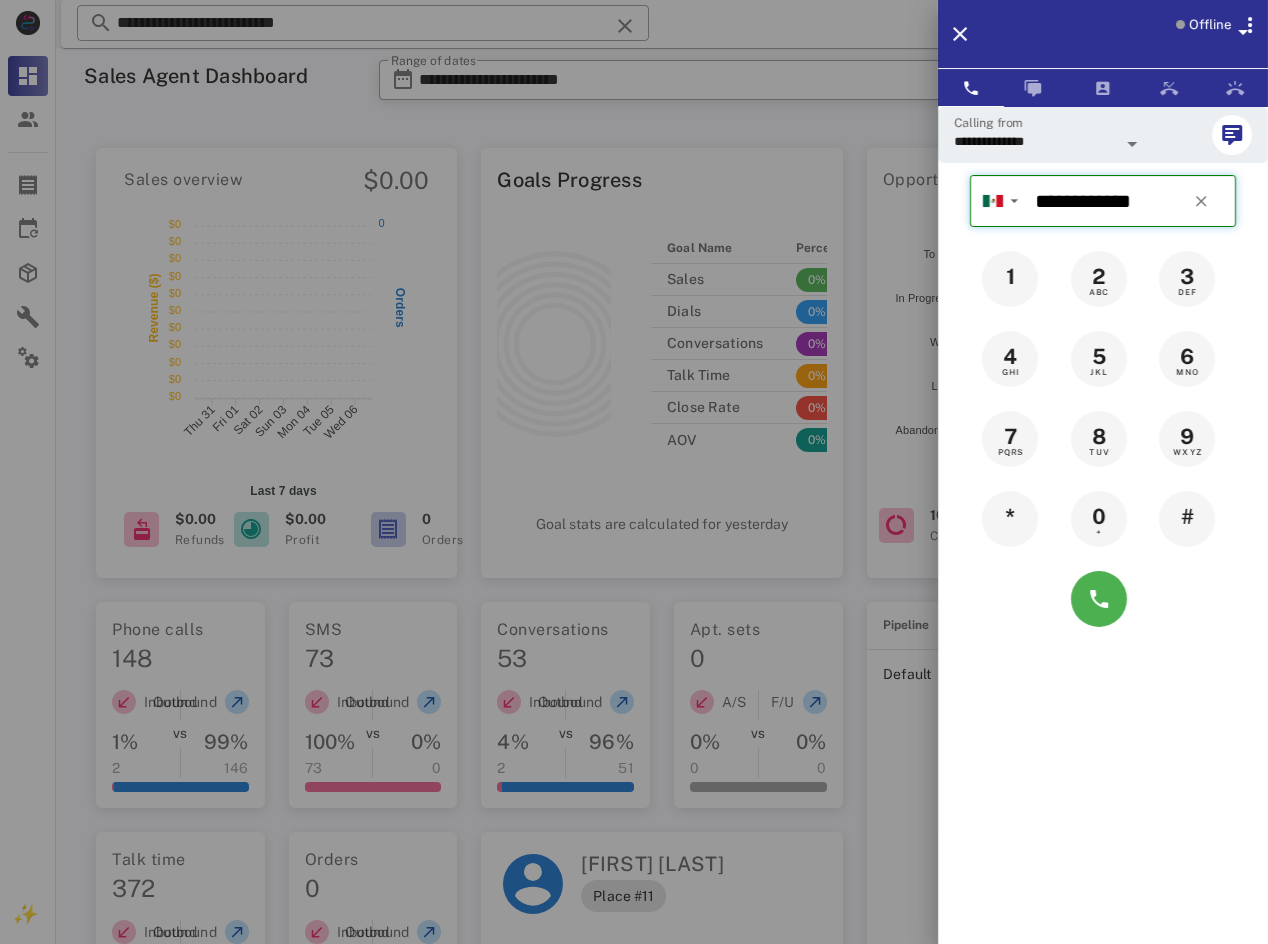 click on "**********" at bounding box center (1131, 201) 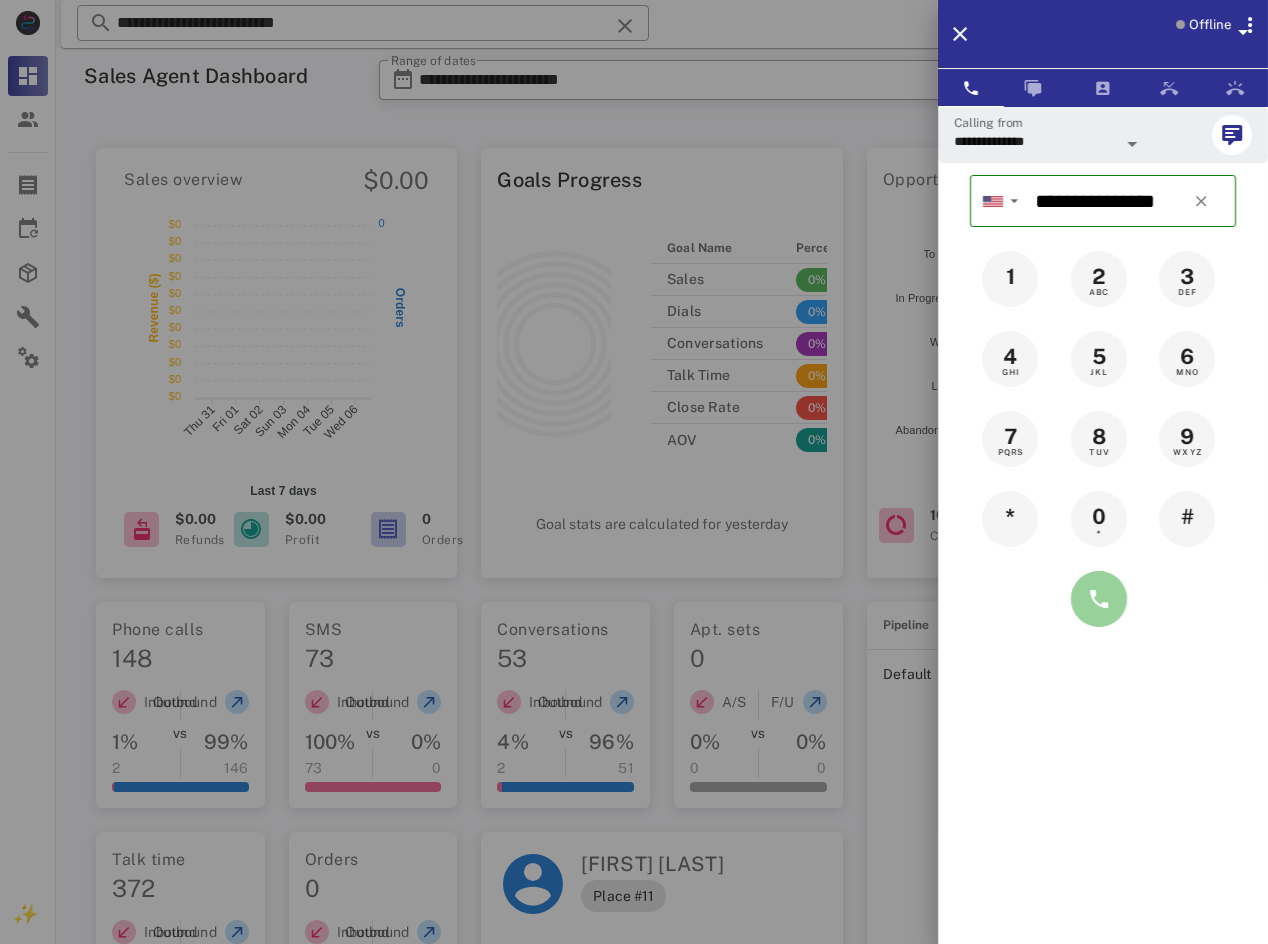 click at bounding box center [1099, 599] 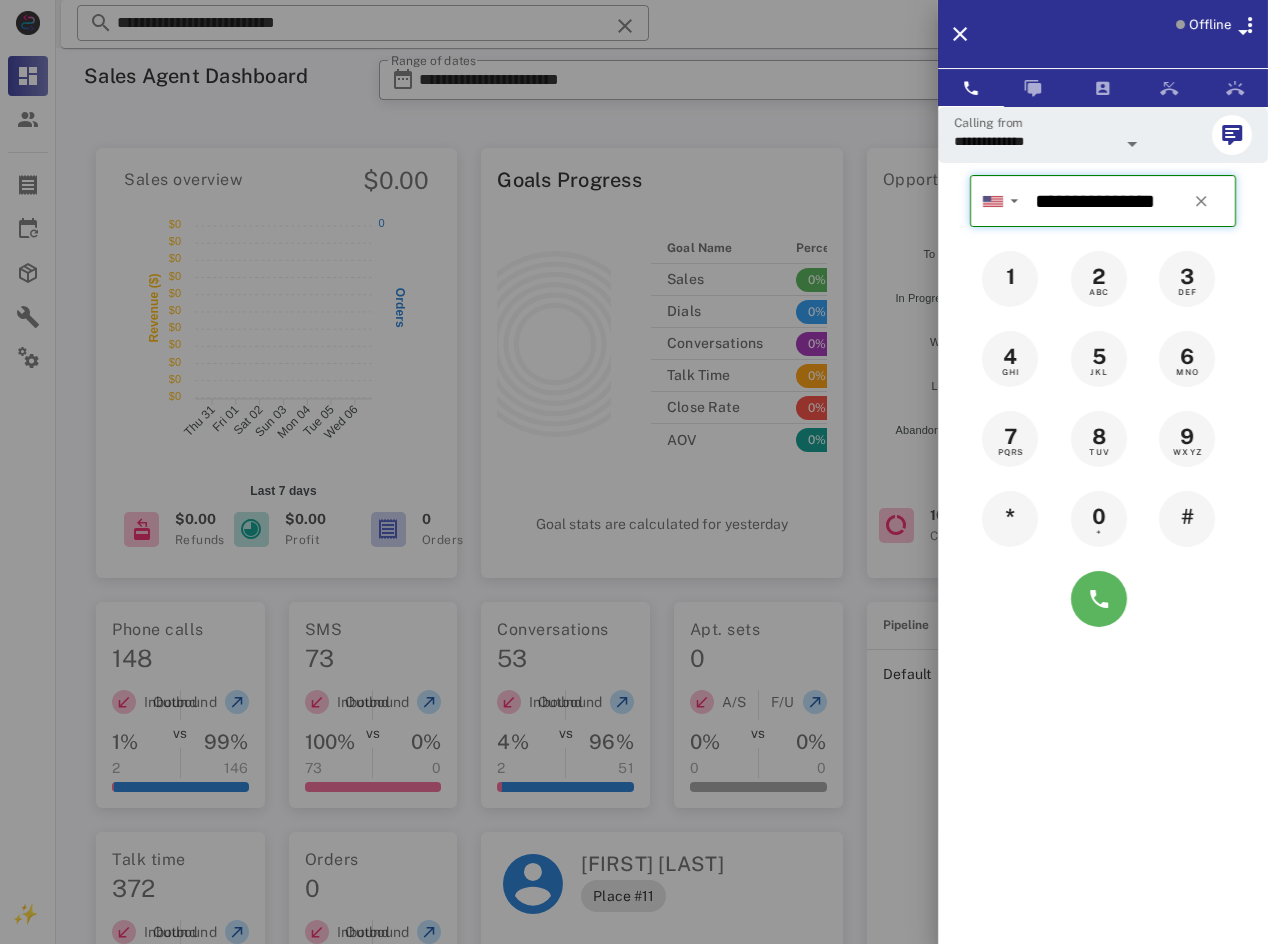 type on "**********" 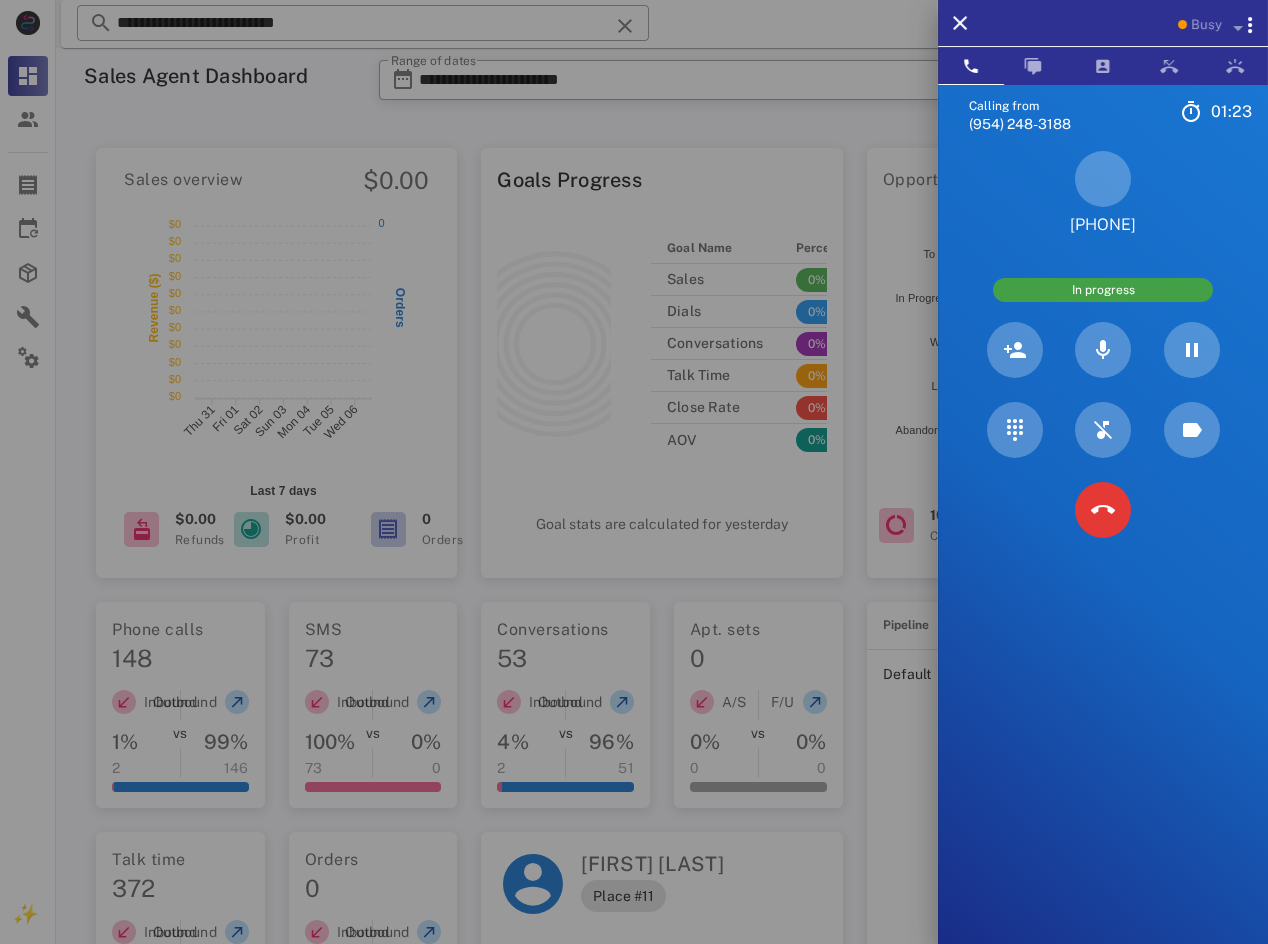 drag, startPoint x: 1140, startPoint y: 224, endPoint x: 1062, endPoint y: 227, distance: 78.05767 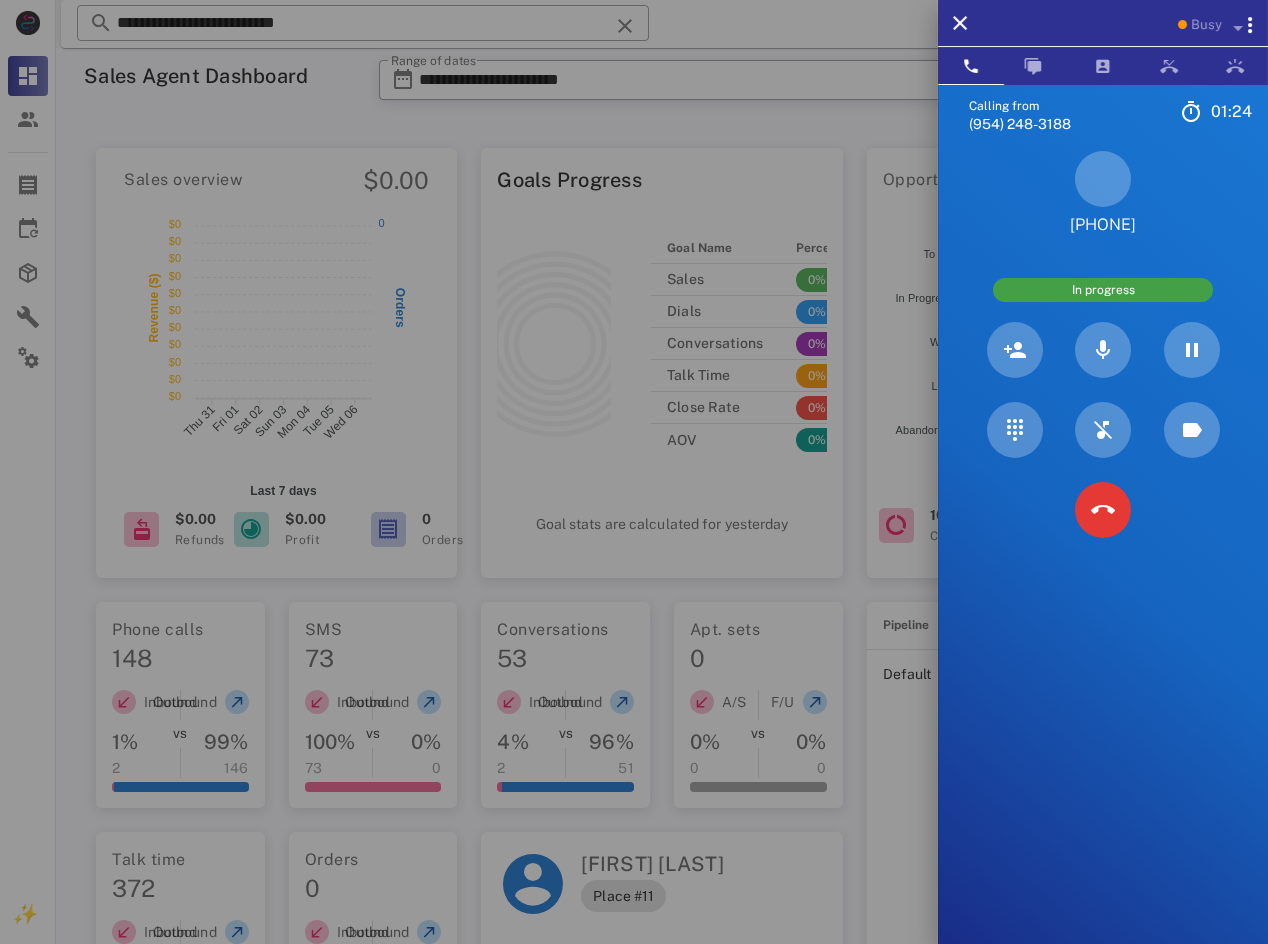 click on "[PHONE]" at bounding box center (1103, 193) 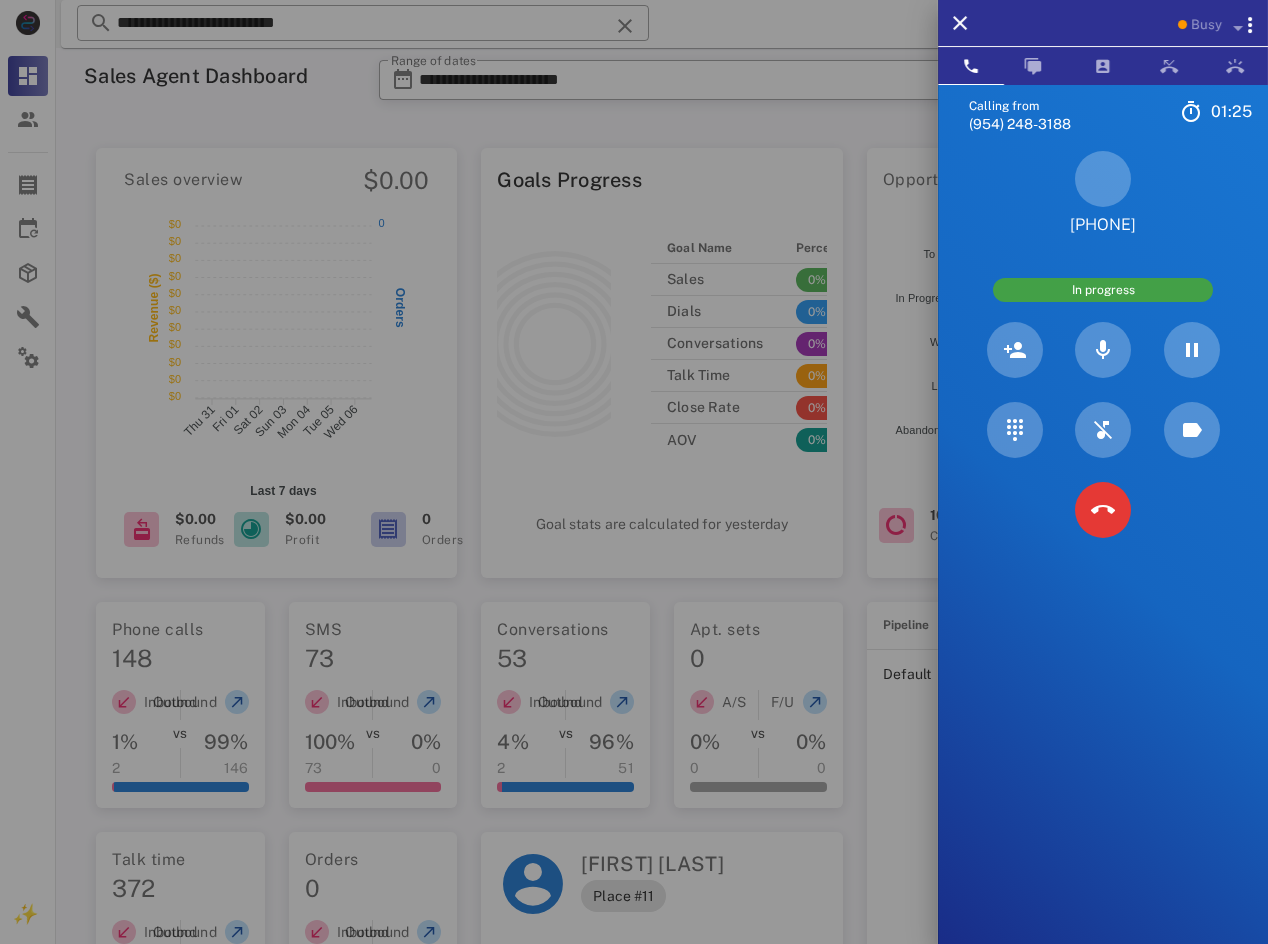 click on "[PHONE]" at bounding box center [1103, 225] 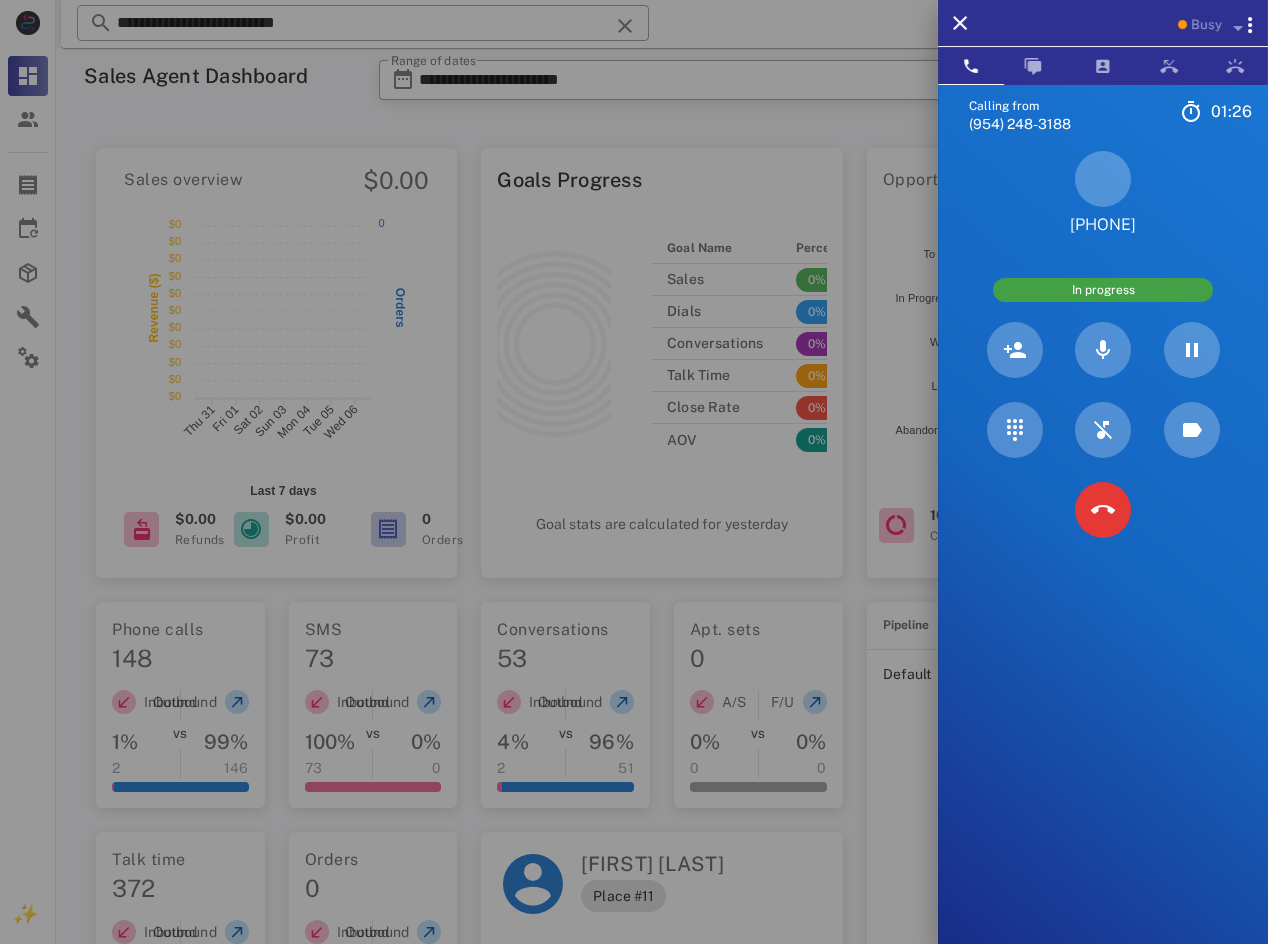 drag, startPoint x: 1168, startPoint y: 229, endPoint x: 1060, endPoint y: 232, distance: 108.04166 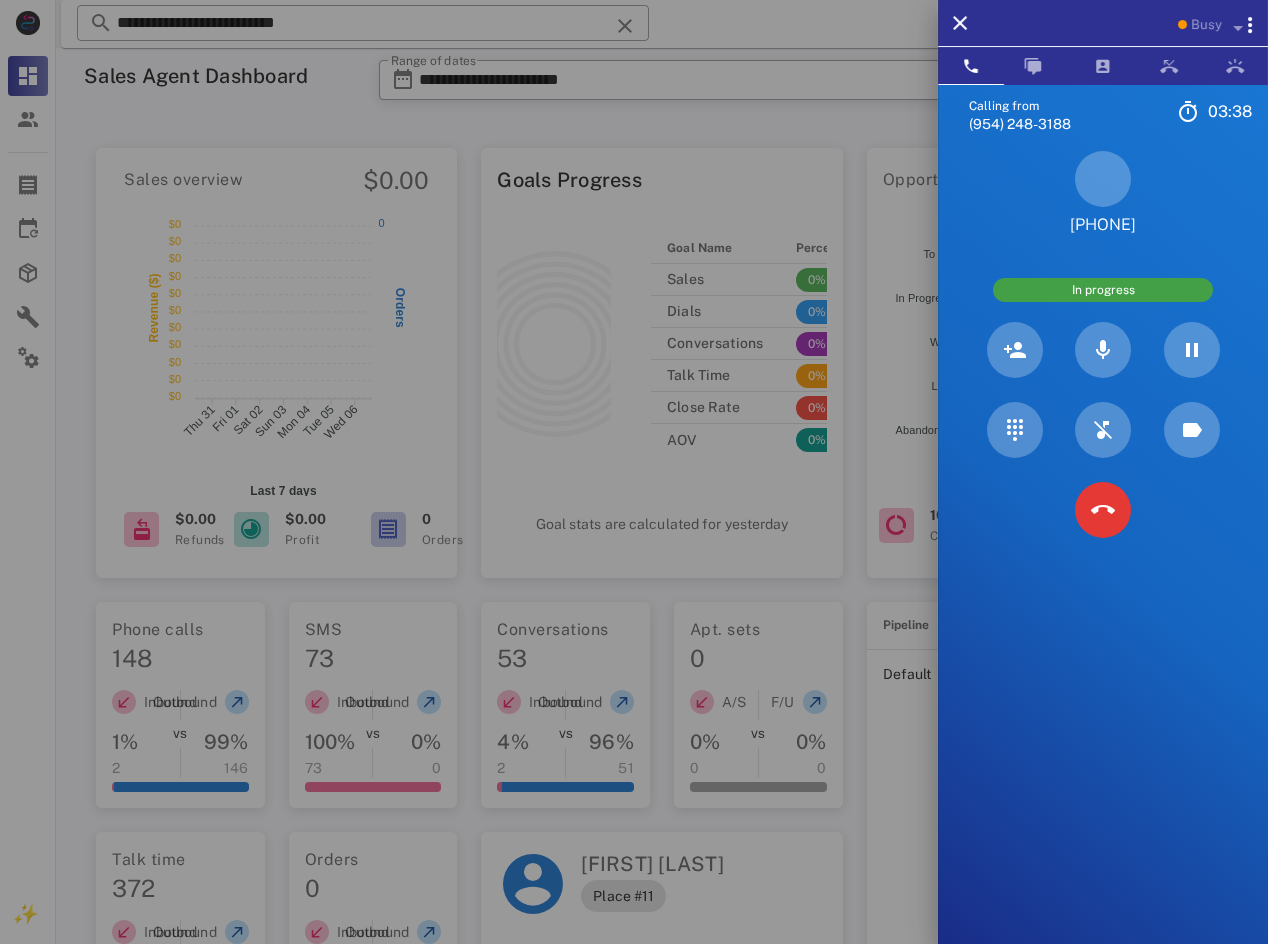 click at bounding box center [634, 472] 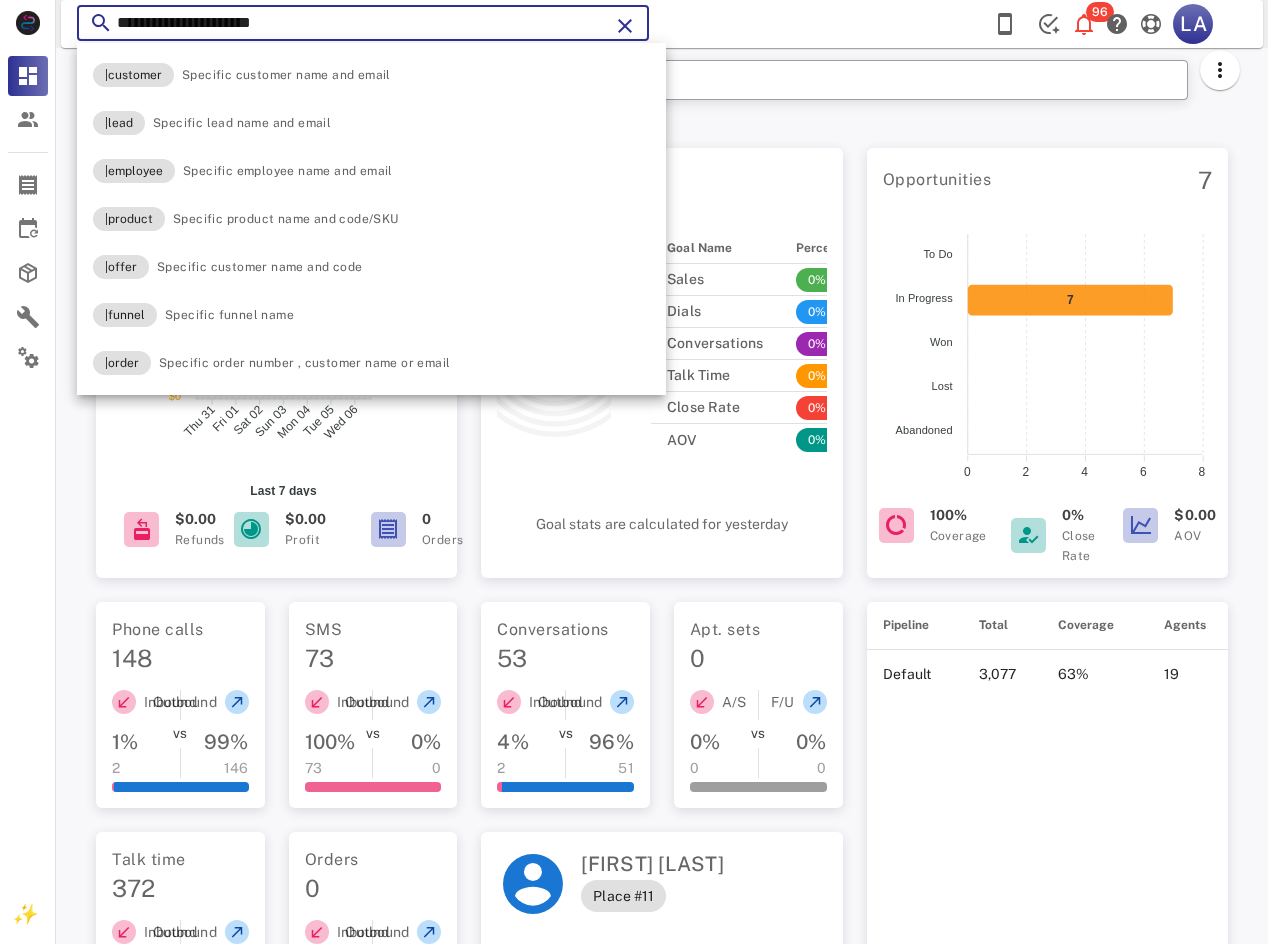 type on "**********" 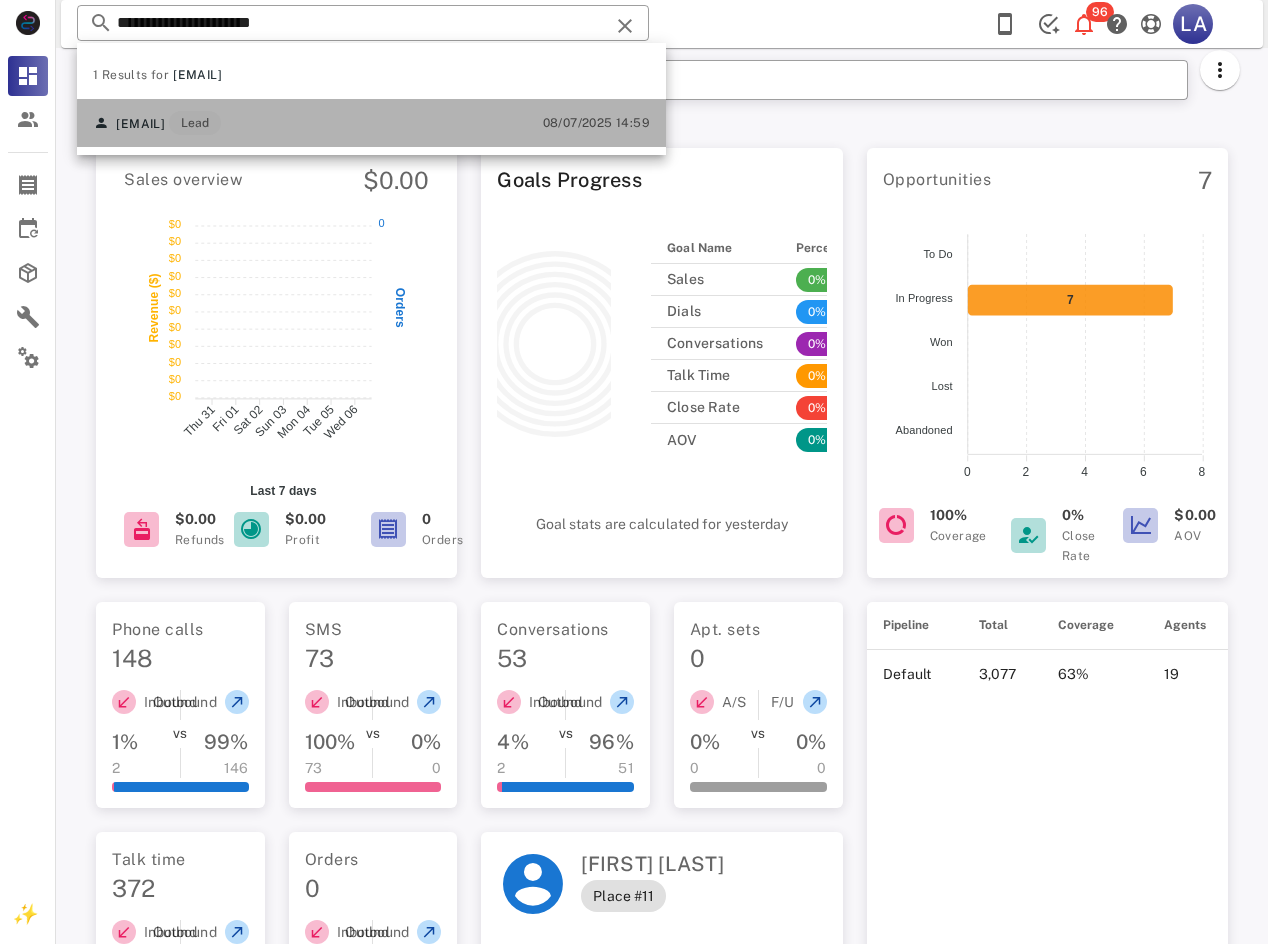 click on "[EMAIL] [CATEGORY] [DATE] [TIME]" at bounding box center (371, 123) 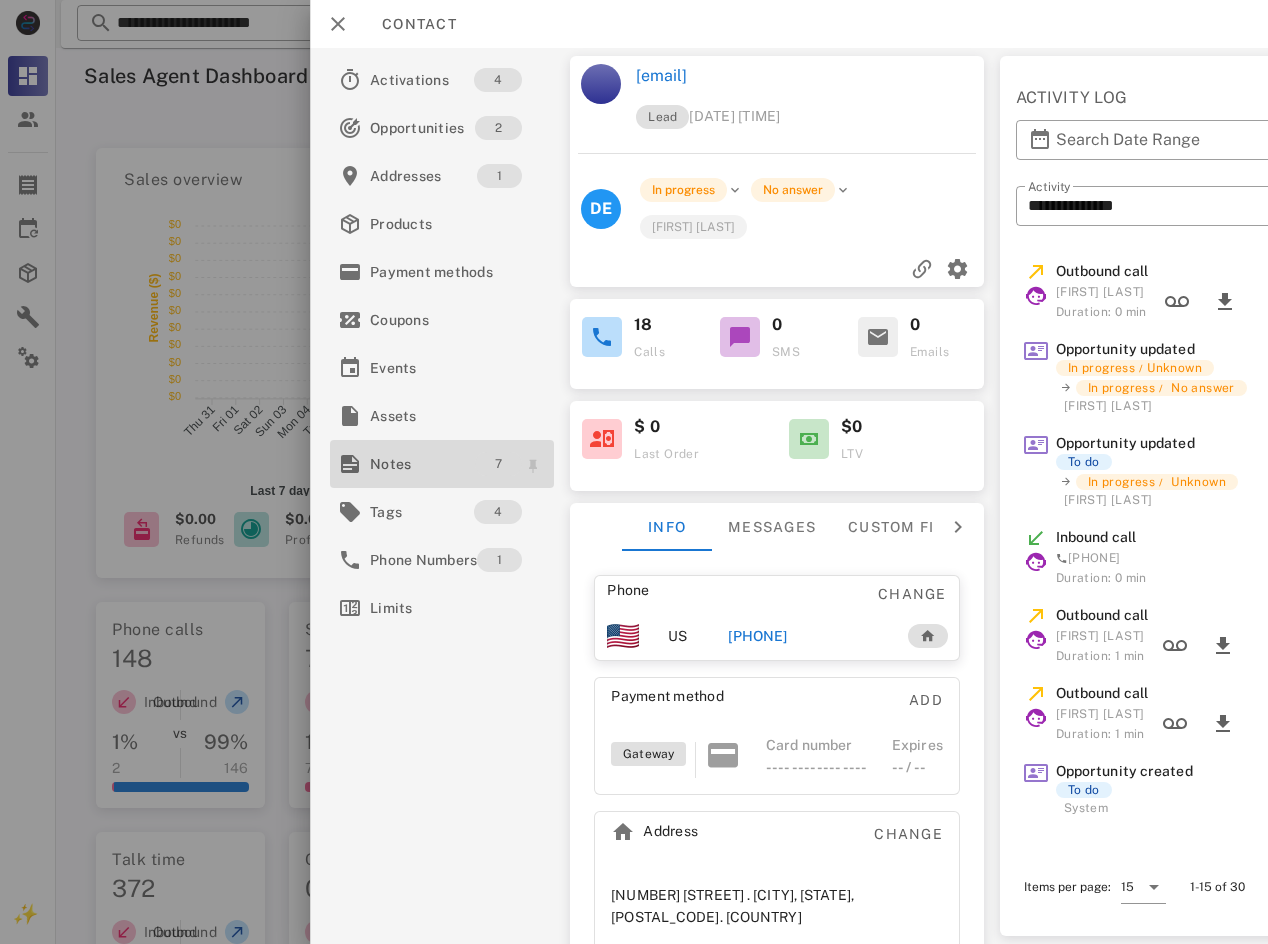 click on "7" at bounding box center [498, 464] 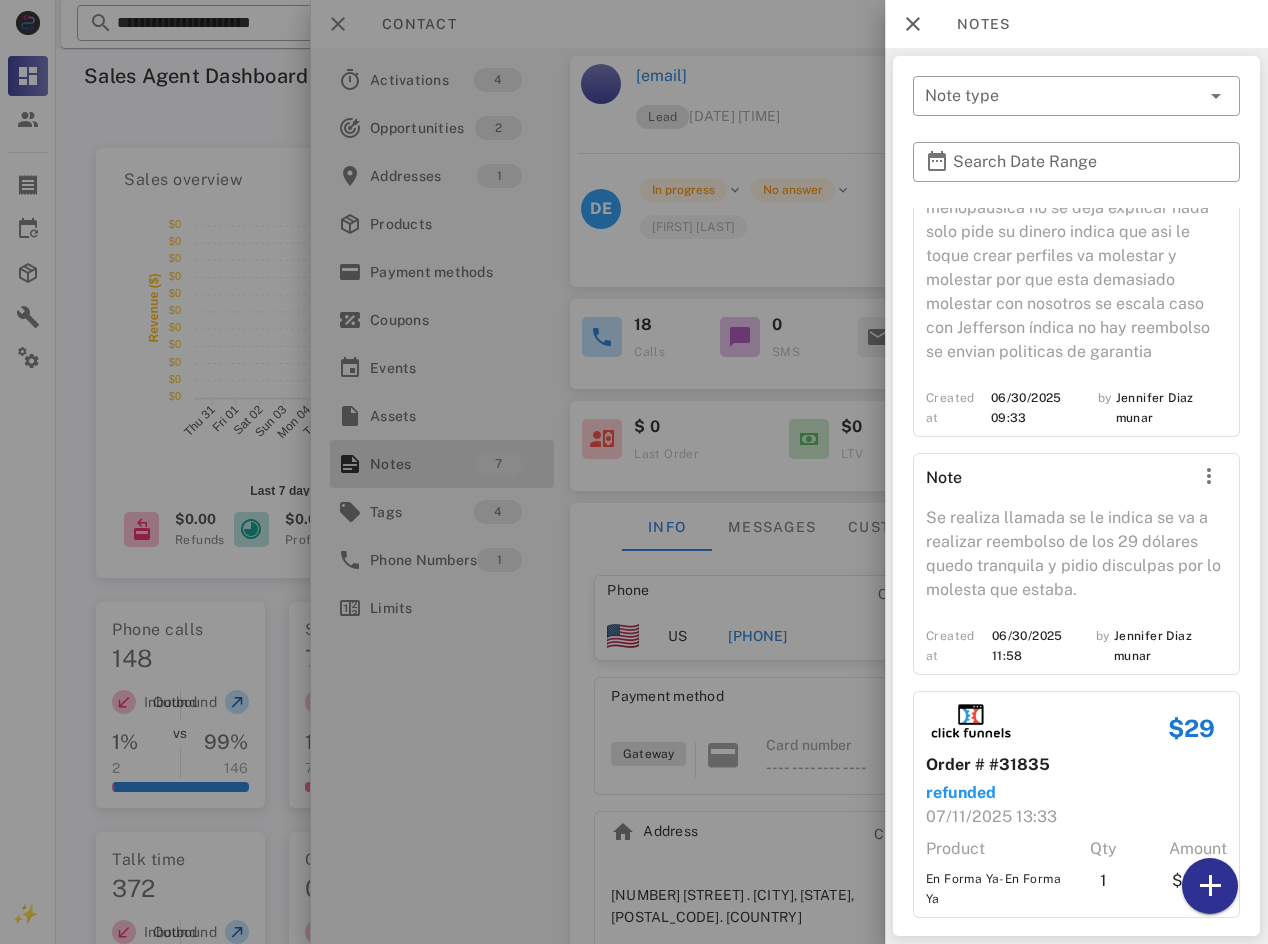 scroll, scrollTop: 1117, scrollLeft: 0, axis: vertical 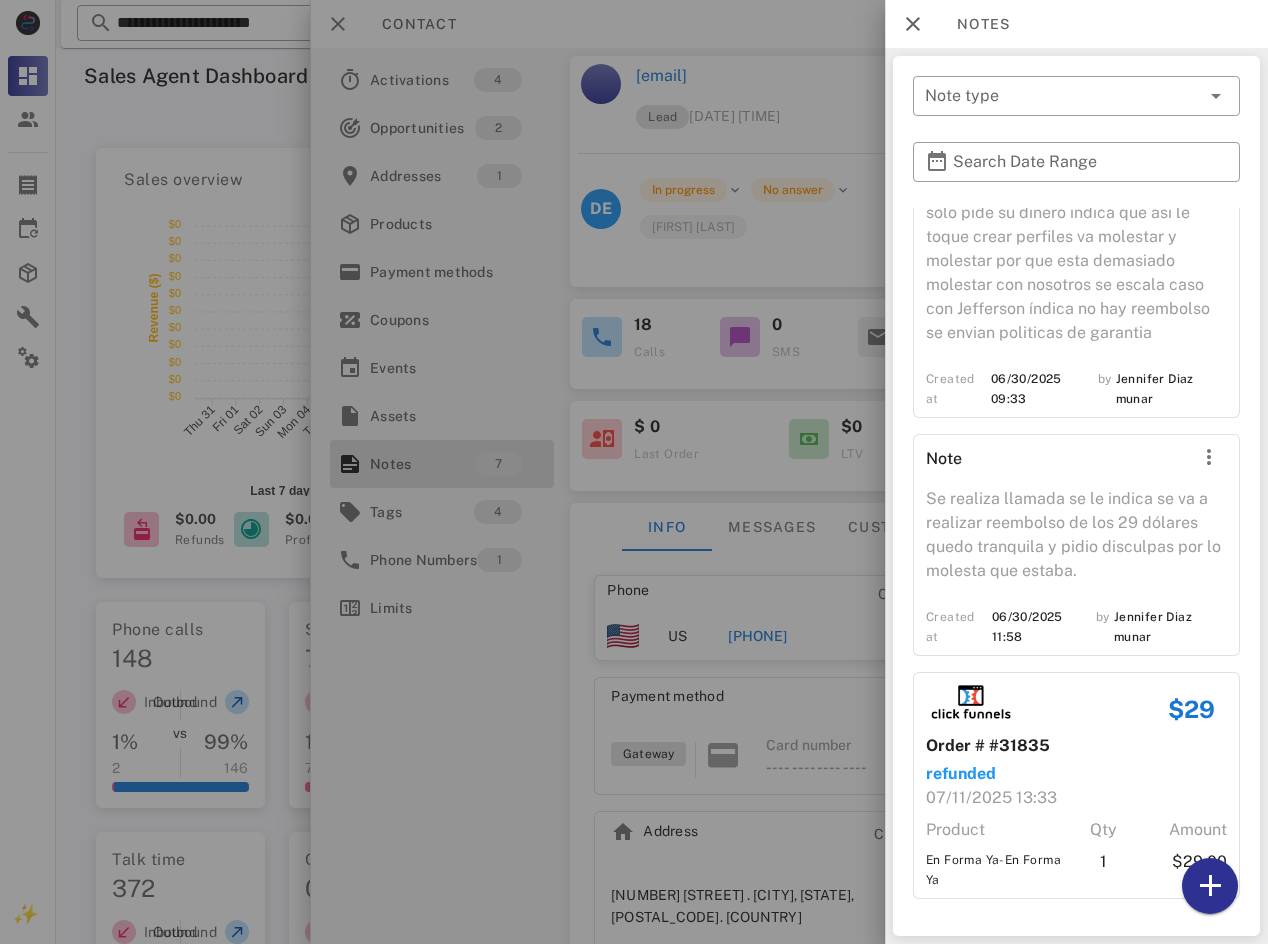 click at bounding box center [634, 472] 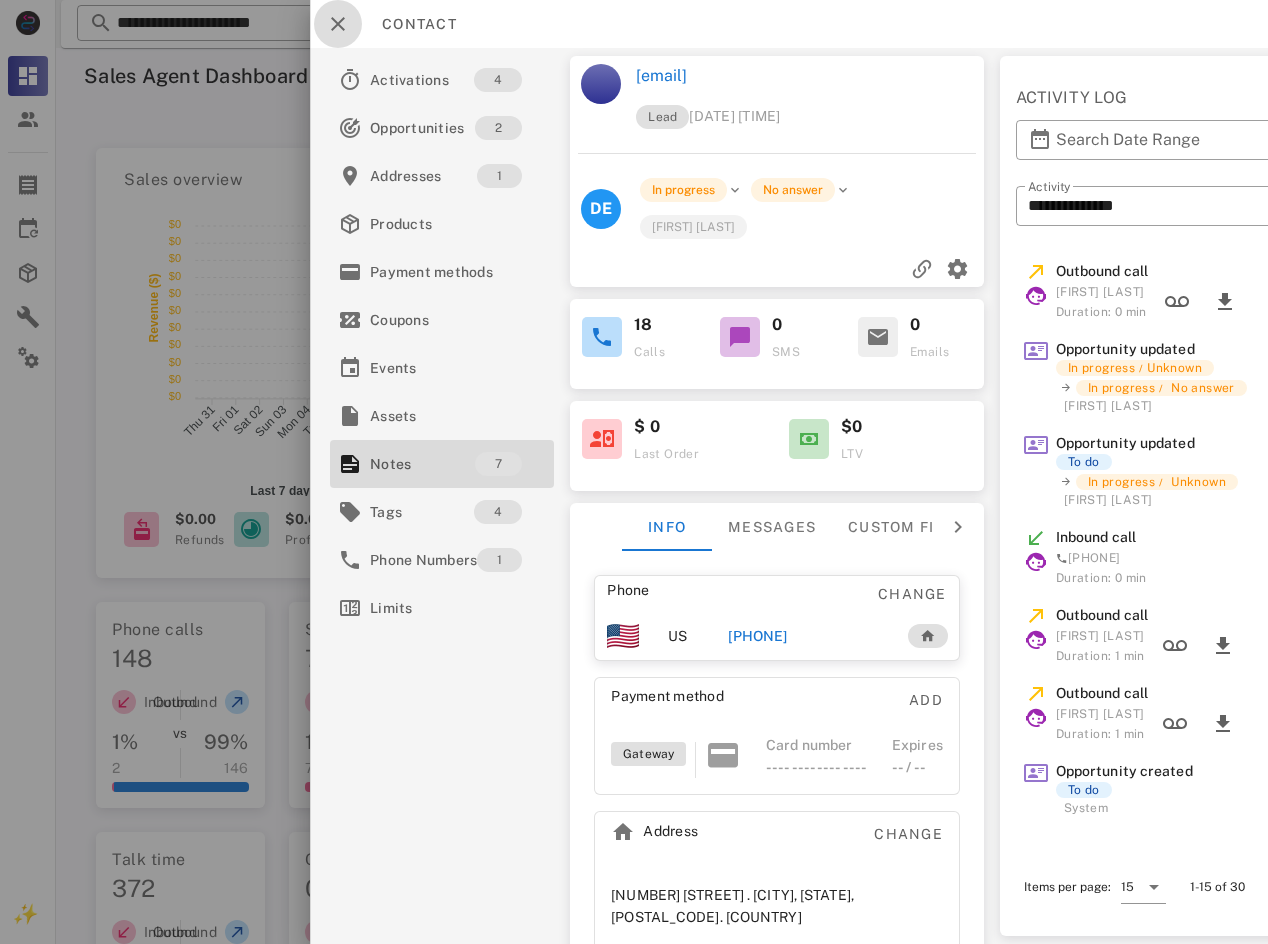 click at bounding box center [338, 24] 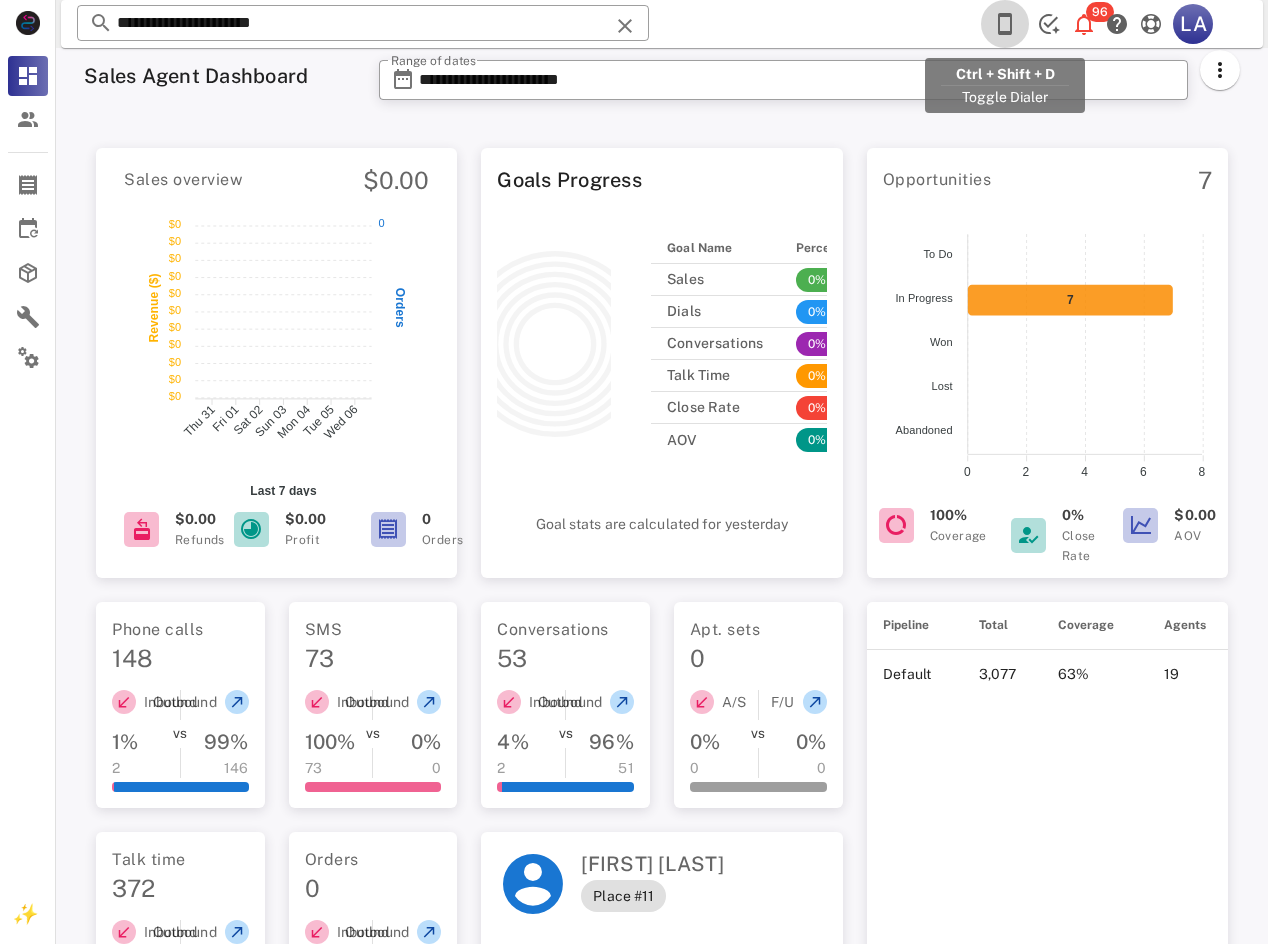 click at bounding box center [1005, 24] 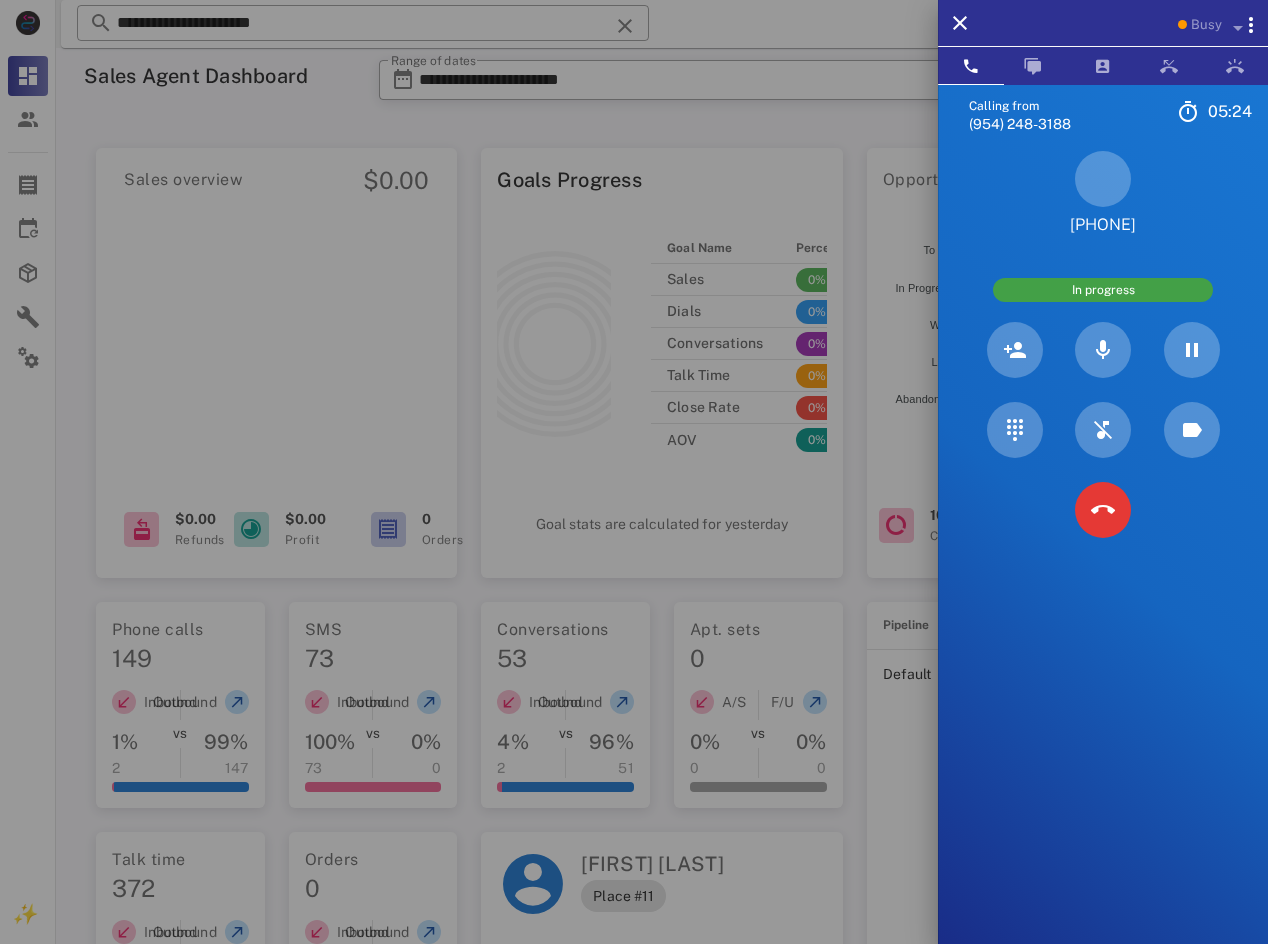 drag, startPoint x: 1157, startPoint y: 230, endPoint x: 1056, endPoint y: 228, distance: 101.0198 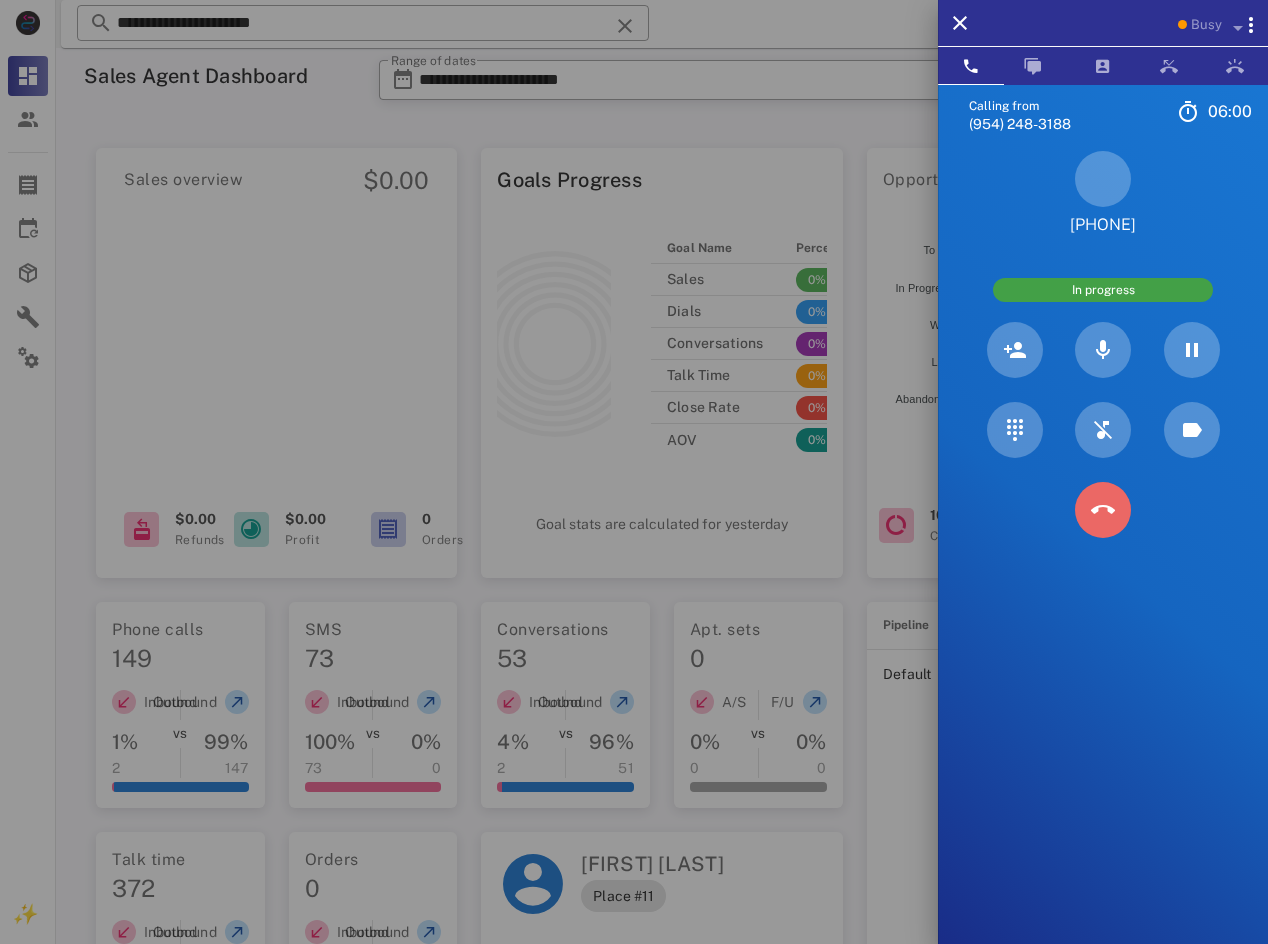 drag, startPoint x: 1096, startPoint y: 521, endPoint x: 1076, endPoint y: 551, distance: 36.05551 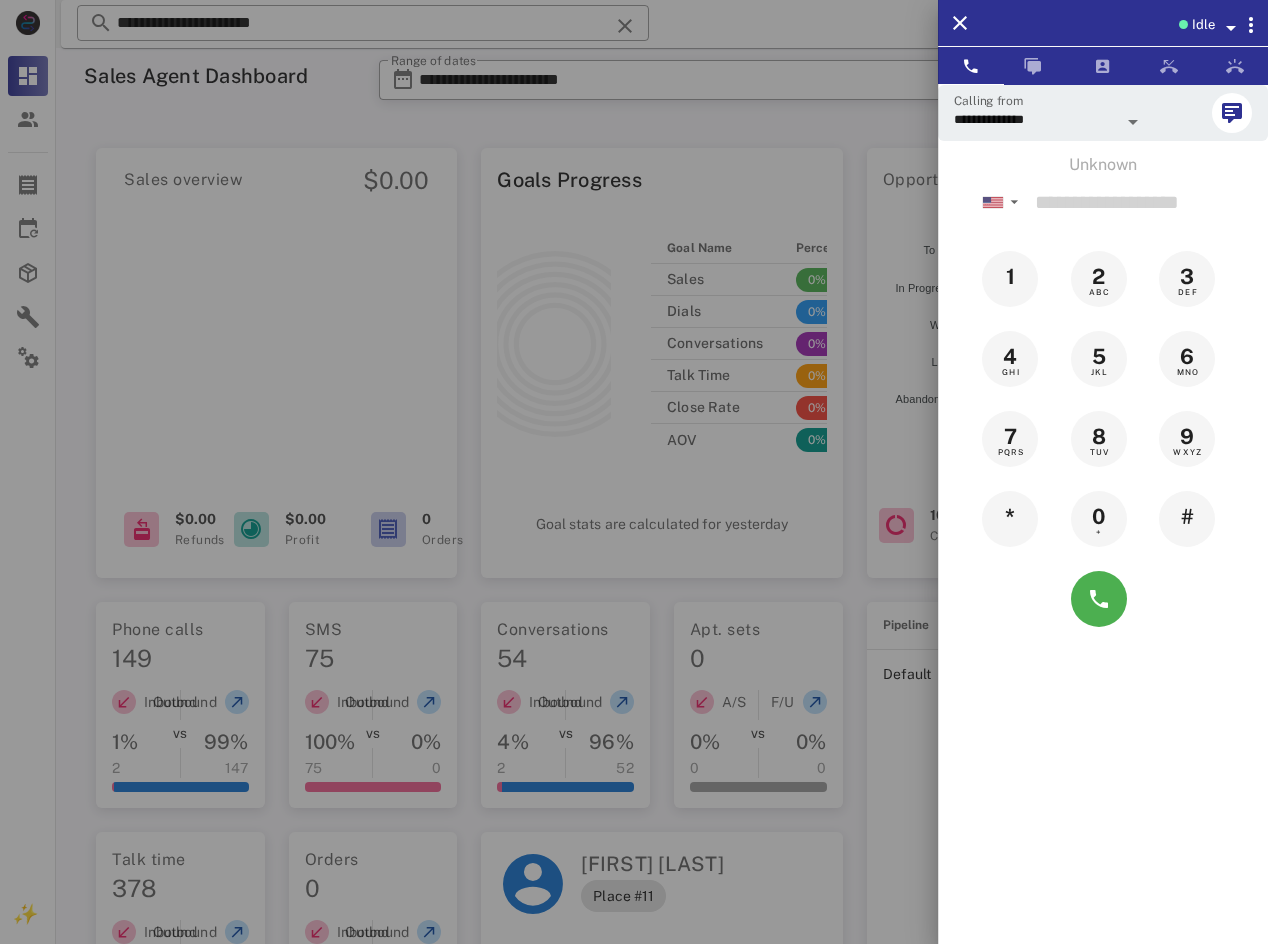 click at bounding box center (634, 472) 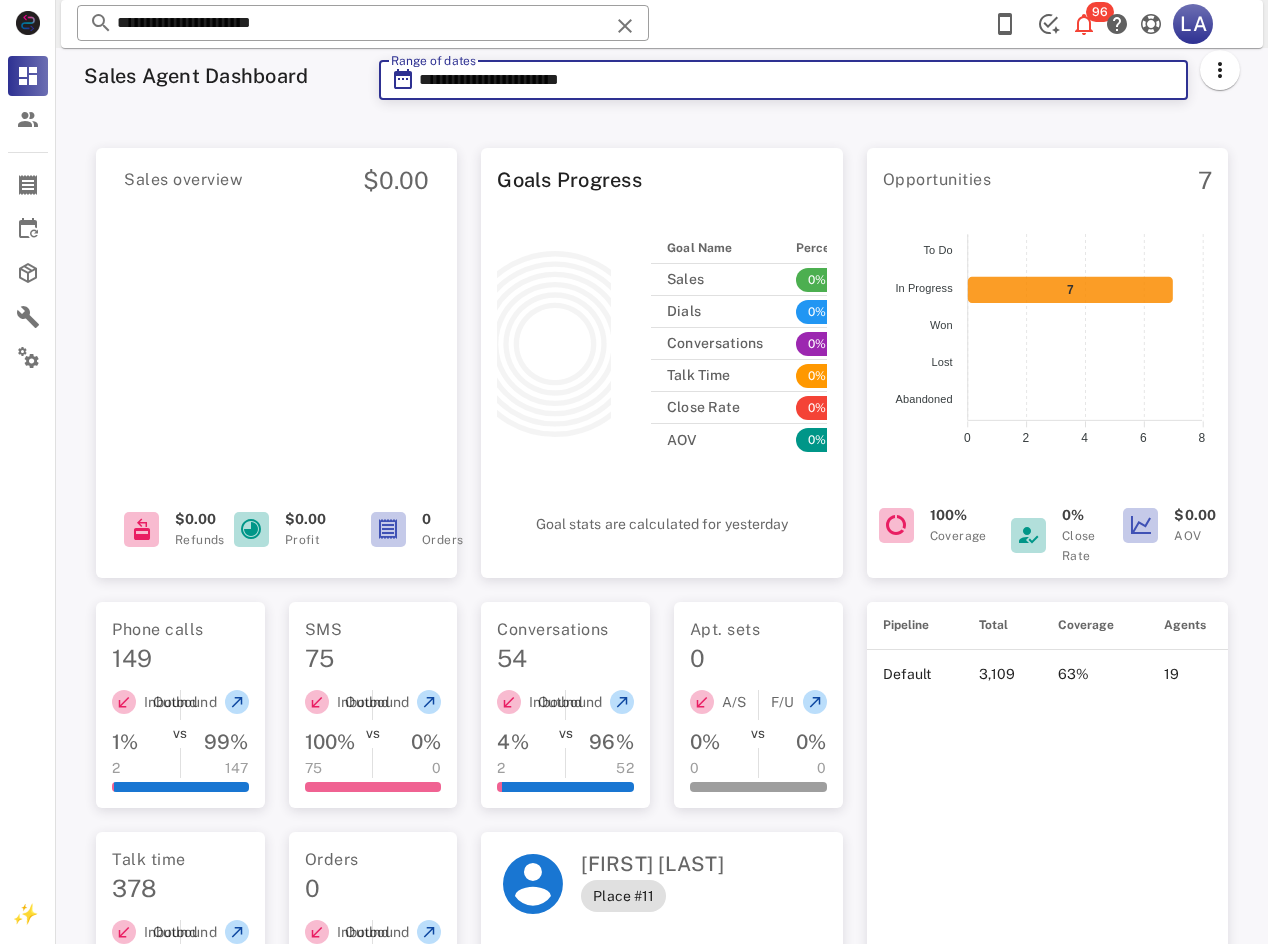 click on "**********" at bounding box center (797, 80) 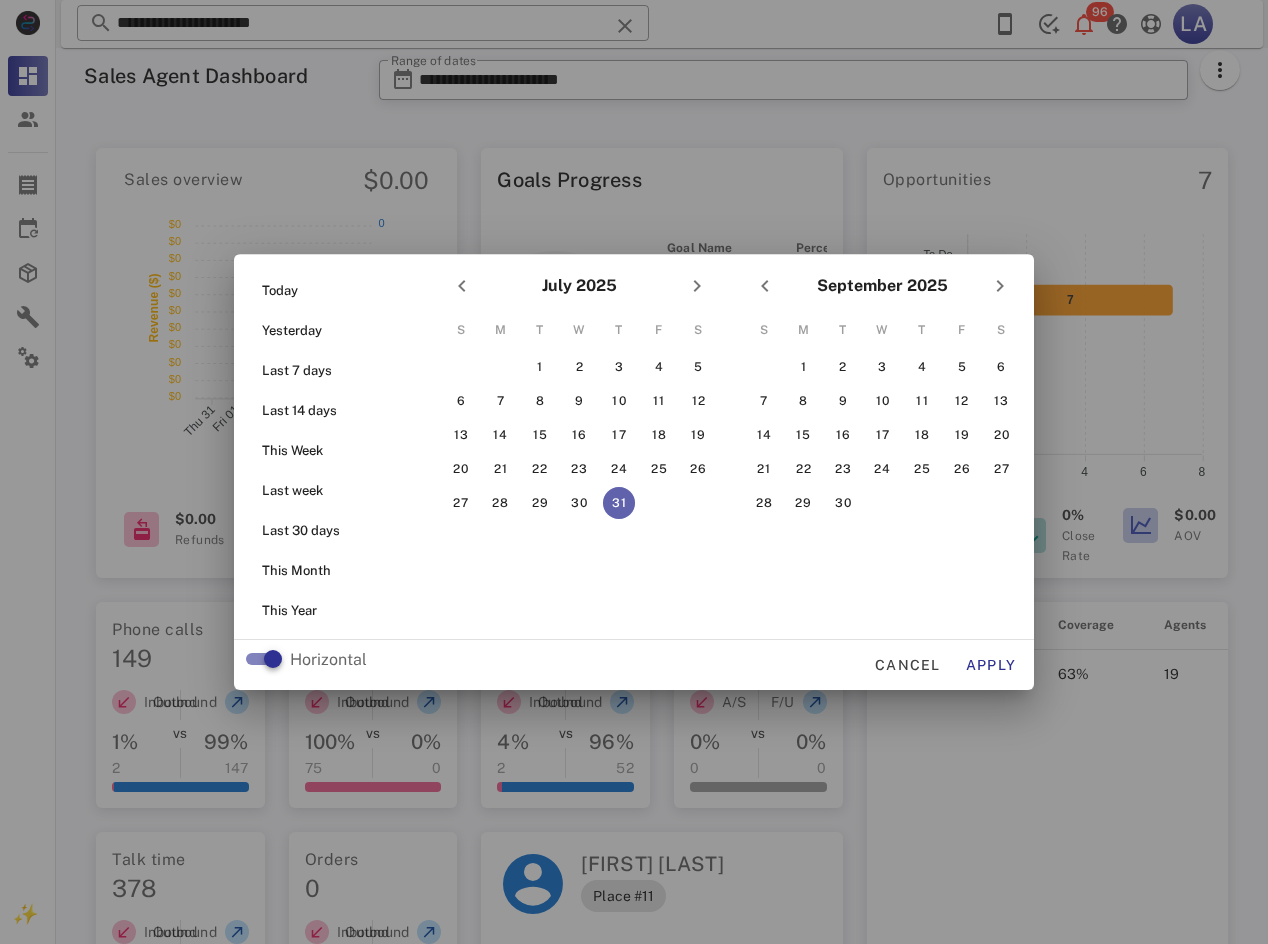 click on "31" at bounding box center [619, 503] 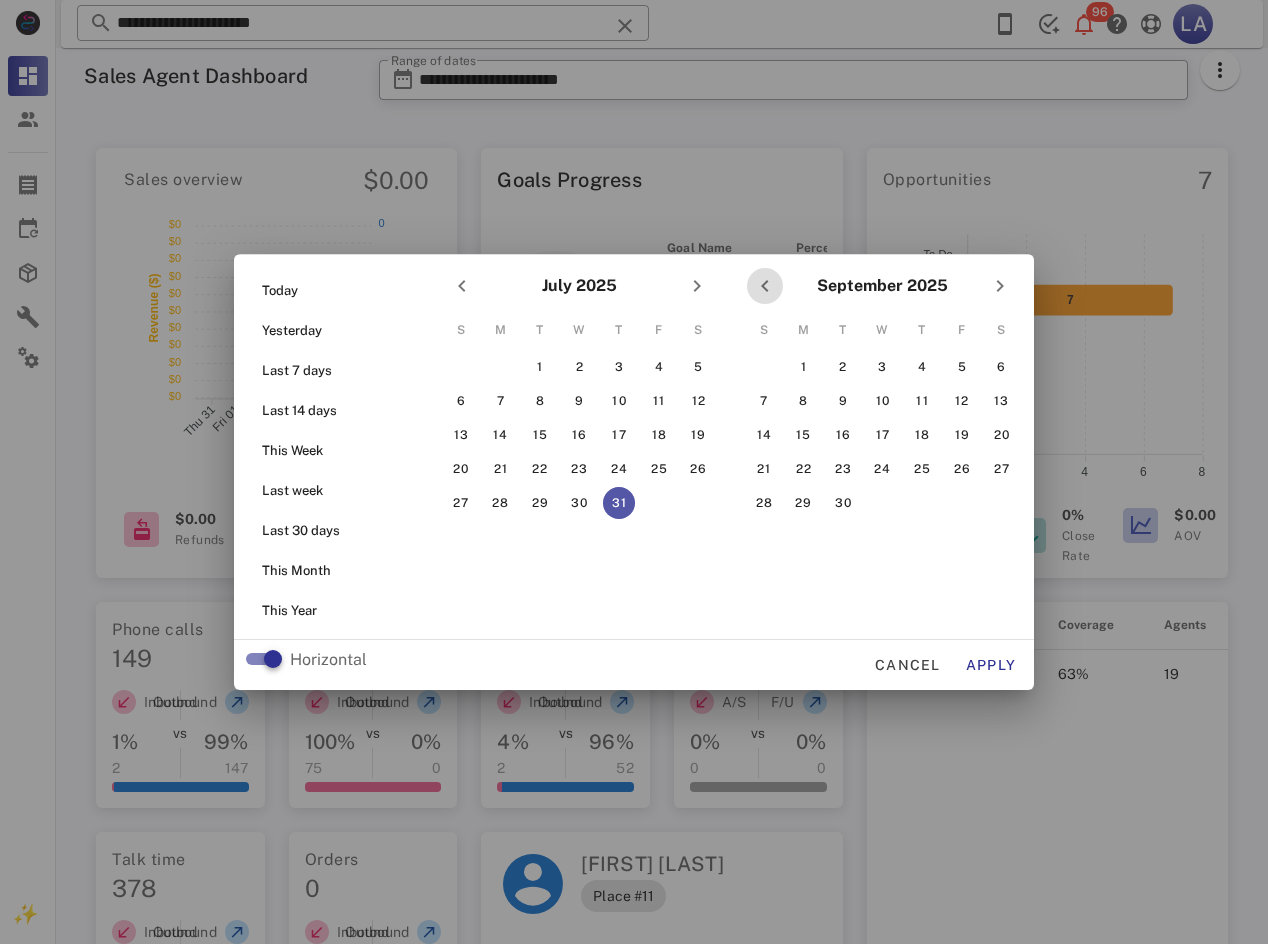 click at bounding box center (765, 286) 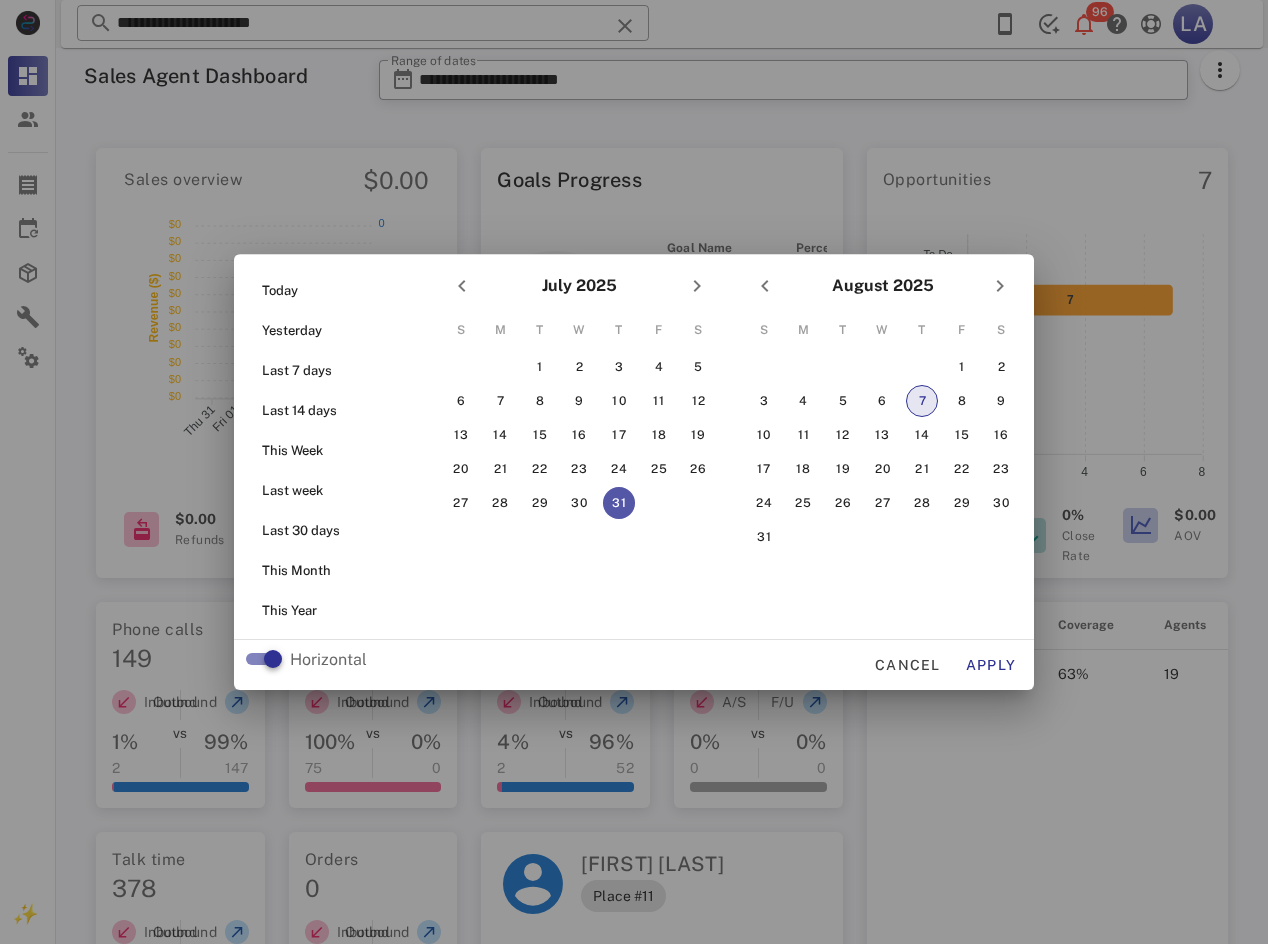 click on "7" at bounding box center (922, 401) 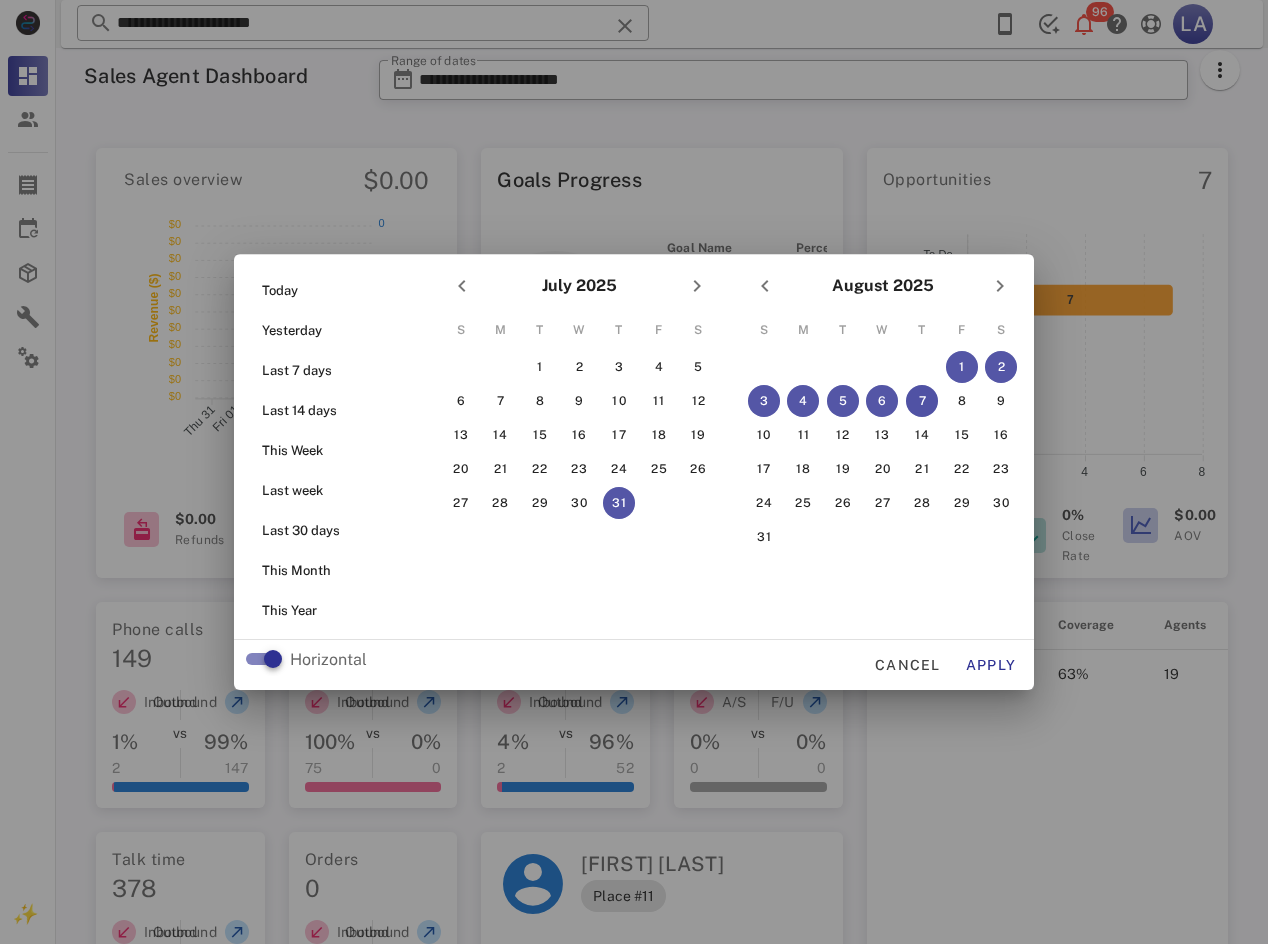 click on "7" at bounding box center [922, 401] 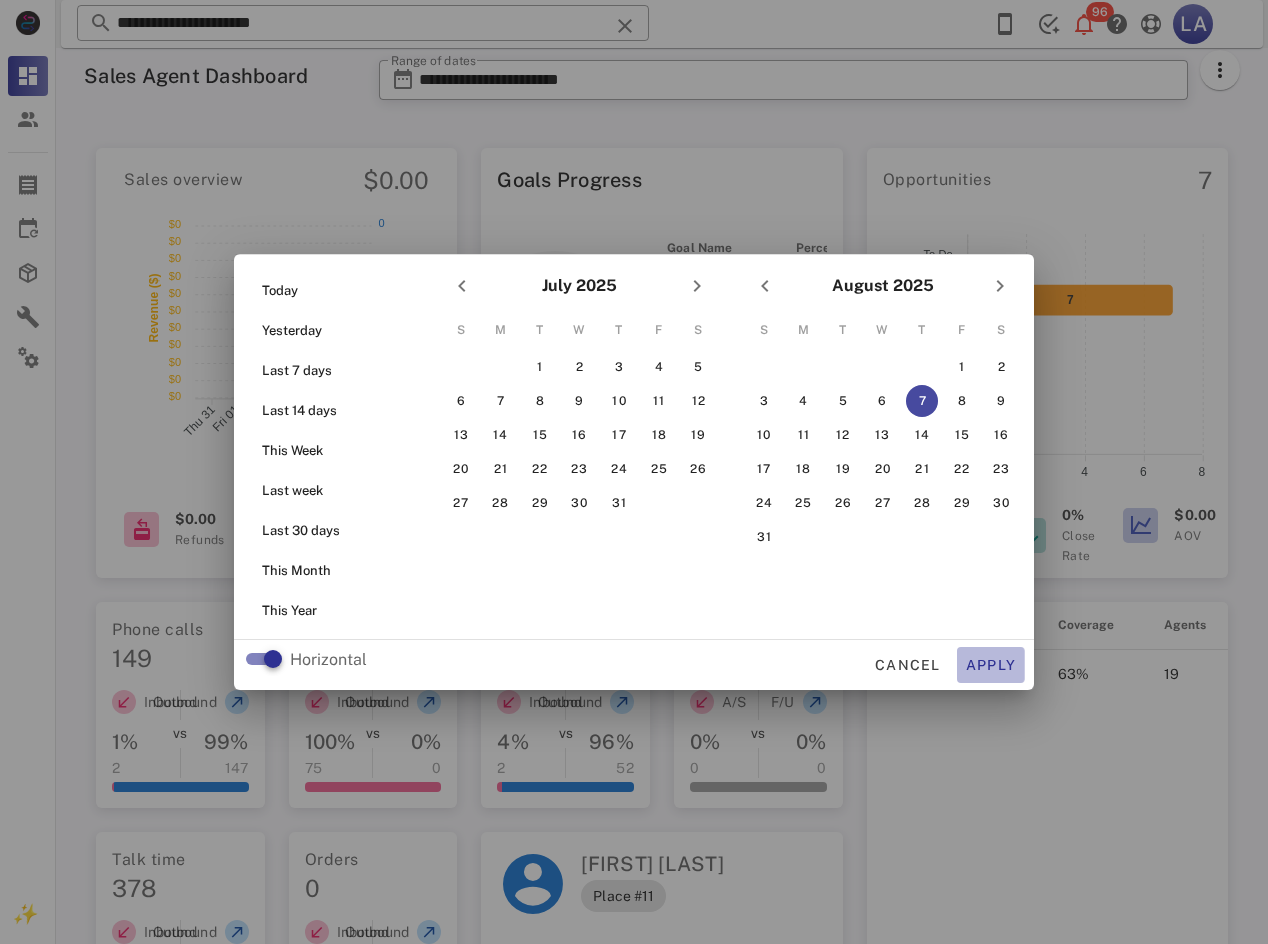click on "Apply" at bounding box center (991, 665) 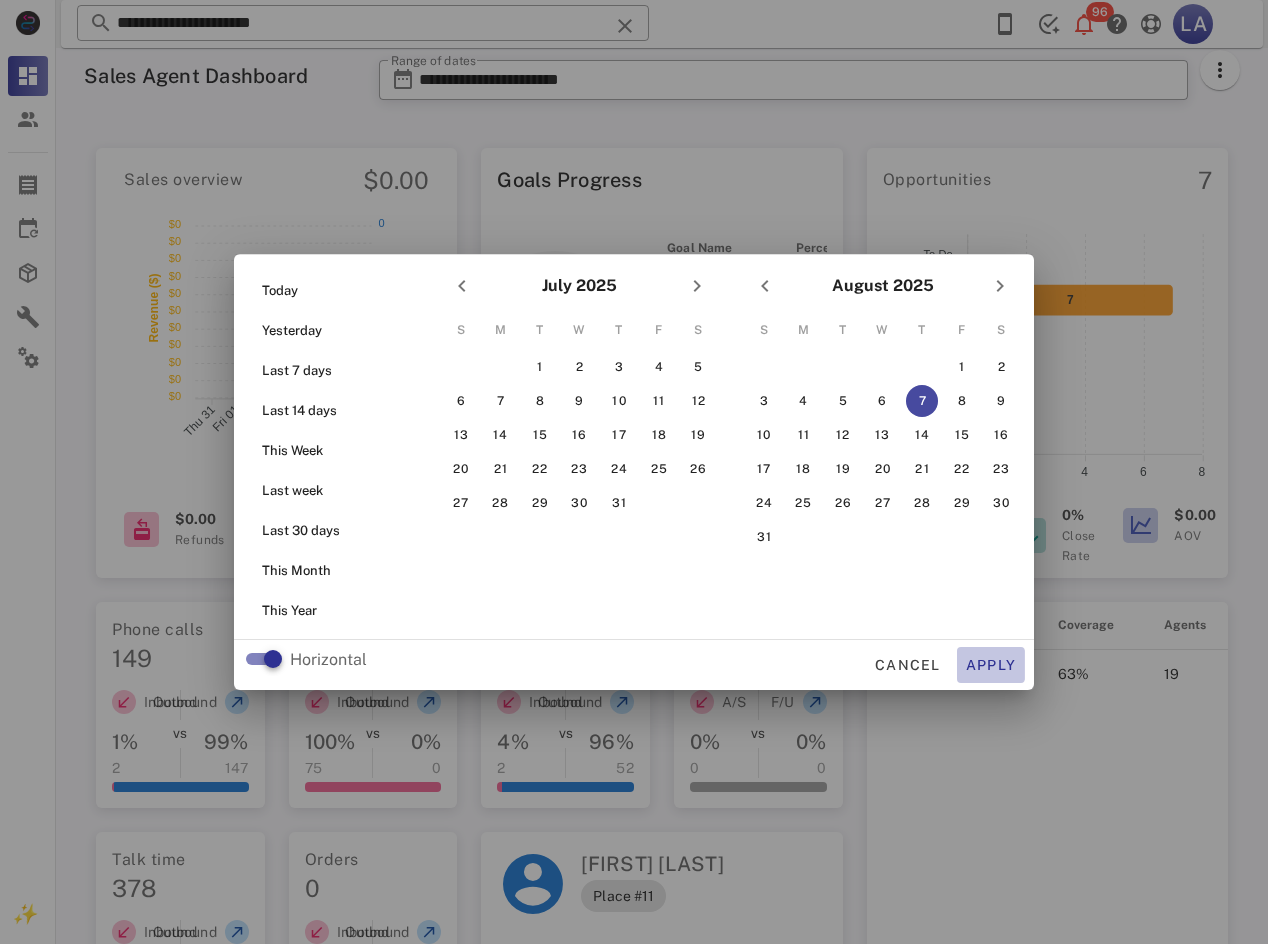 type on "**********" 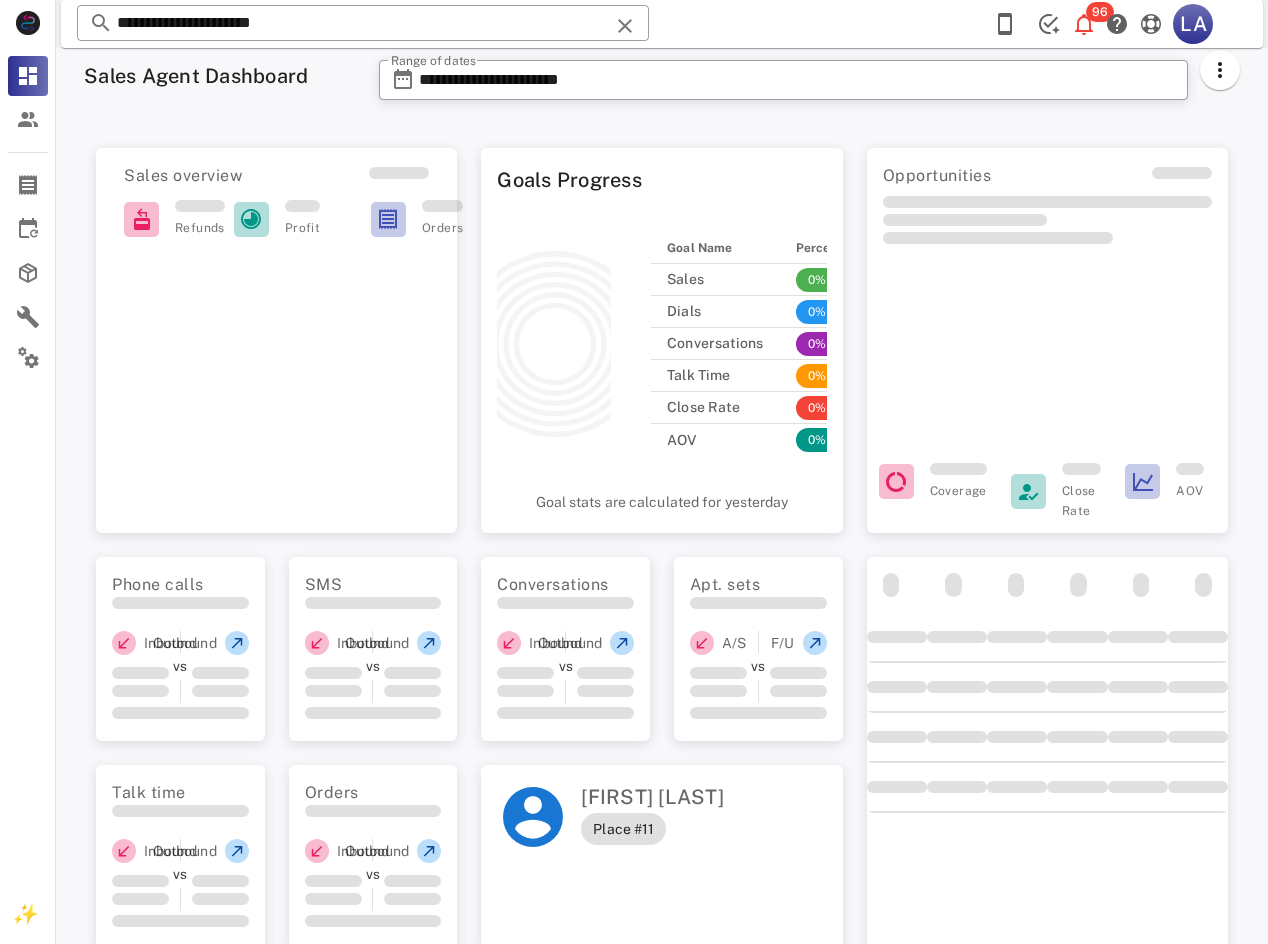 click at bounding box center [1017, 687] 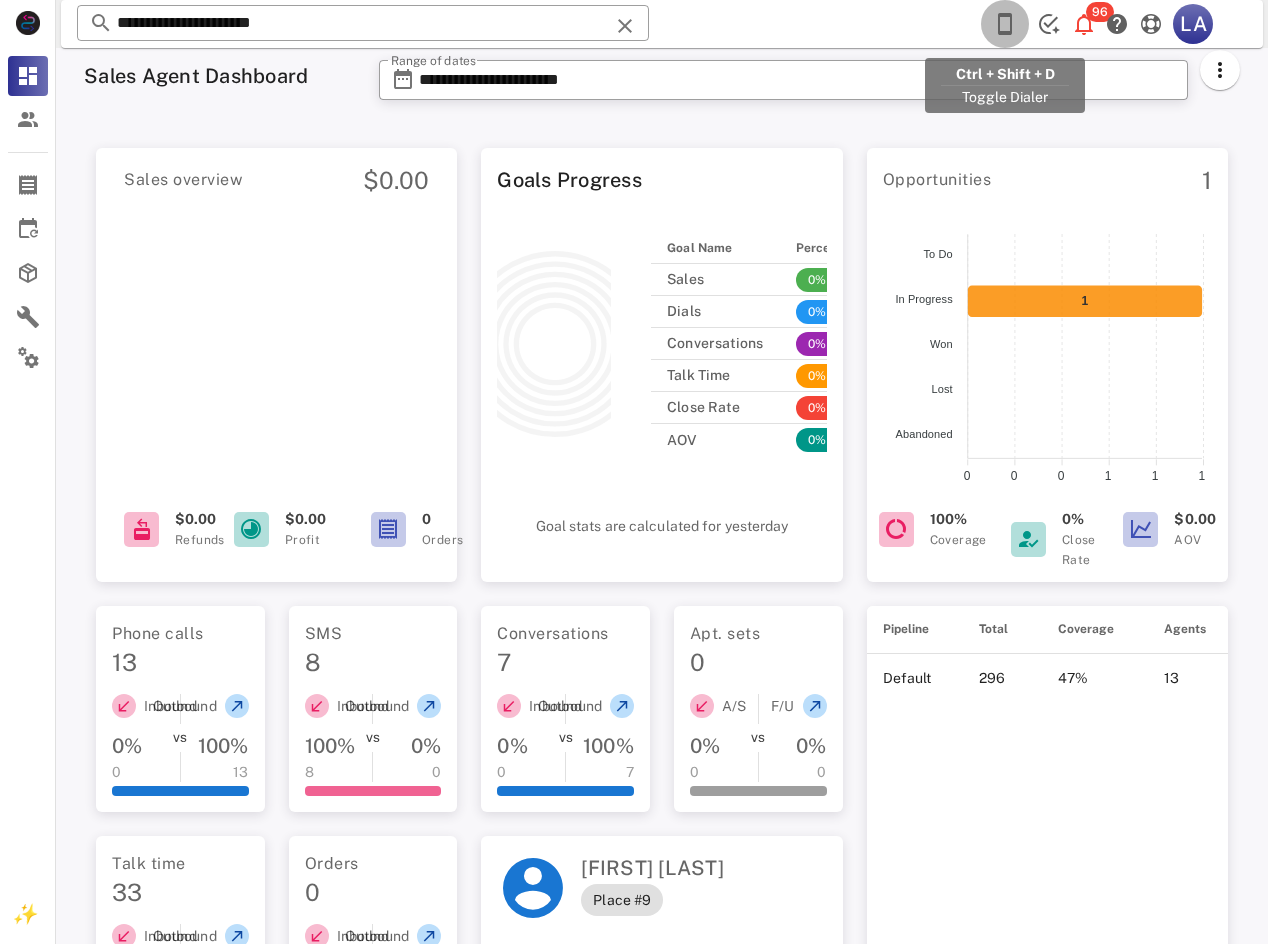 click at bounding box center (1005, 24) 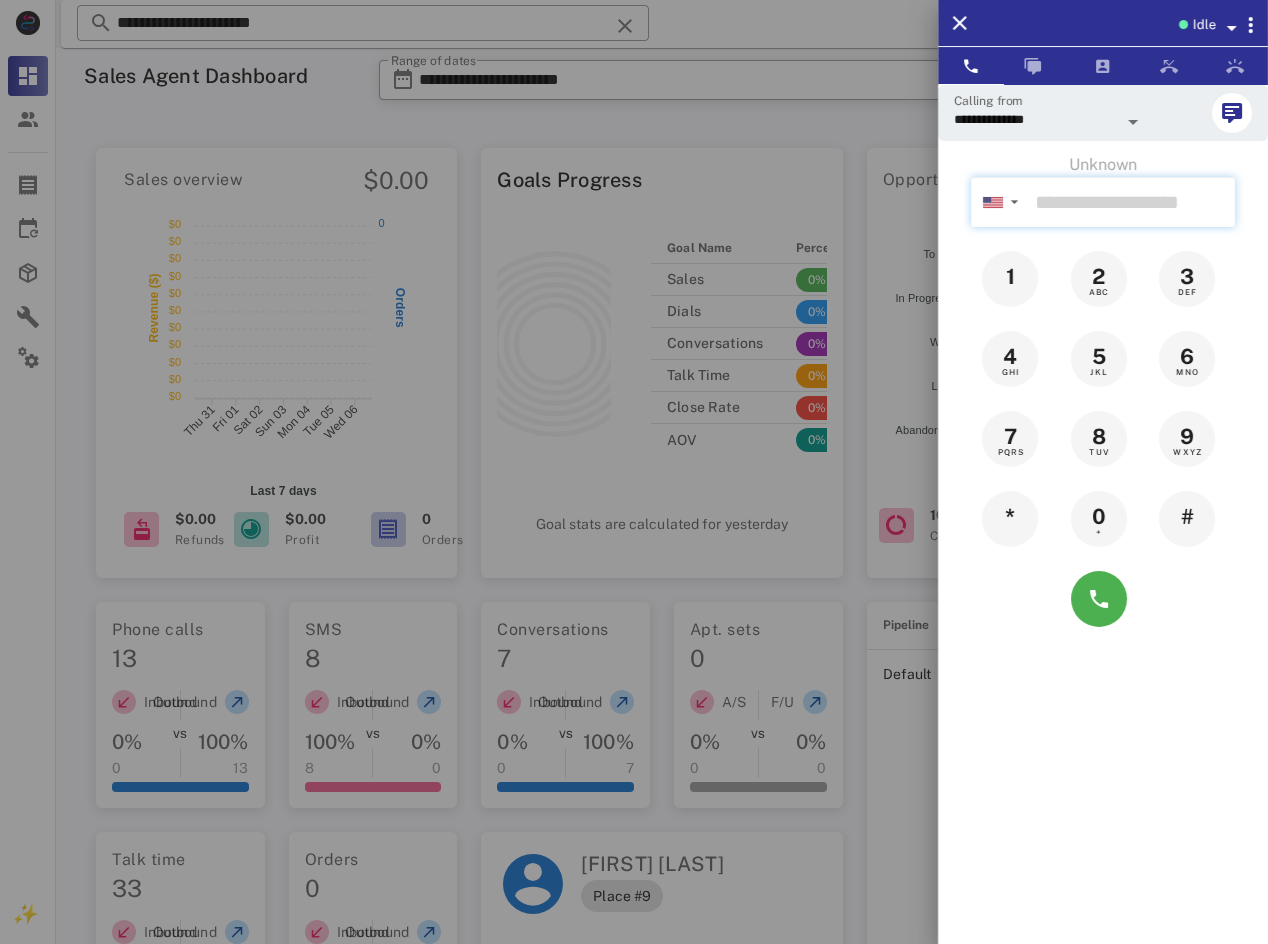 click at bounding box center [1131, 202] 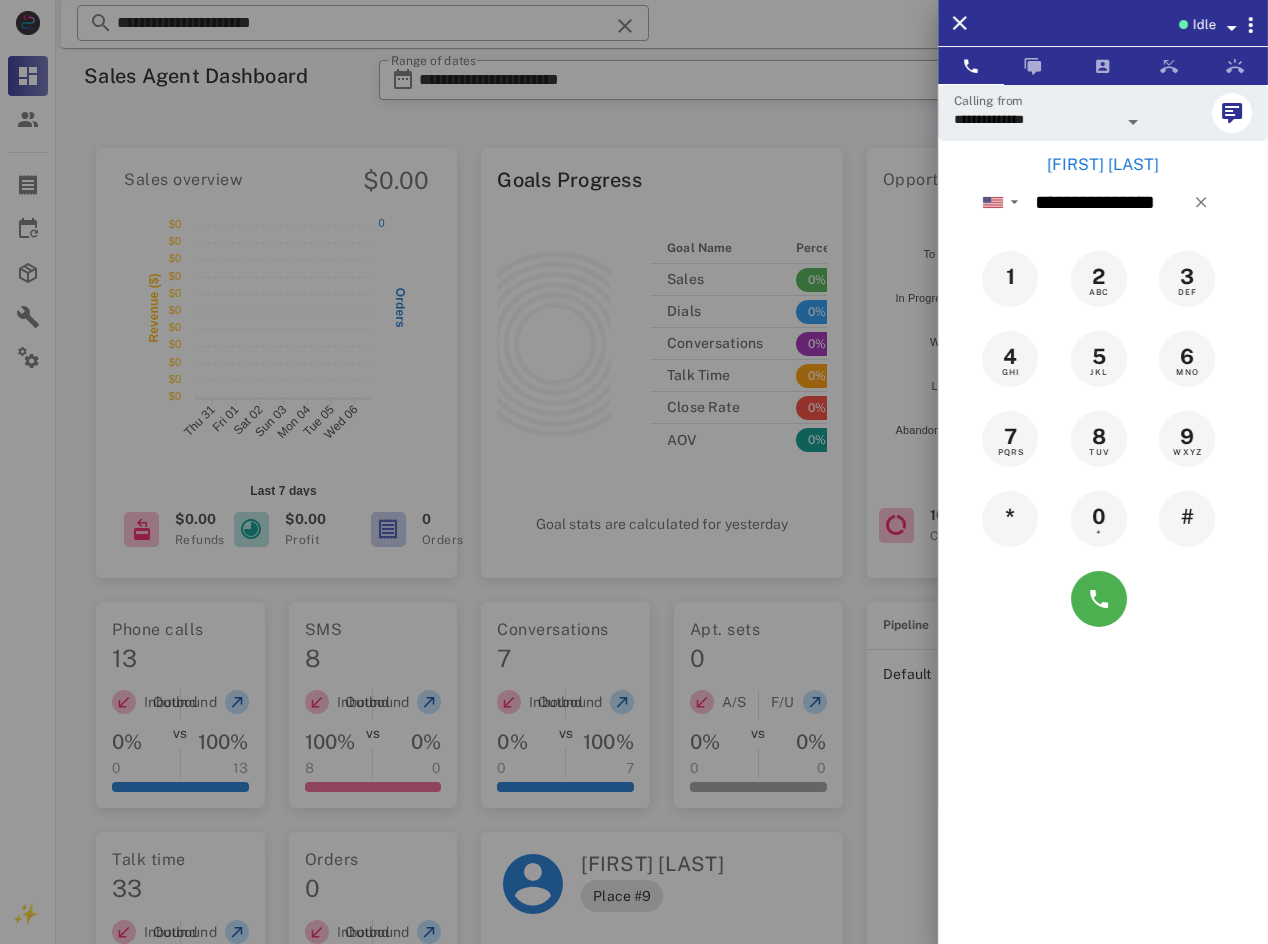 click on "[FIRST] [LAST]" at bounding box center [1103, 165] 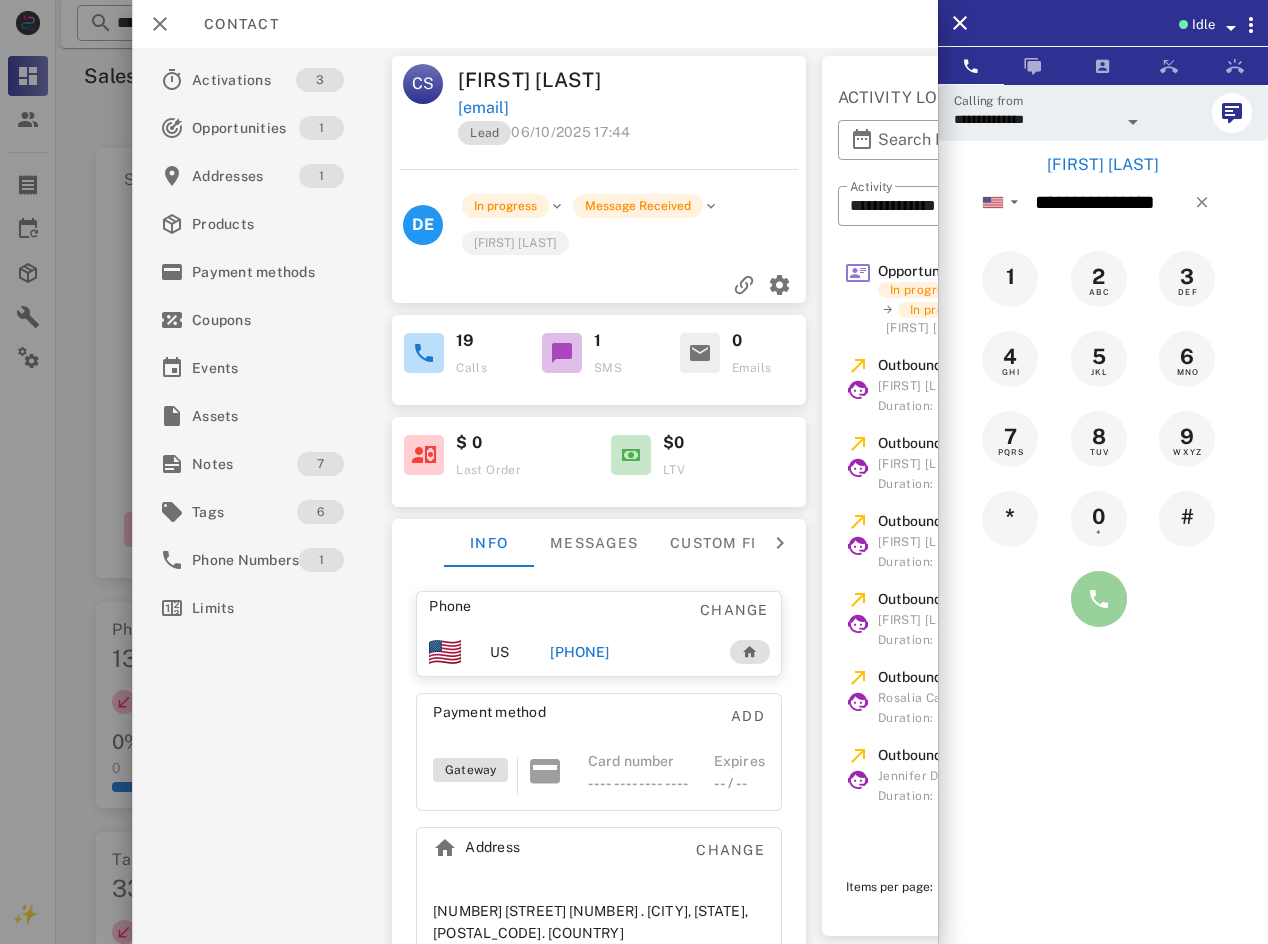 click at bounding box center [1099, 599] 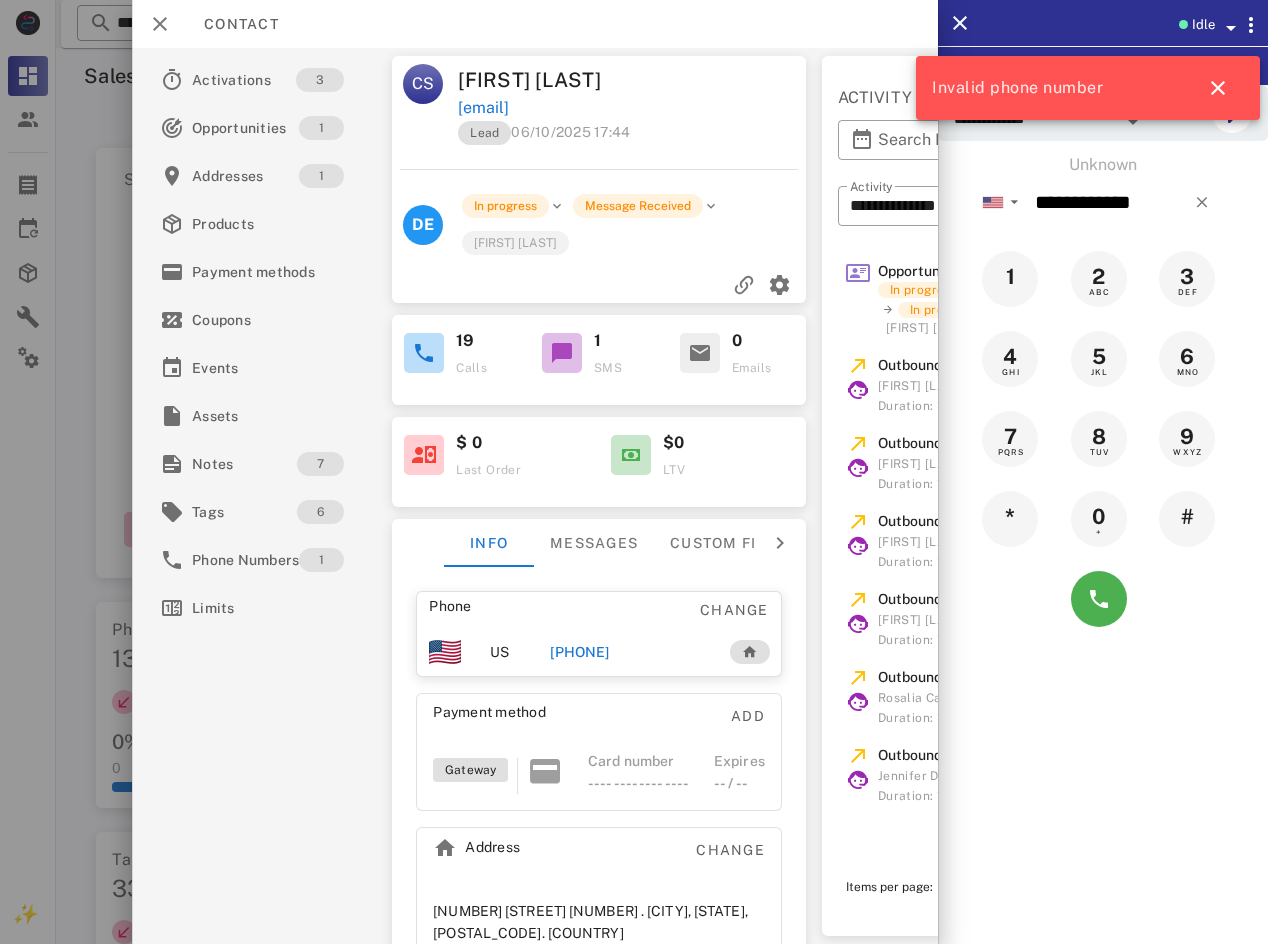 click on "[PHONE]" at bounding box center (580, 652) 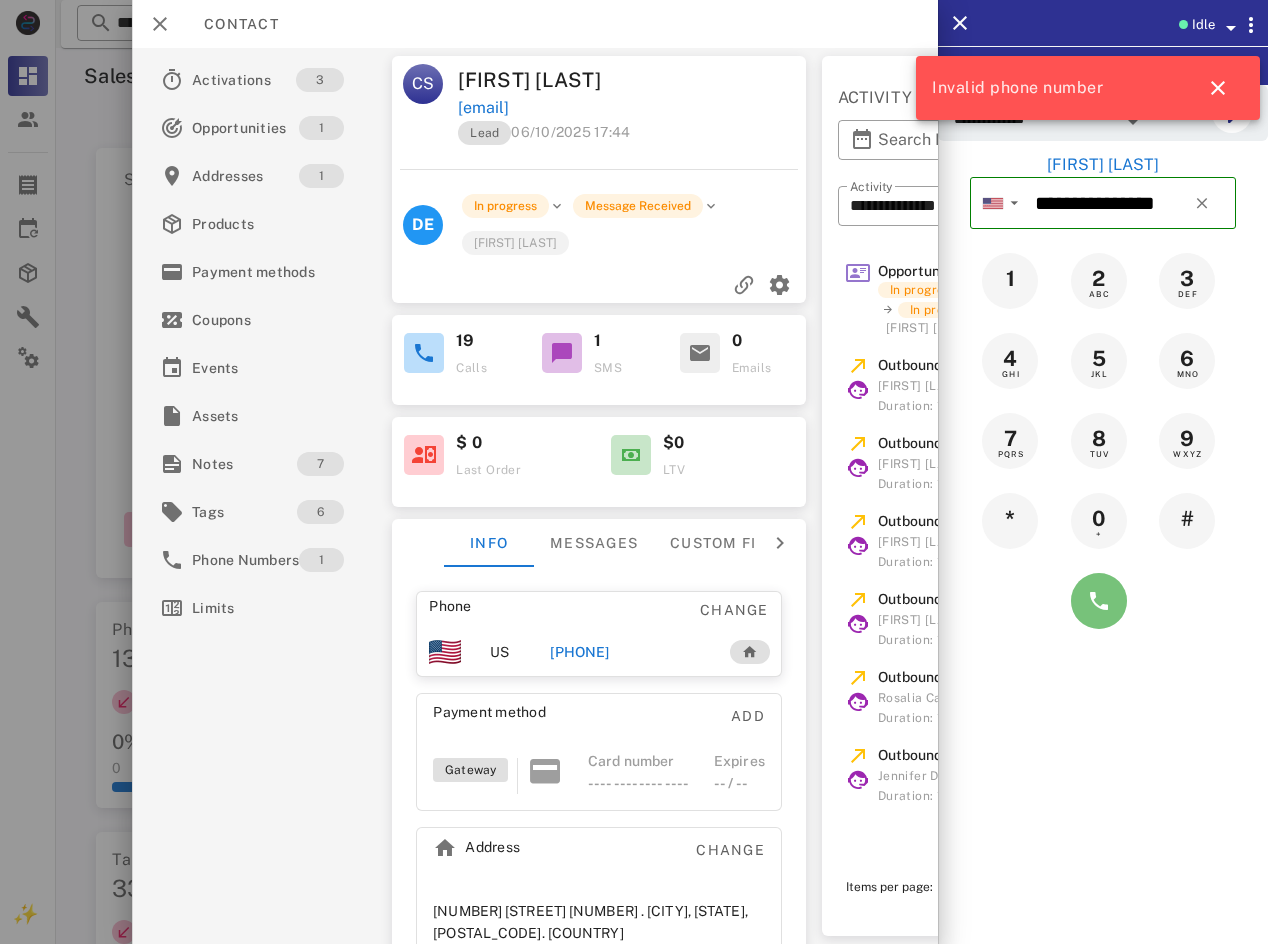 drag, startPoint x: 1087, startPoint y: 597, endPoint x: 1092, endPoint y: 609, distance: 13 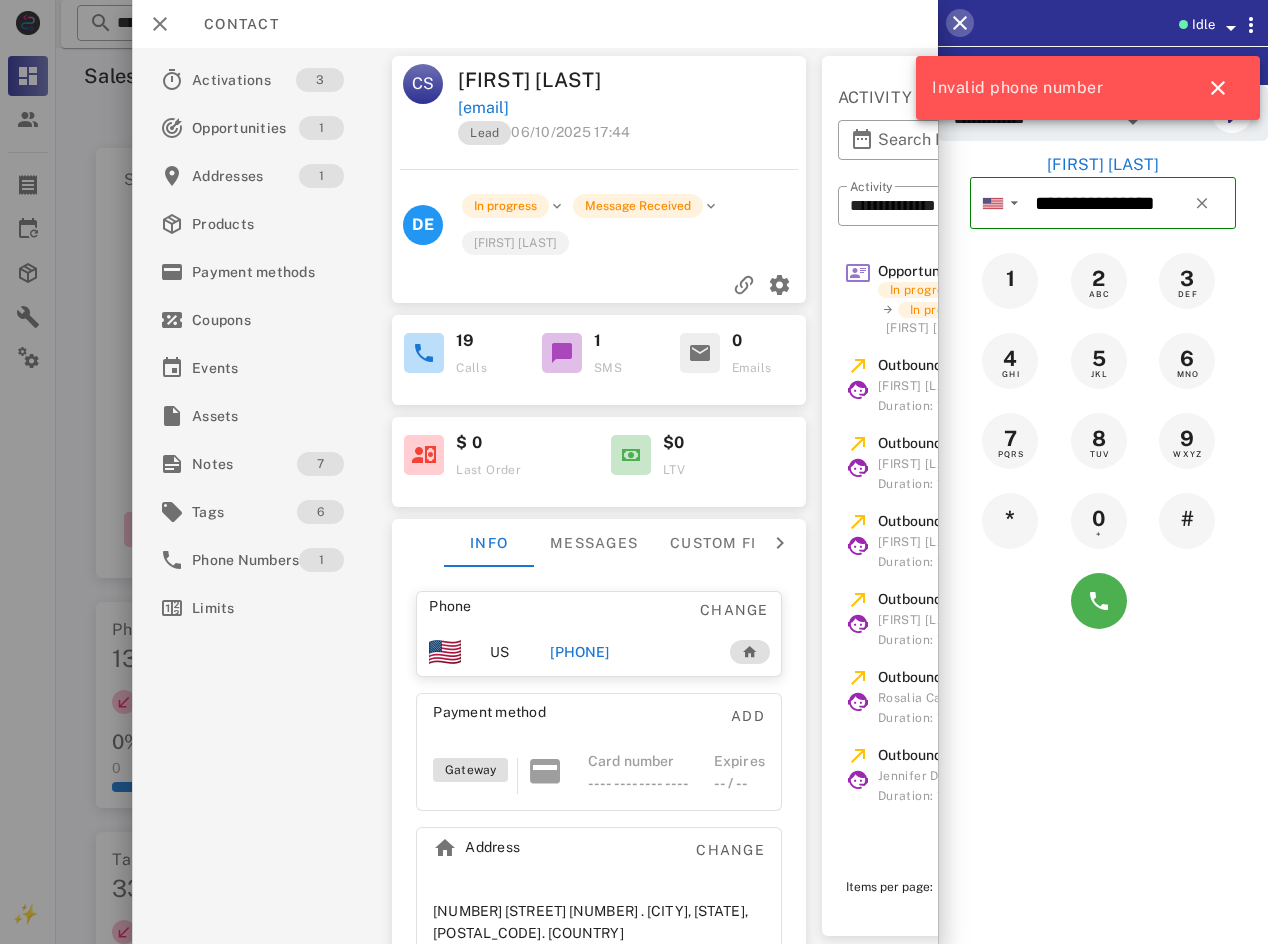 click at bounding box center [960, 23] 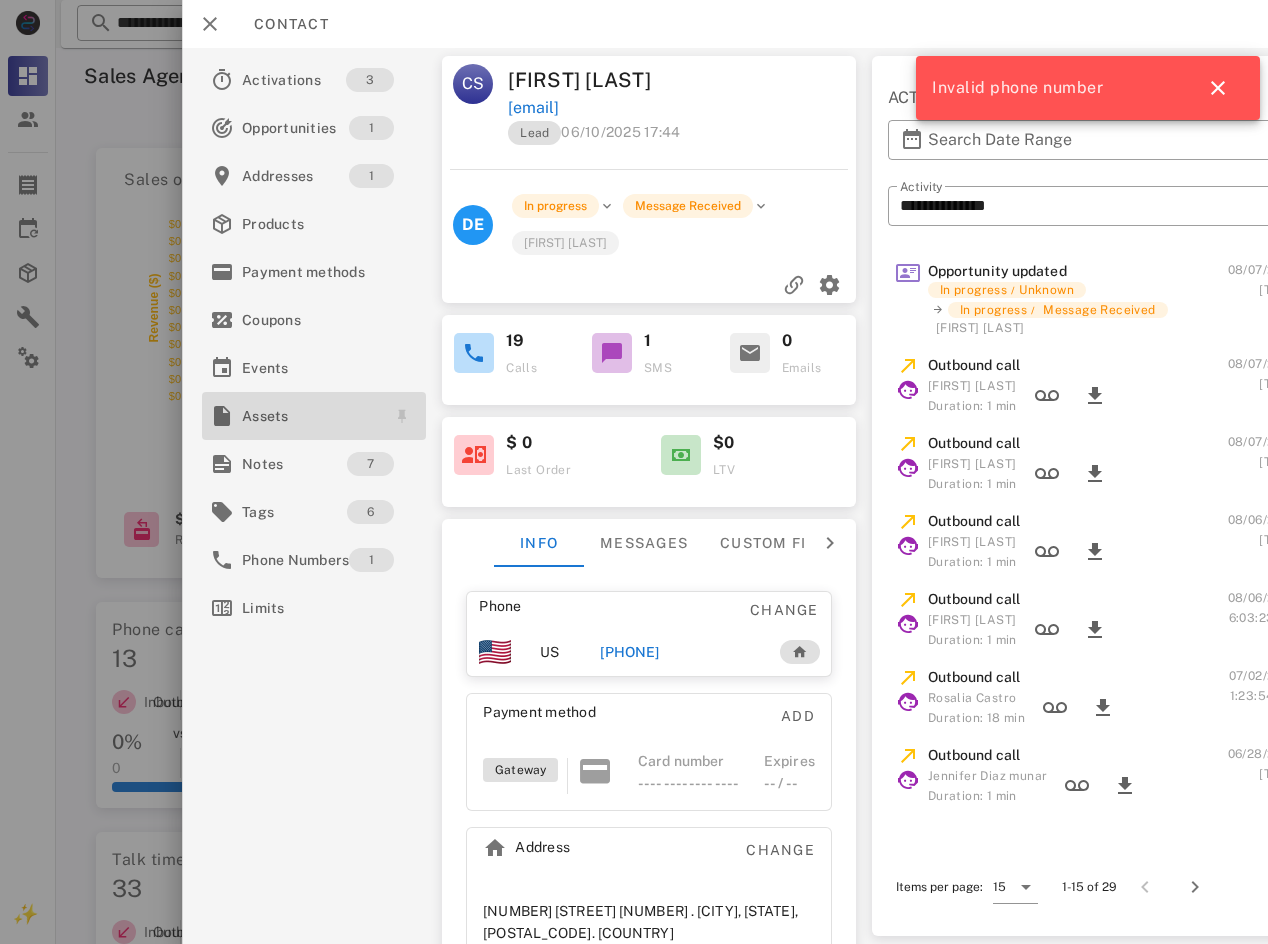 click on "Assets" at bounding box center [310, 416] 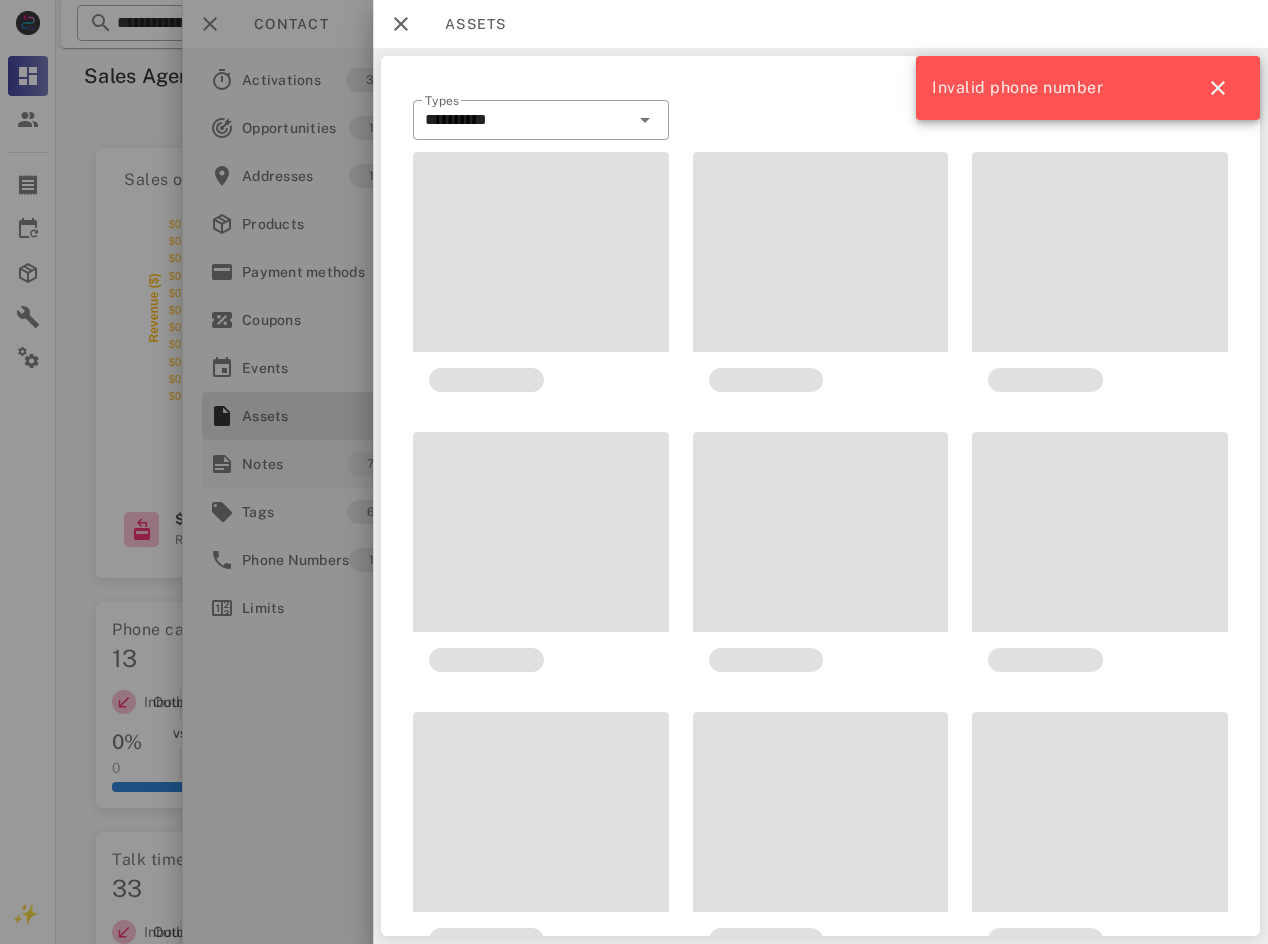 click at bounding box center [634, 472] 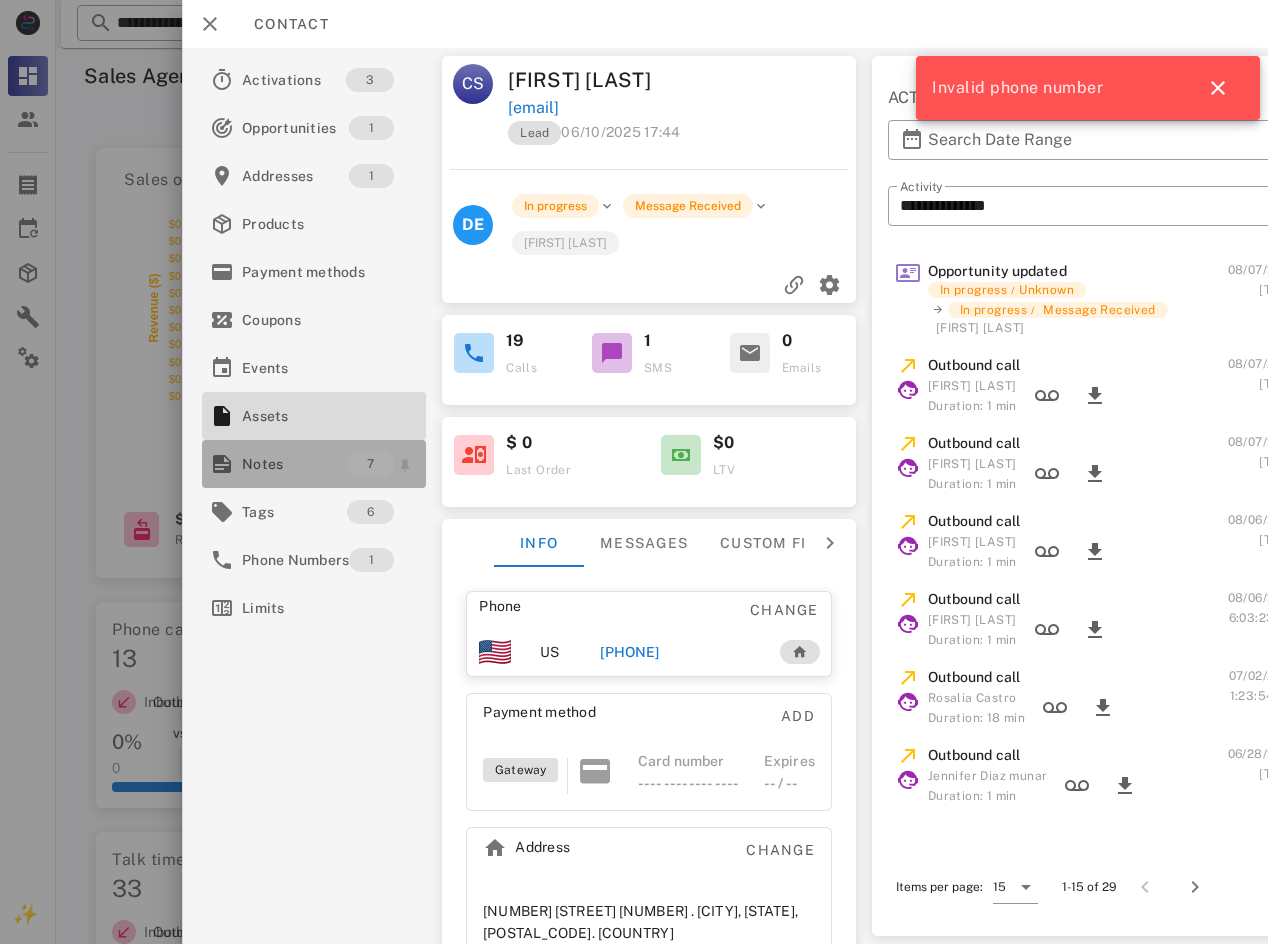 click on "Notes" at bounding box center (294, 464) 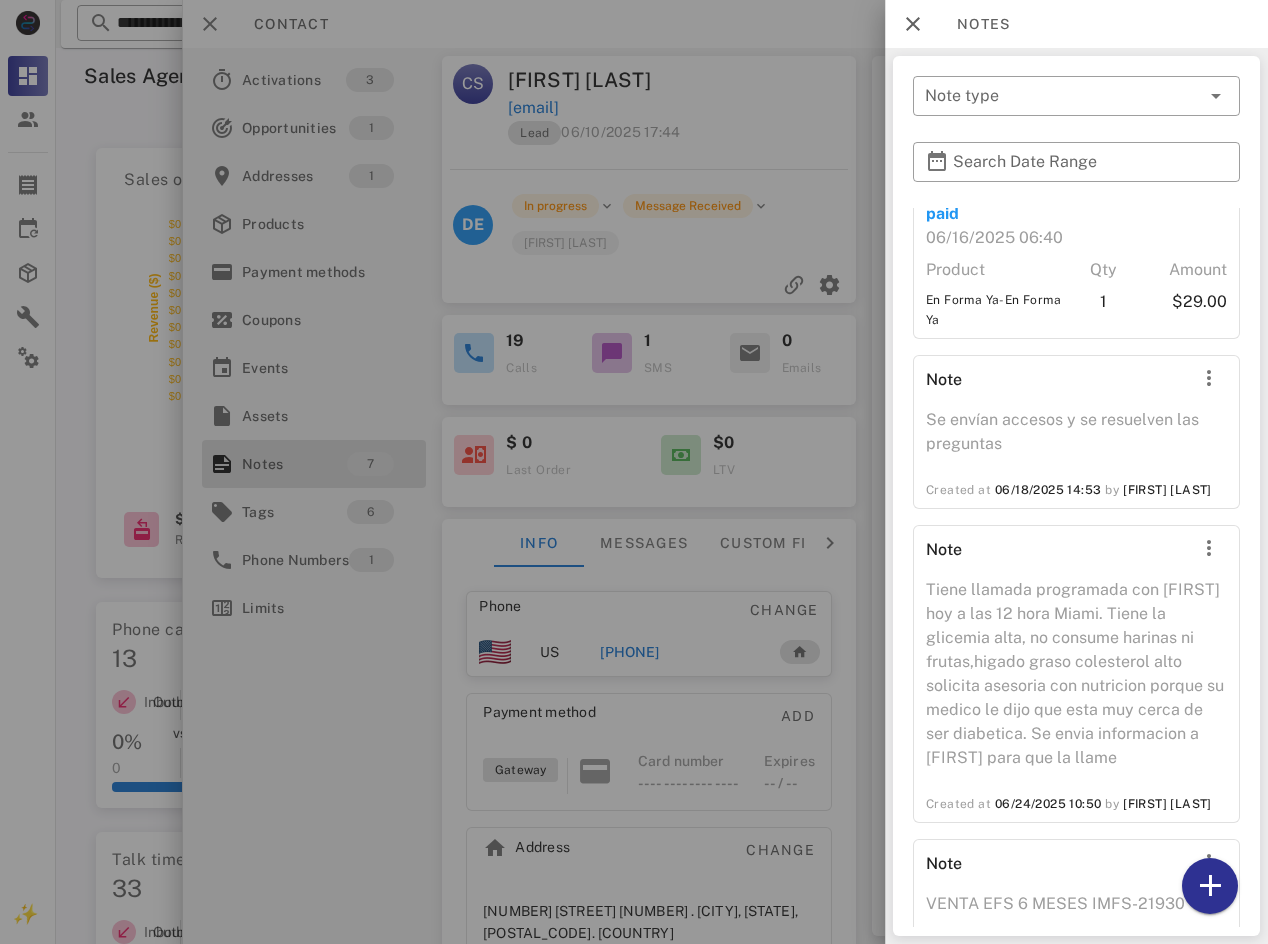 scroll, scrollTop: 766, scrollLeft: 0, axis: vertical 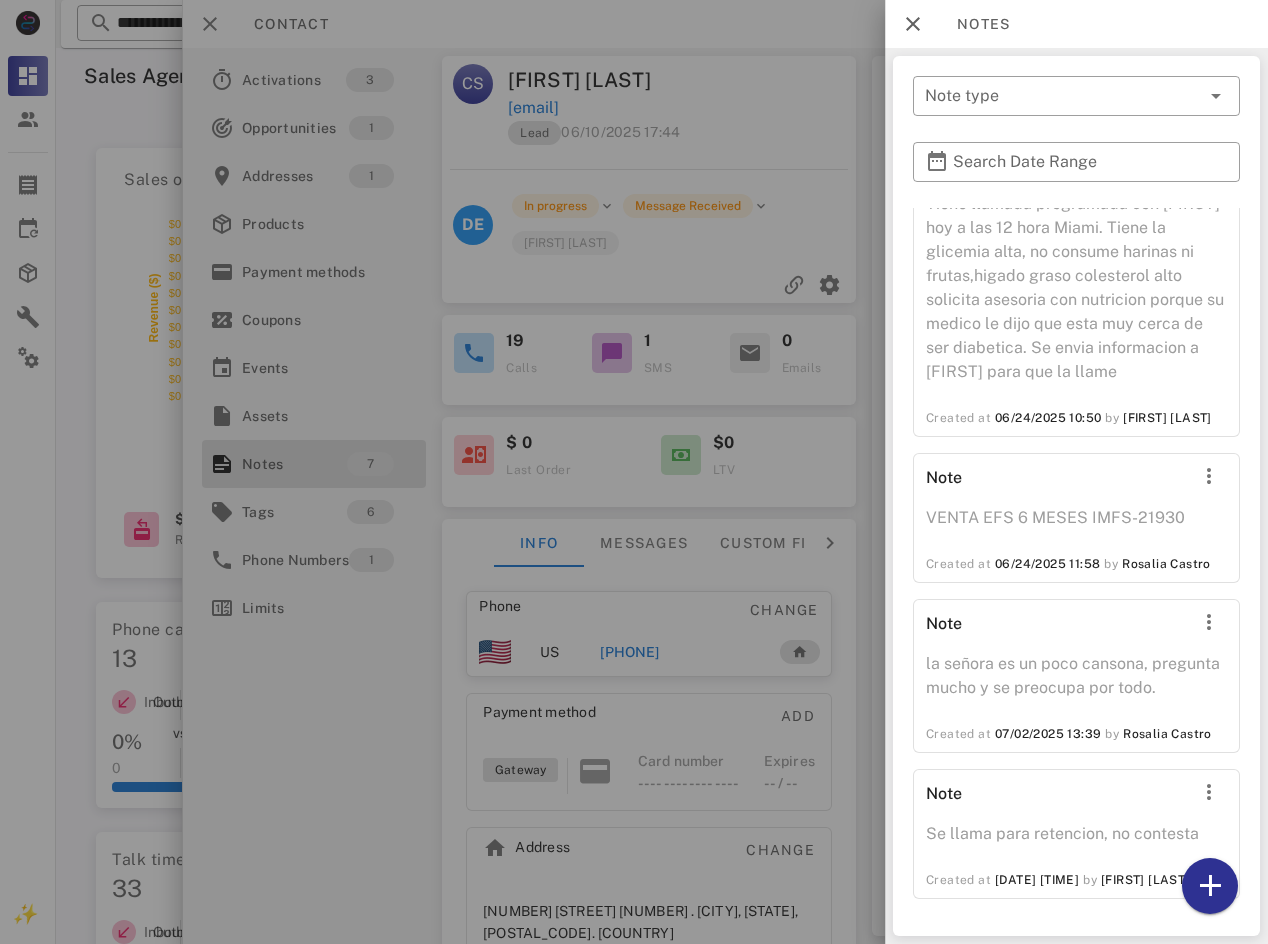 click on "Se llama para retencion, no contesta" at bounding box center [1076, 840] 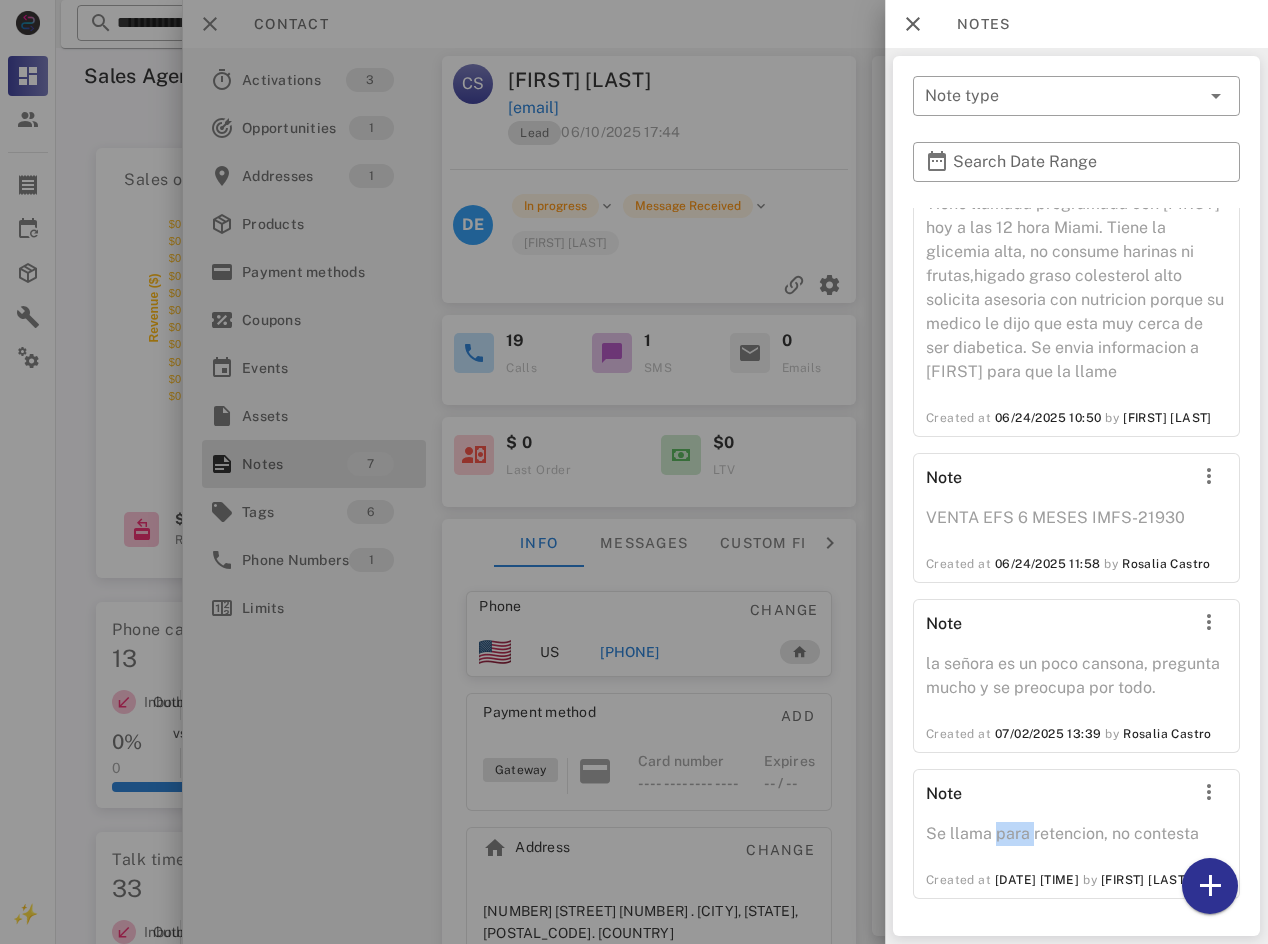 click on "Se llama para retencion, no contesta" at bounding box center (1076, 840) 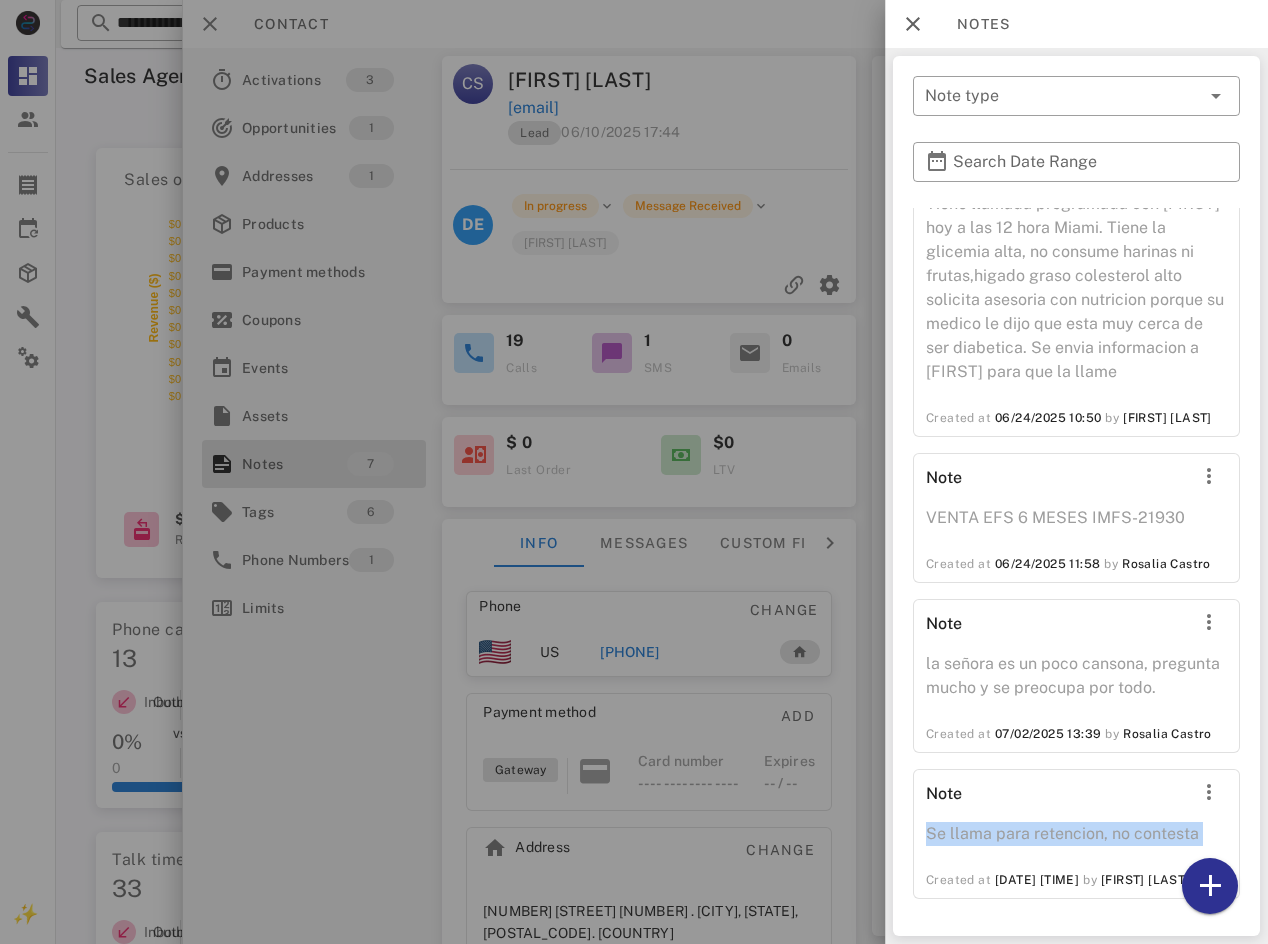 click on "Se llama para retencion, no contesta" at bounding box center (1076, 840) 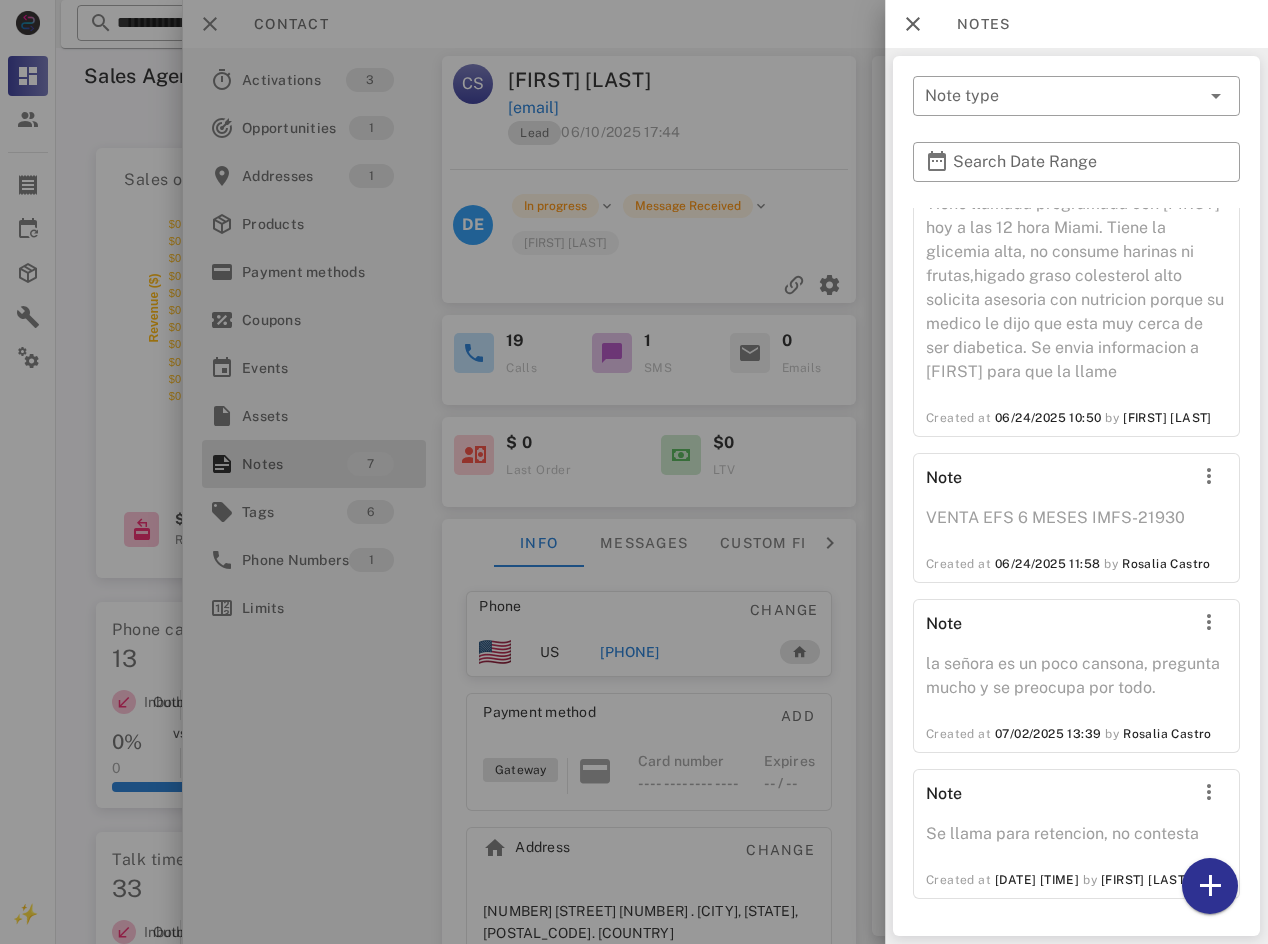 click on "la señora es un poco cansona, pregunta mucho y se preocupa por todo." at bounding box center (1076, 682) 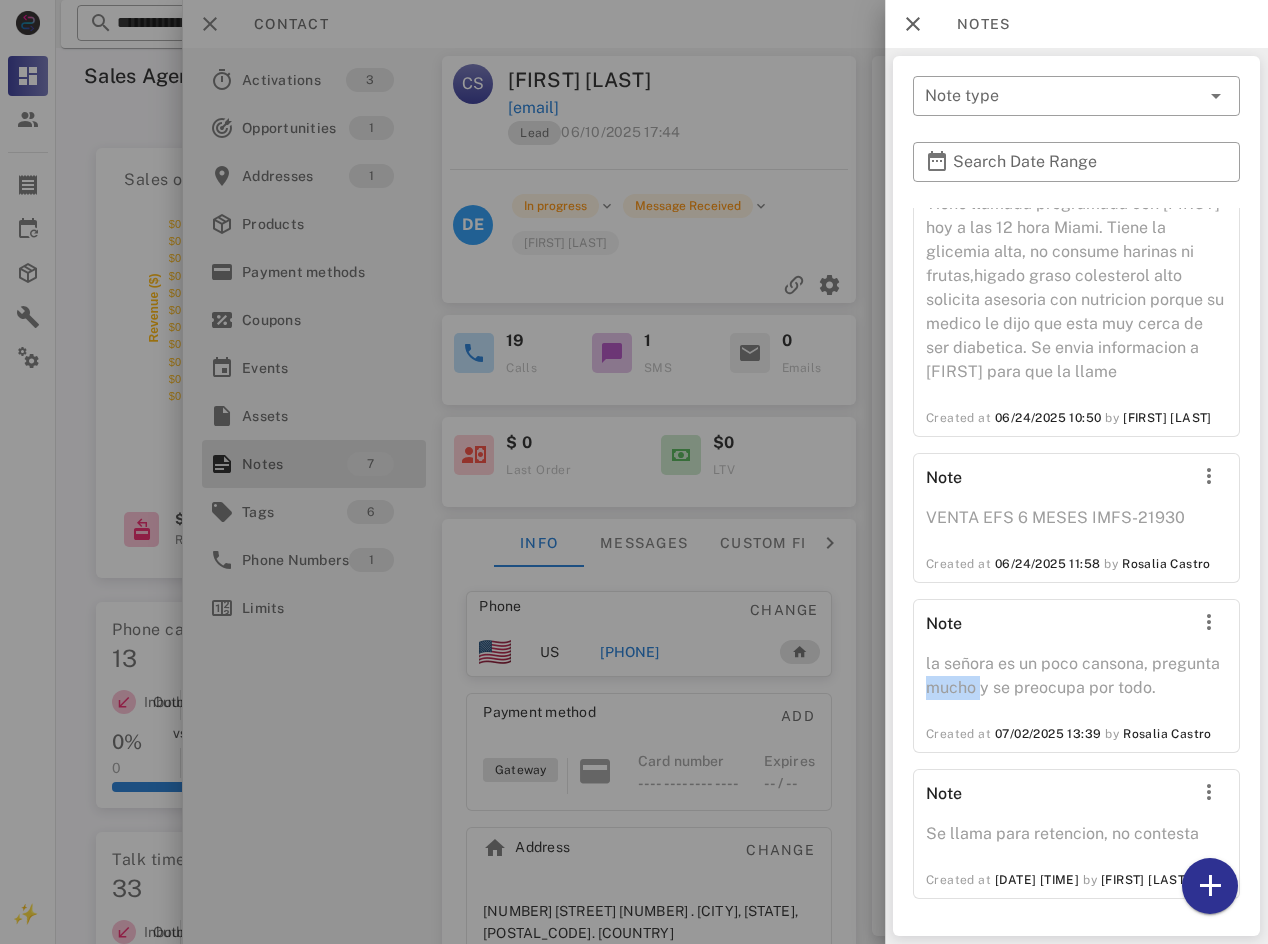 click on "la señora es un poco cansona, pregunta mucho y se preocupa por todo." at bounding box center (1076, 682) 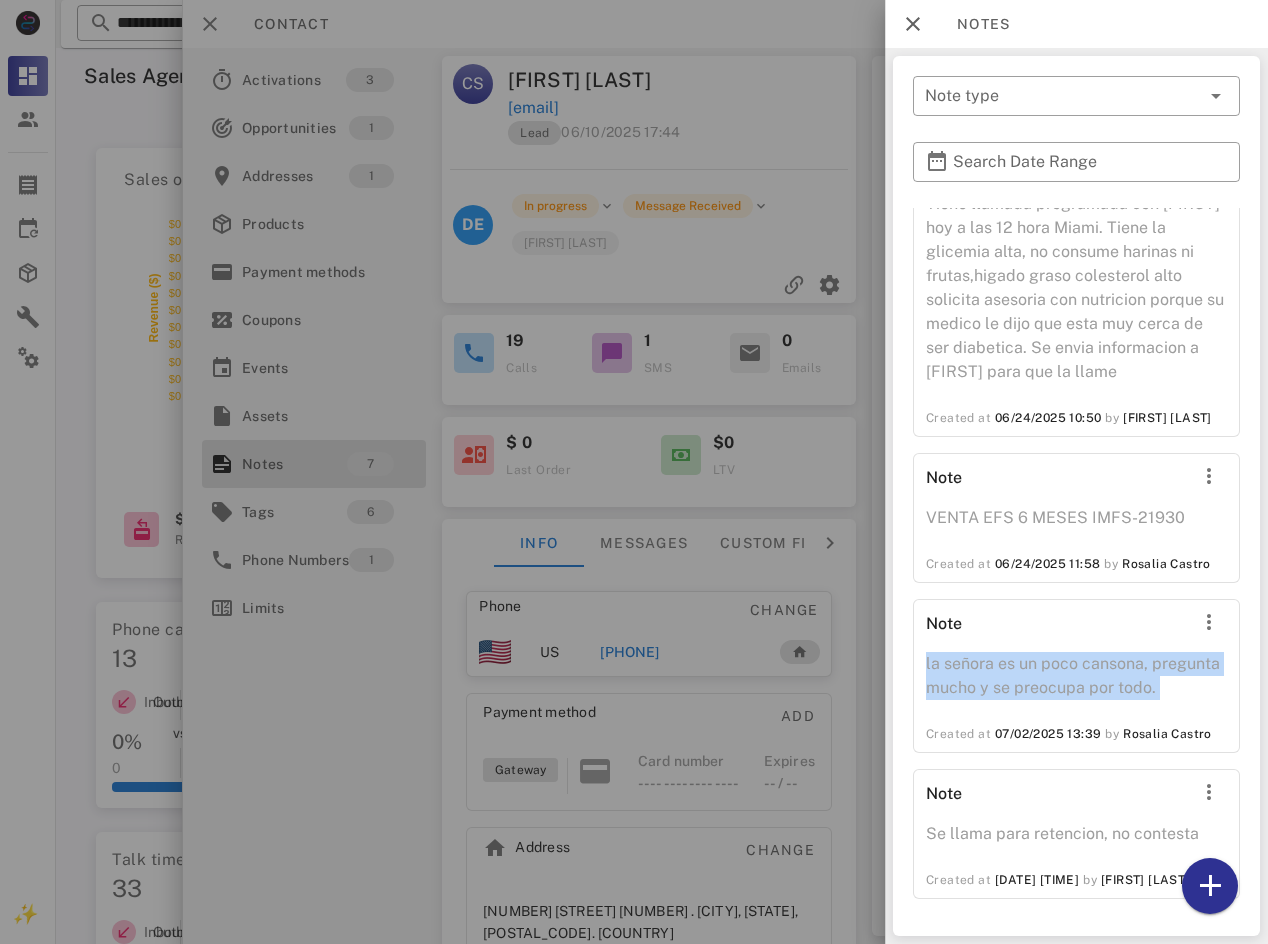 click on "la señora es un poco cansona, pregunta mucho y se preocupa por todo." at bounding box center [1076, 682] 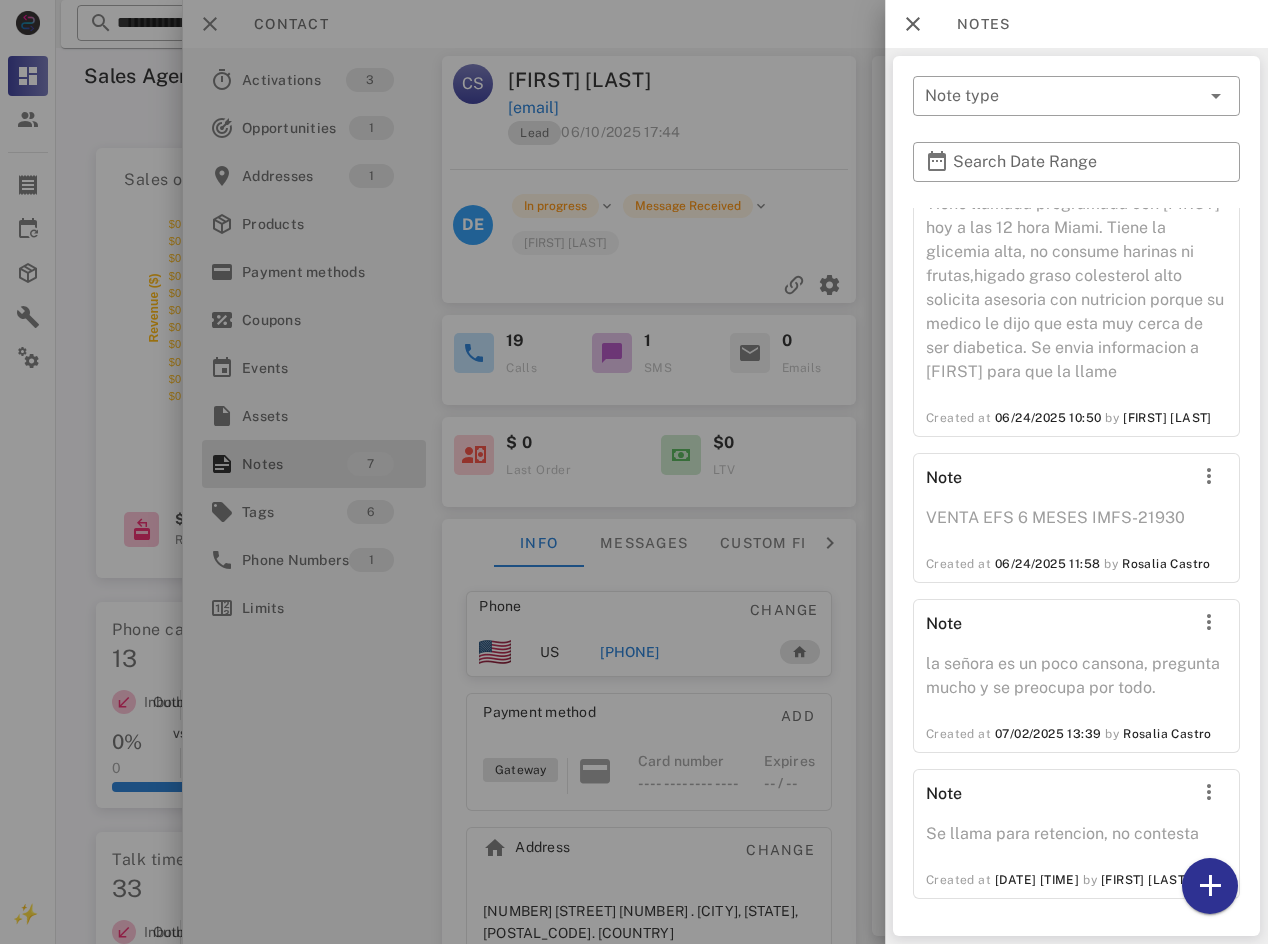 click on "VENTA EFS 6 MESES IMFS-21930" at bounding box center [1076, 524] 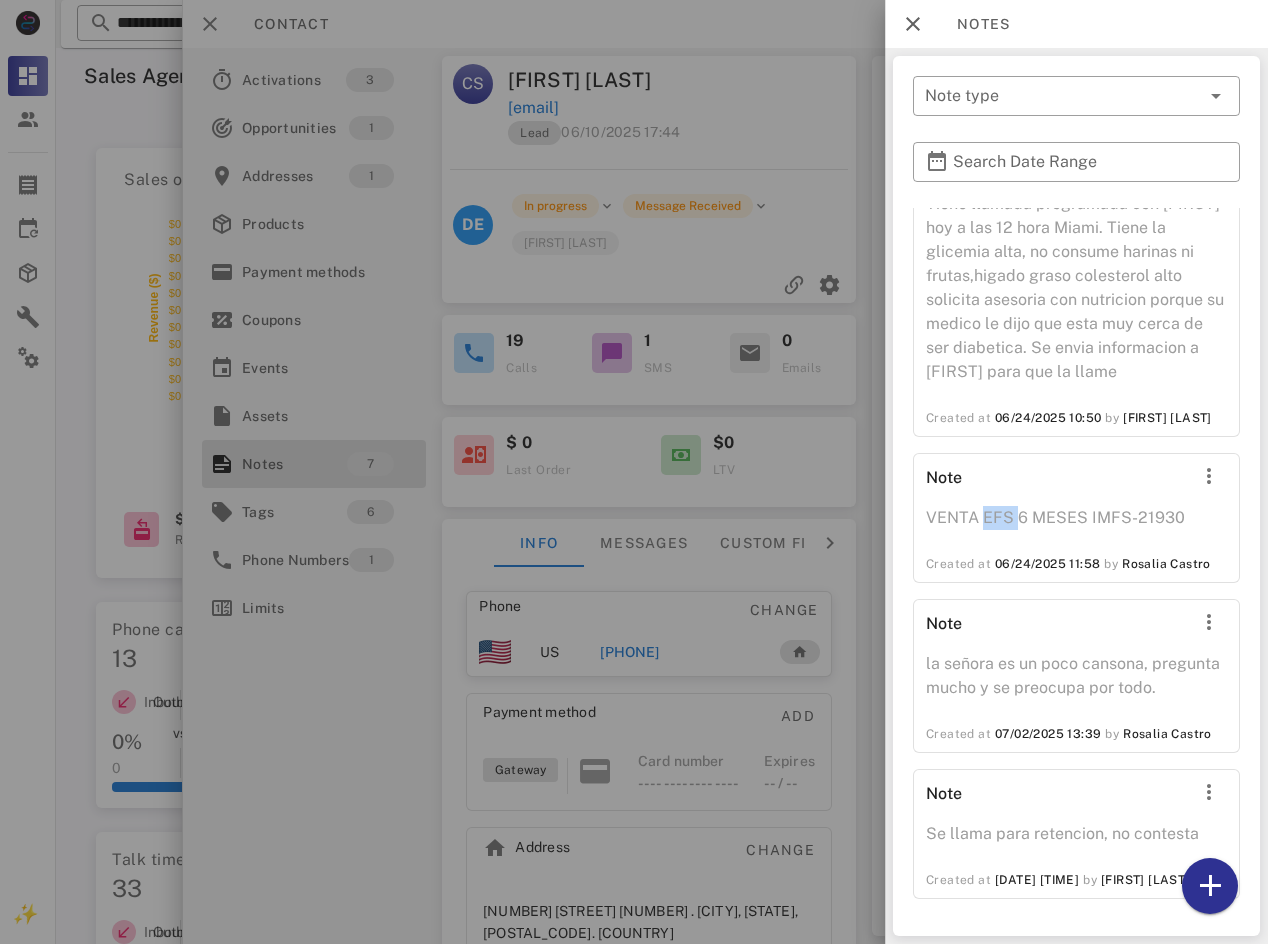 click on "VENTA EFS 6 MESES IMFS-21930" at bounding box center [1076, 524] 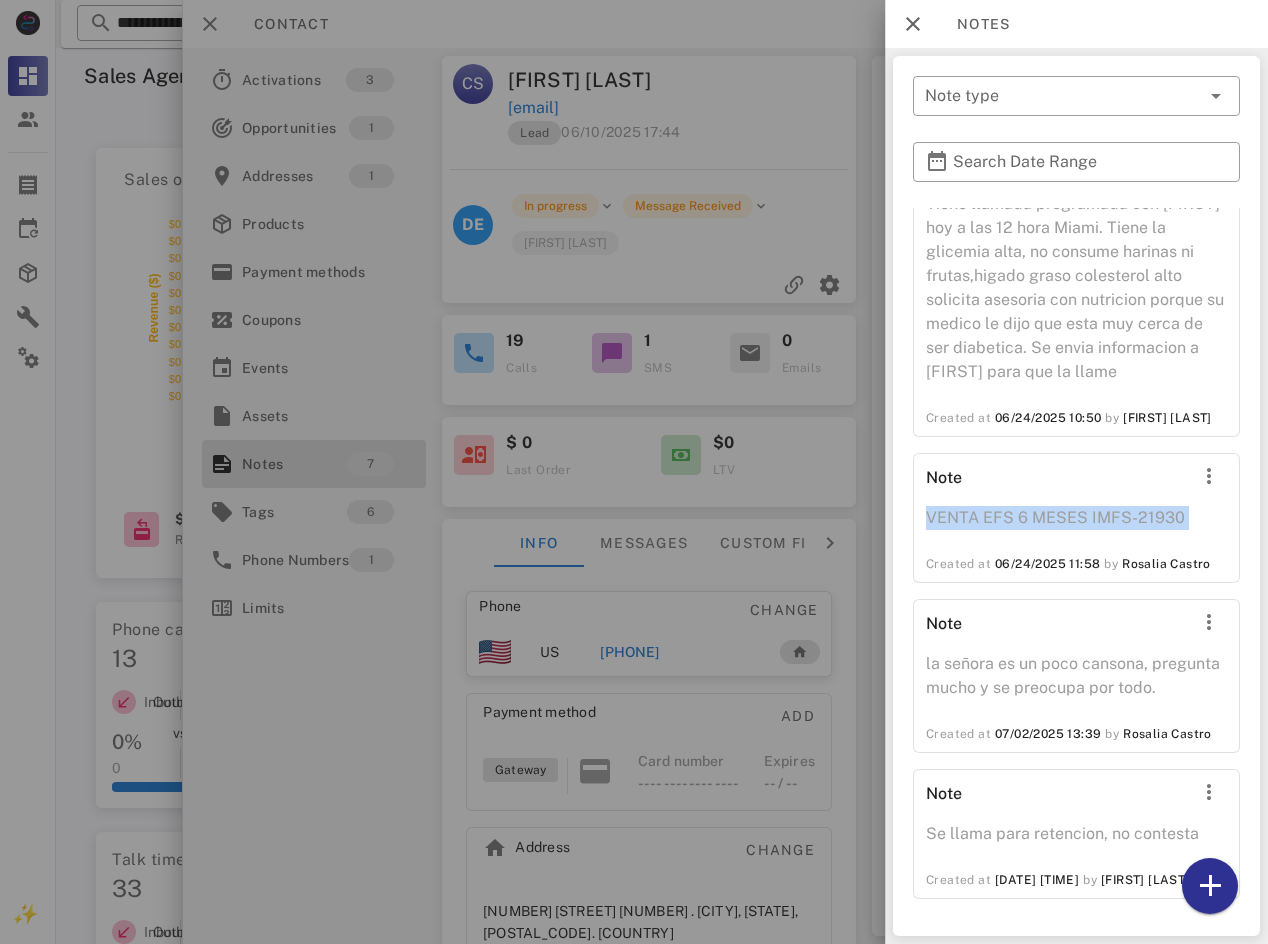 click on "VENTA EFS 6 MESES IMFS-21930" at bounding box center (1076, 524) 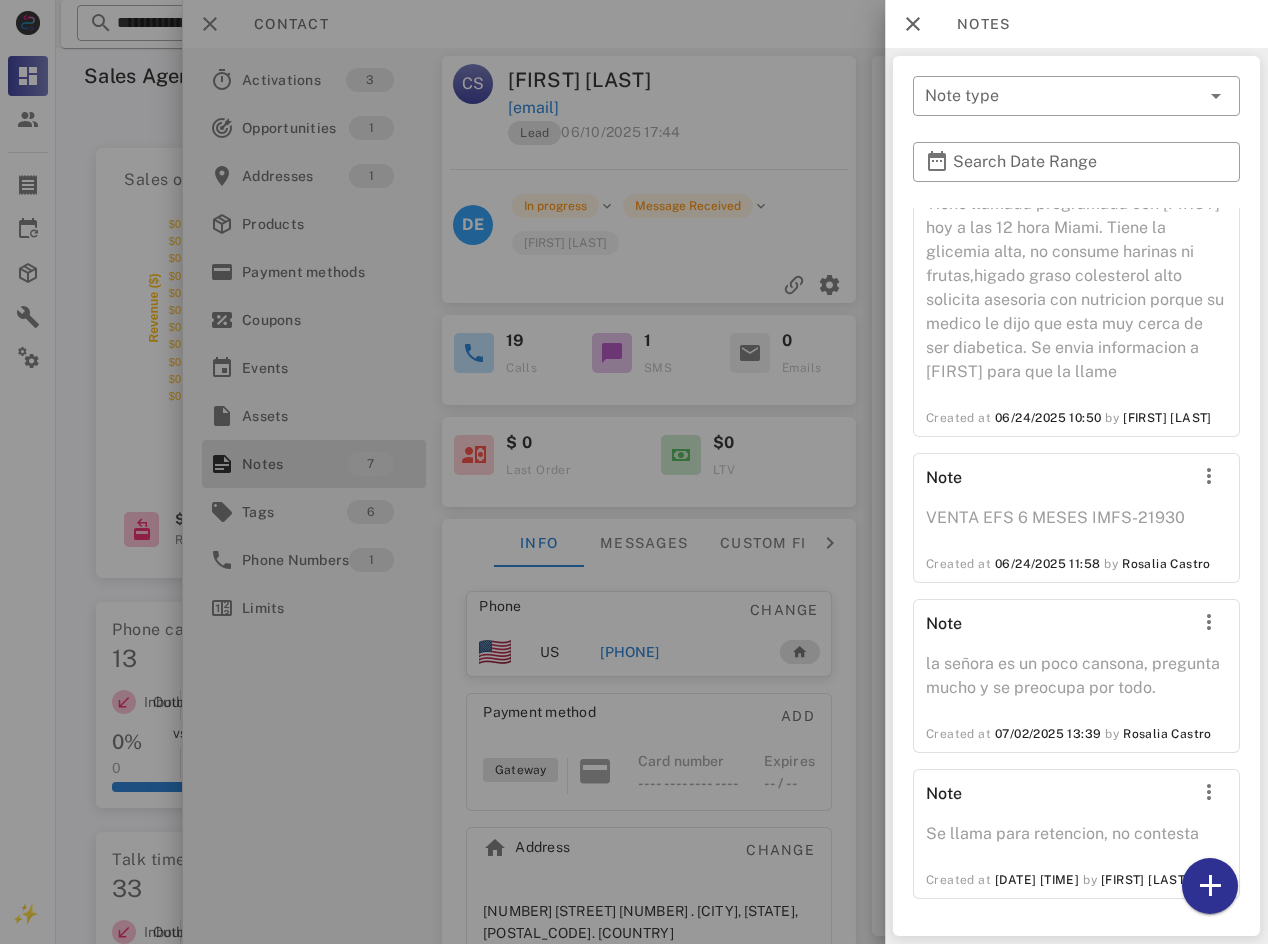 click at bounding box center (634, 472) 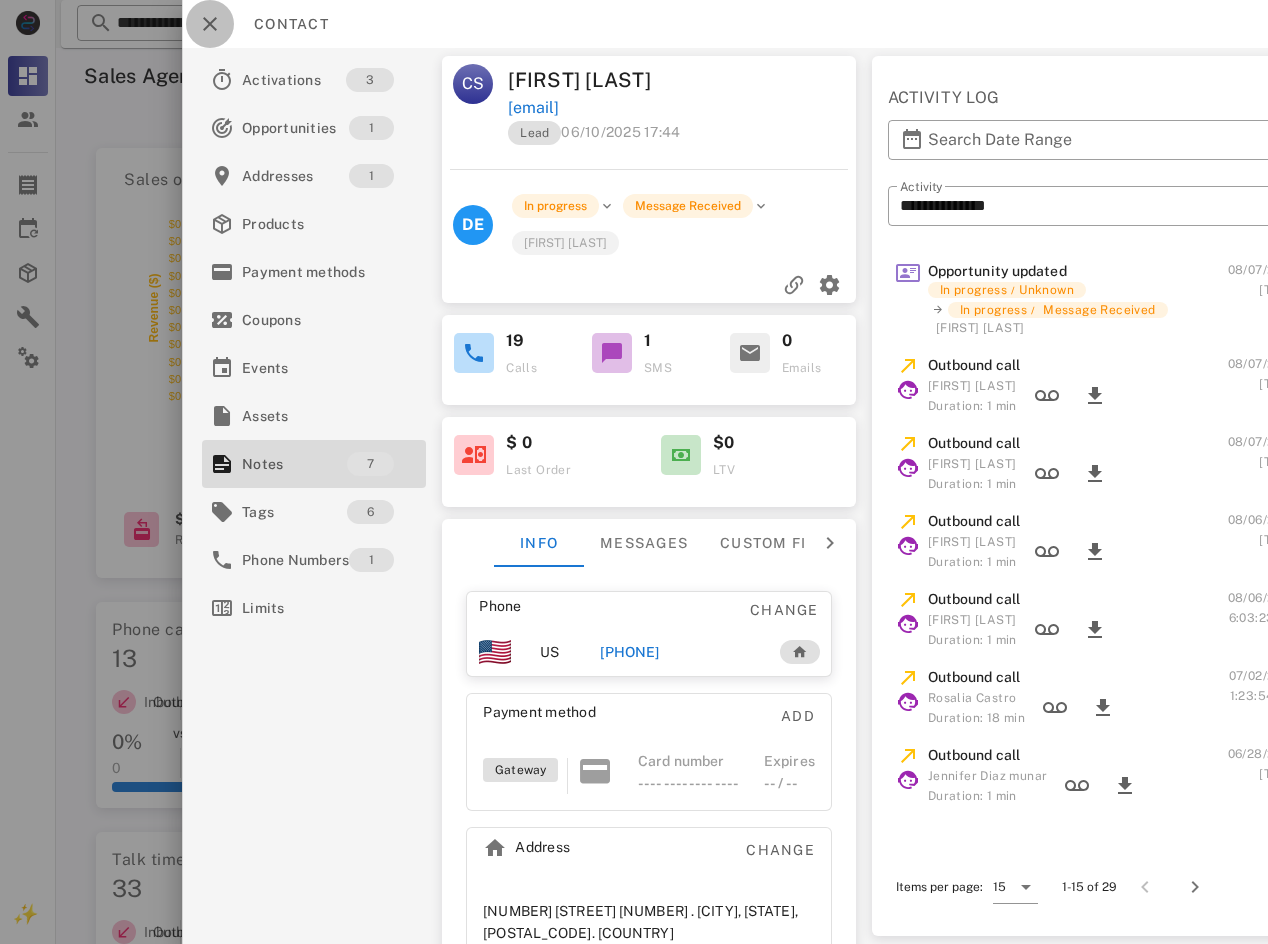 click at bounding box center [210, 24] 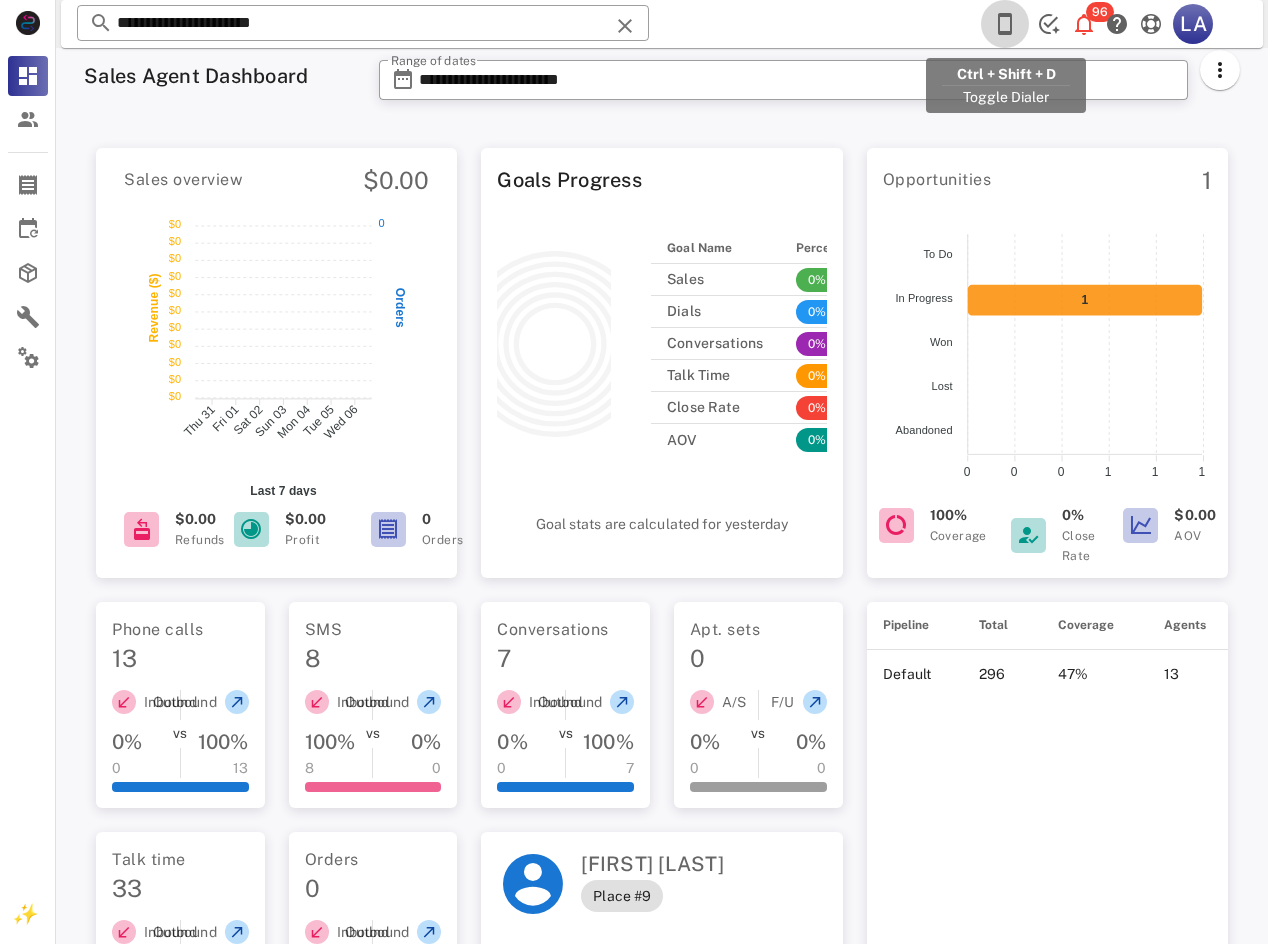 click at bounding box center (1005, 24) 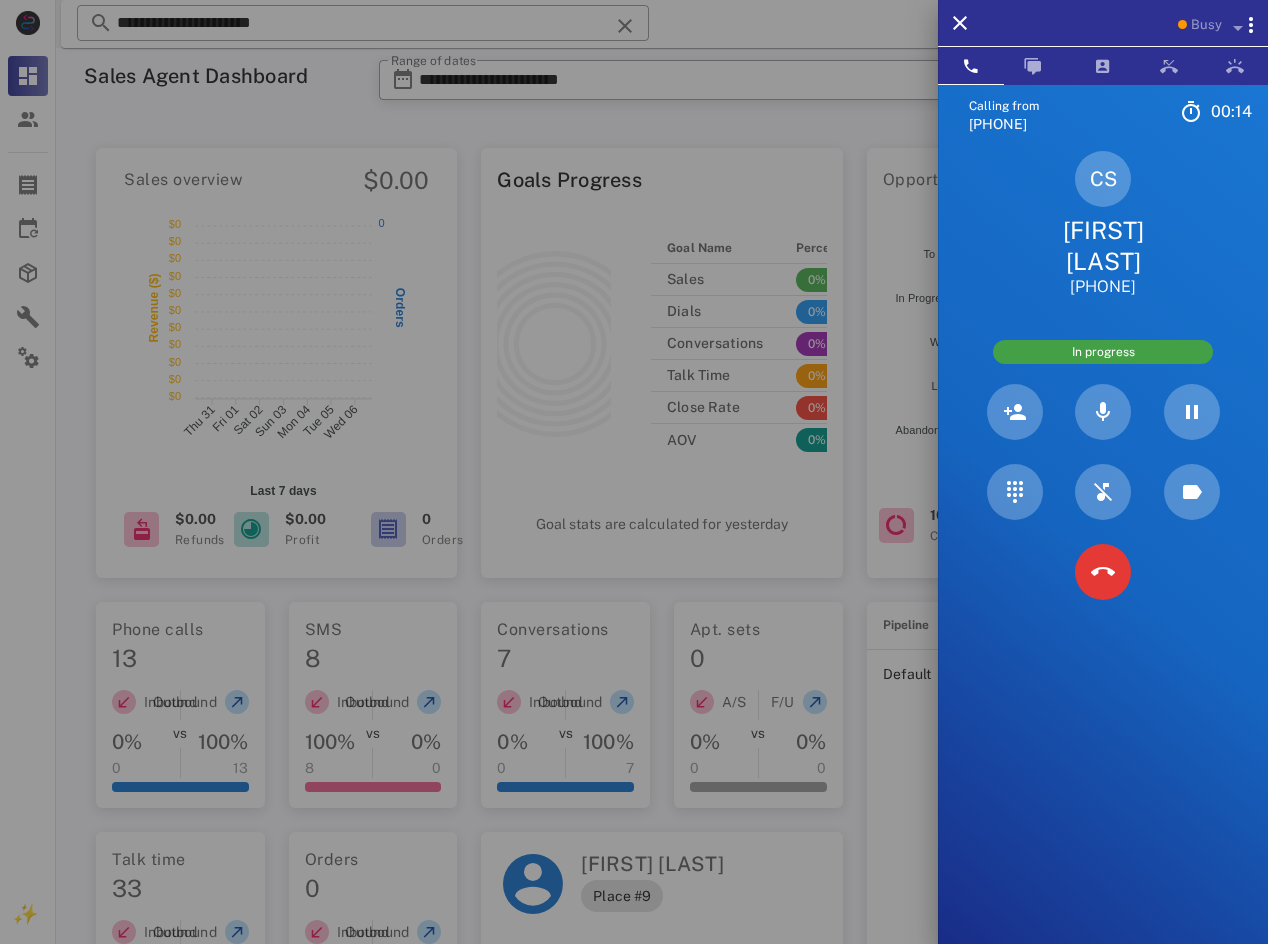 click on "[FIRST] [LAST]" at bounding box center (1103, 246) 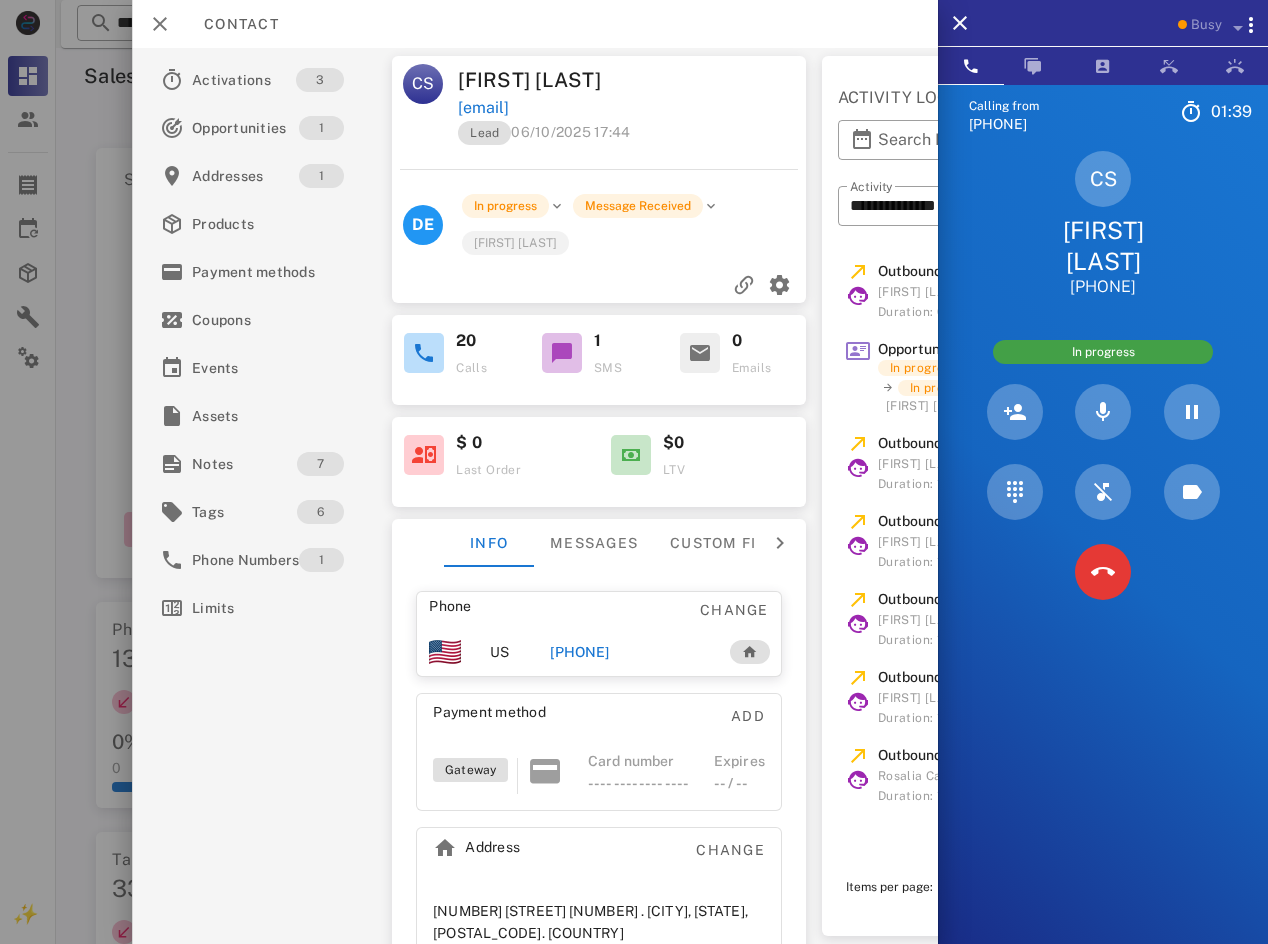 click on "Calling from [PHONE]" at bounding box center (1103, 556) 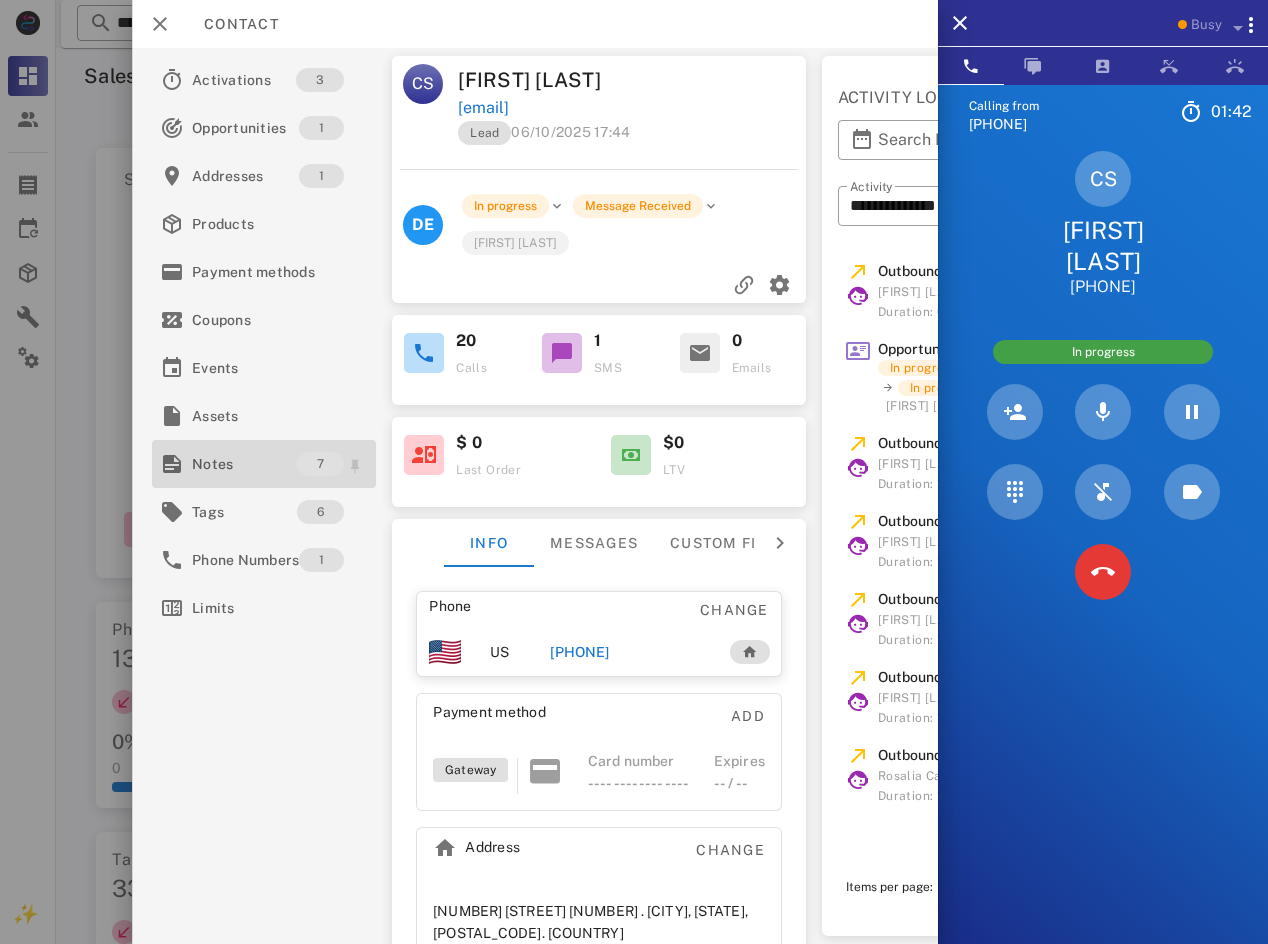 click on "Notes" at bounding box center [244, 464] 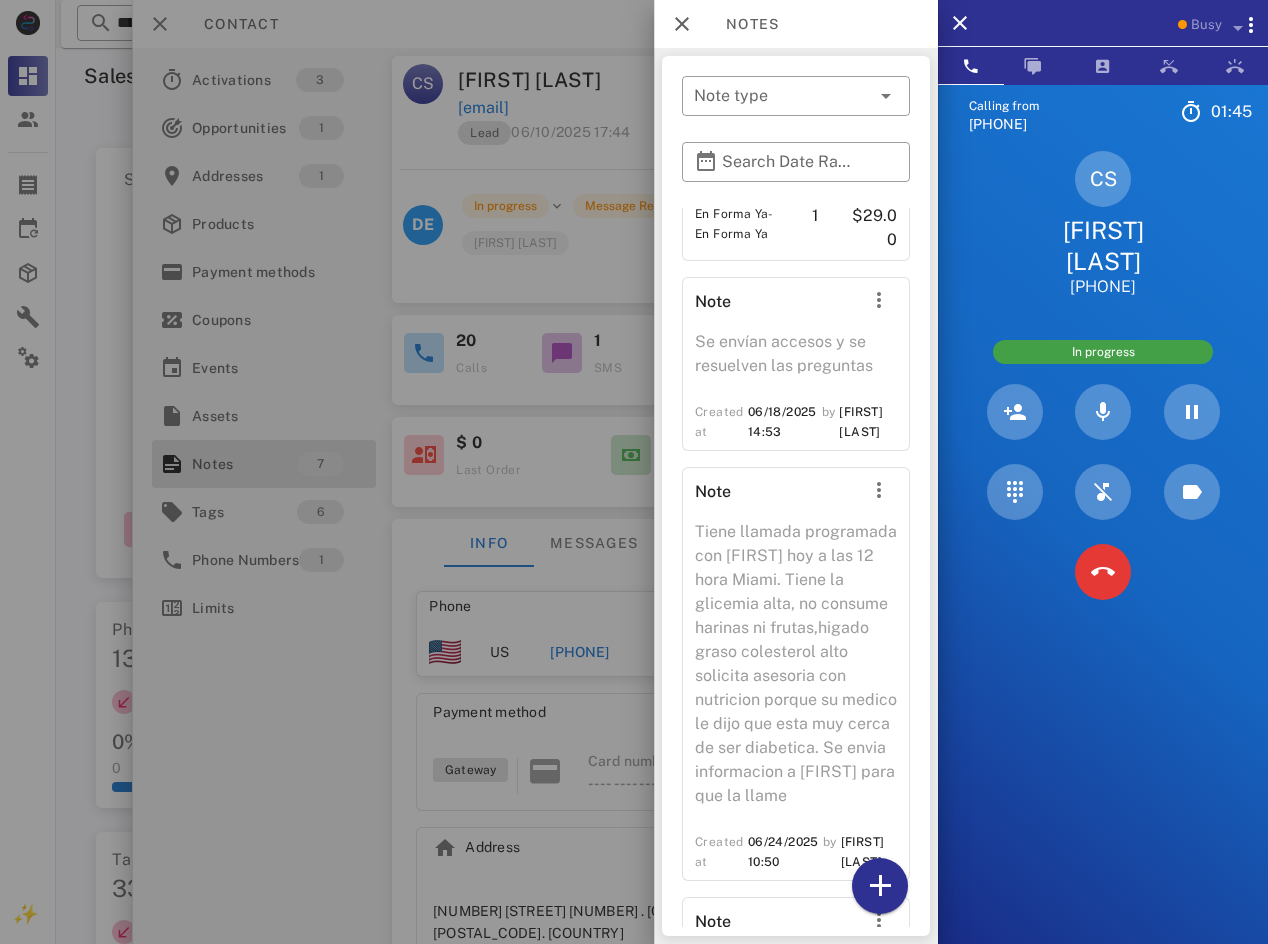 scroll, scrollTop: 1109, scrollLeft: 0, axis: vertical 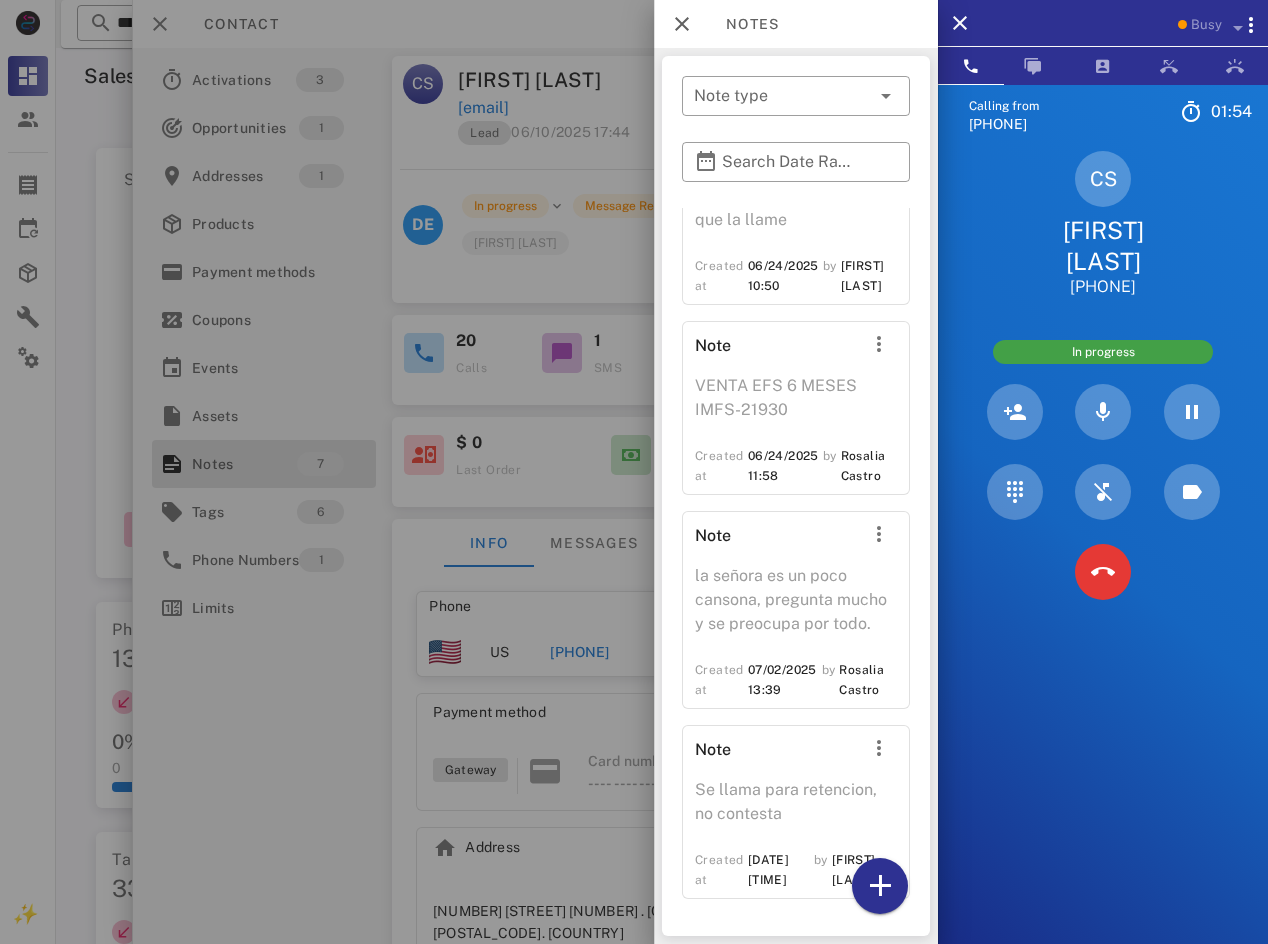 drag, startPoint x: 1018, startPoint y: 670, endPoint x: 1102, endPoint y: 650, distance: 86.34813 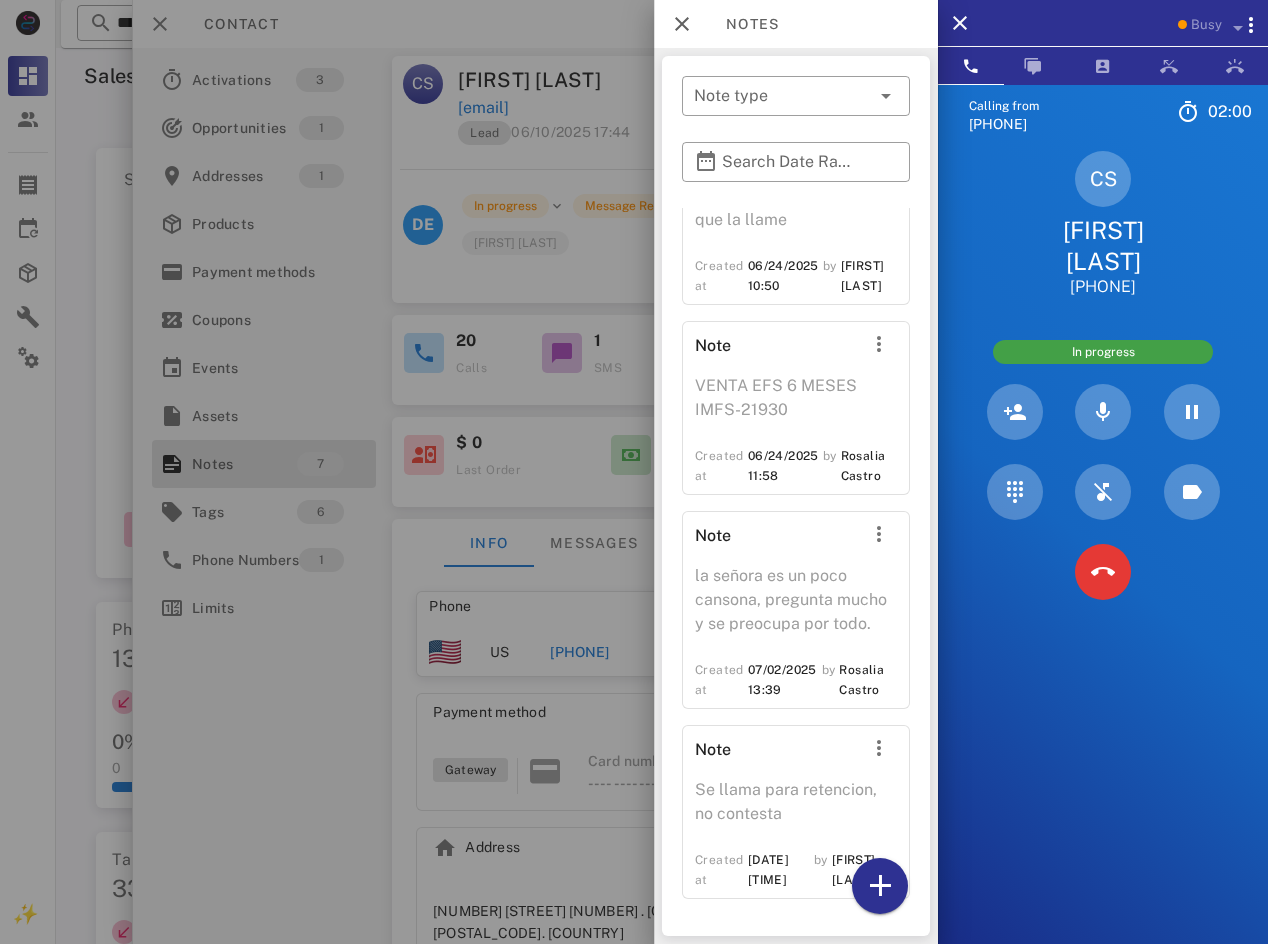 click on "Calling from [PHONE]" at bounding box center [1103, 556] 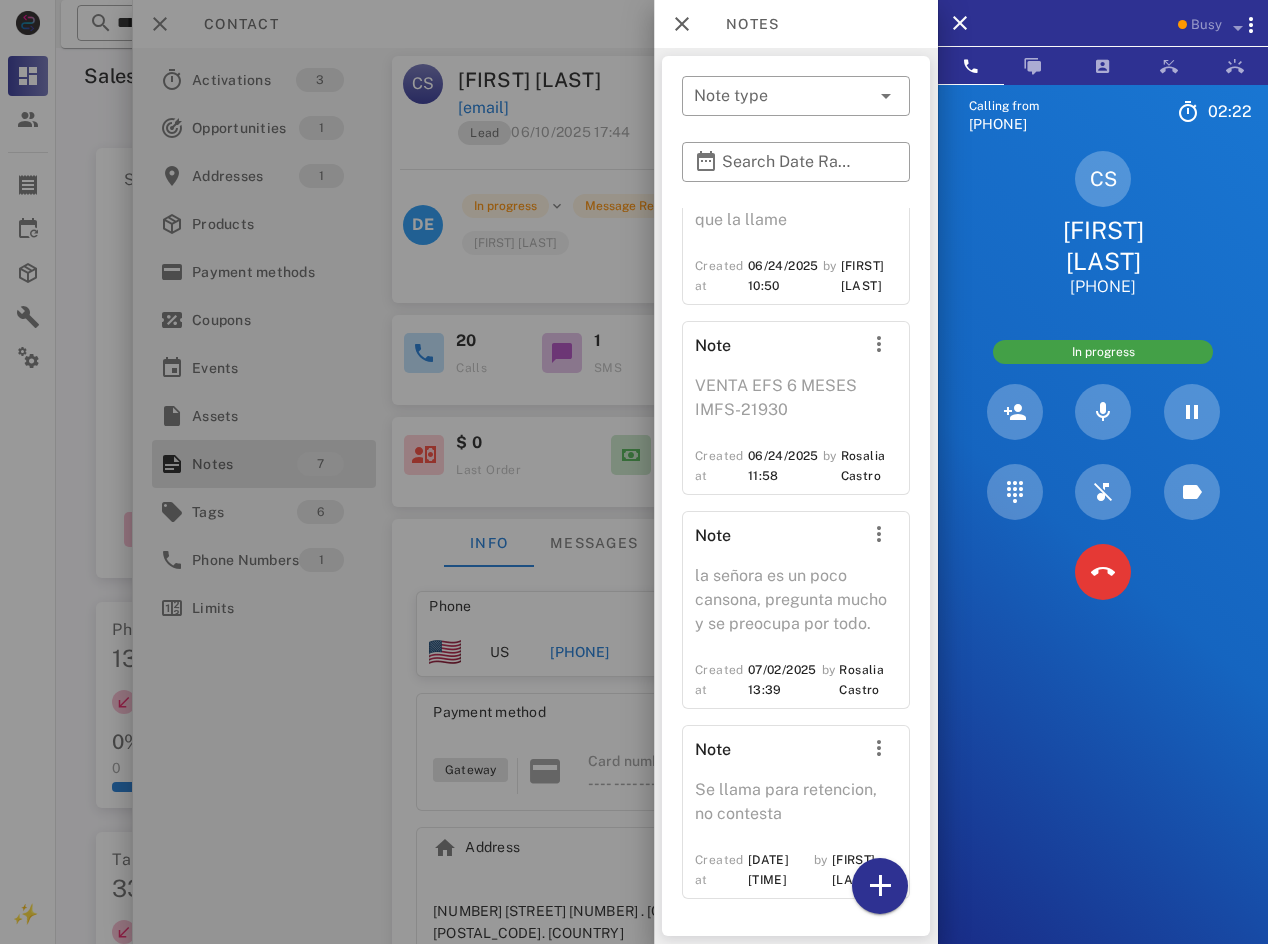 click on "VENTA EFS 6 MESES IMFS-21930" at bounding box center [796, 404] 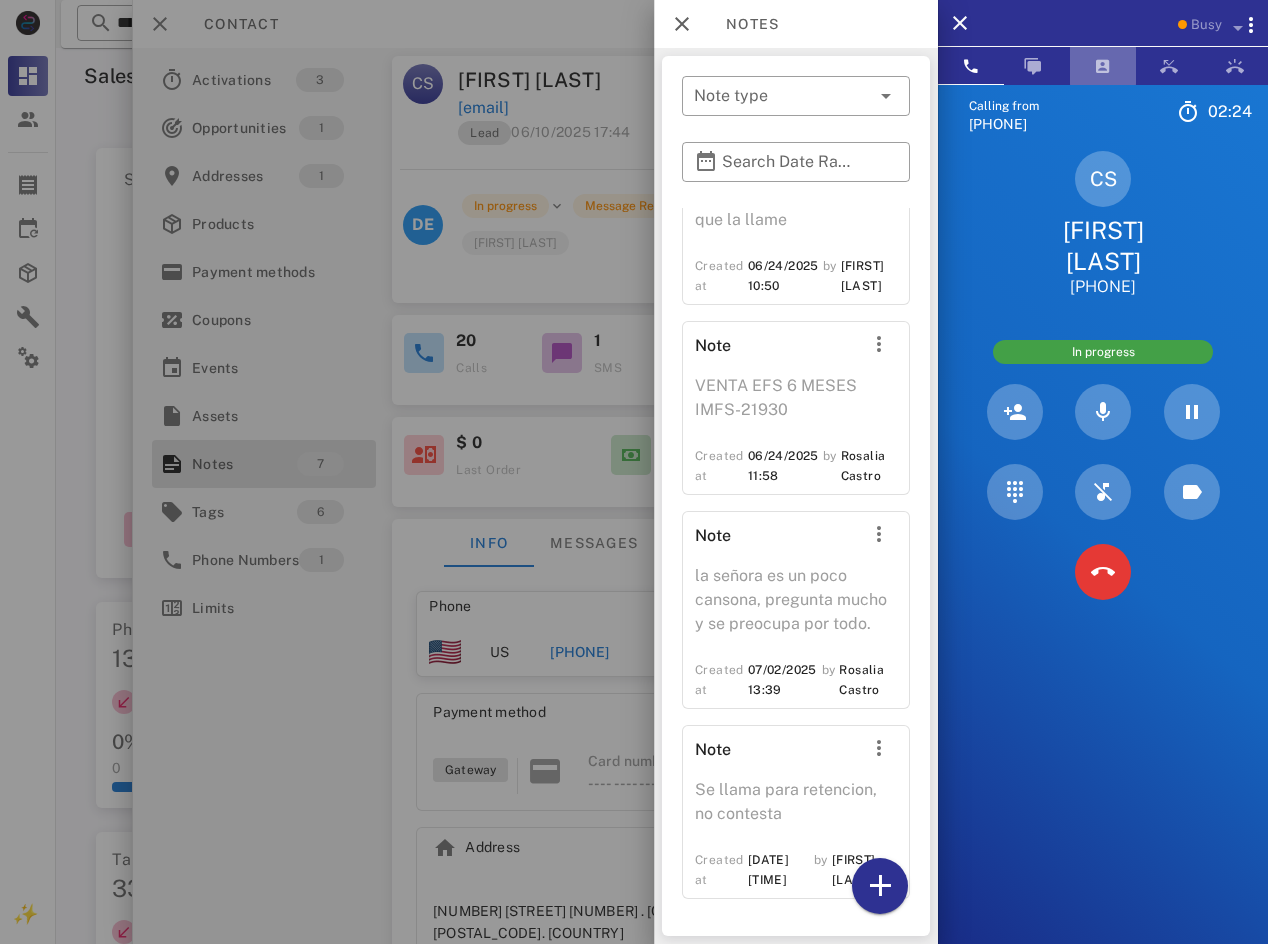 click at bounding box center [1103, 66] 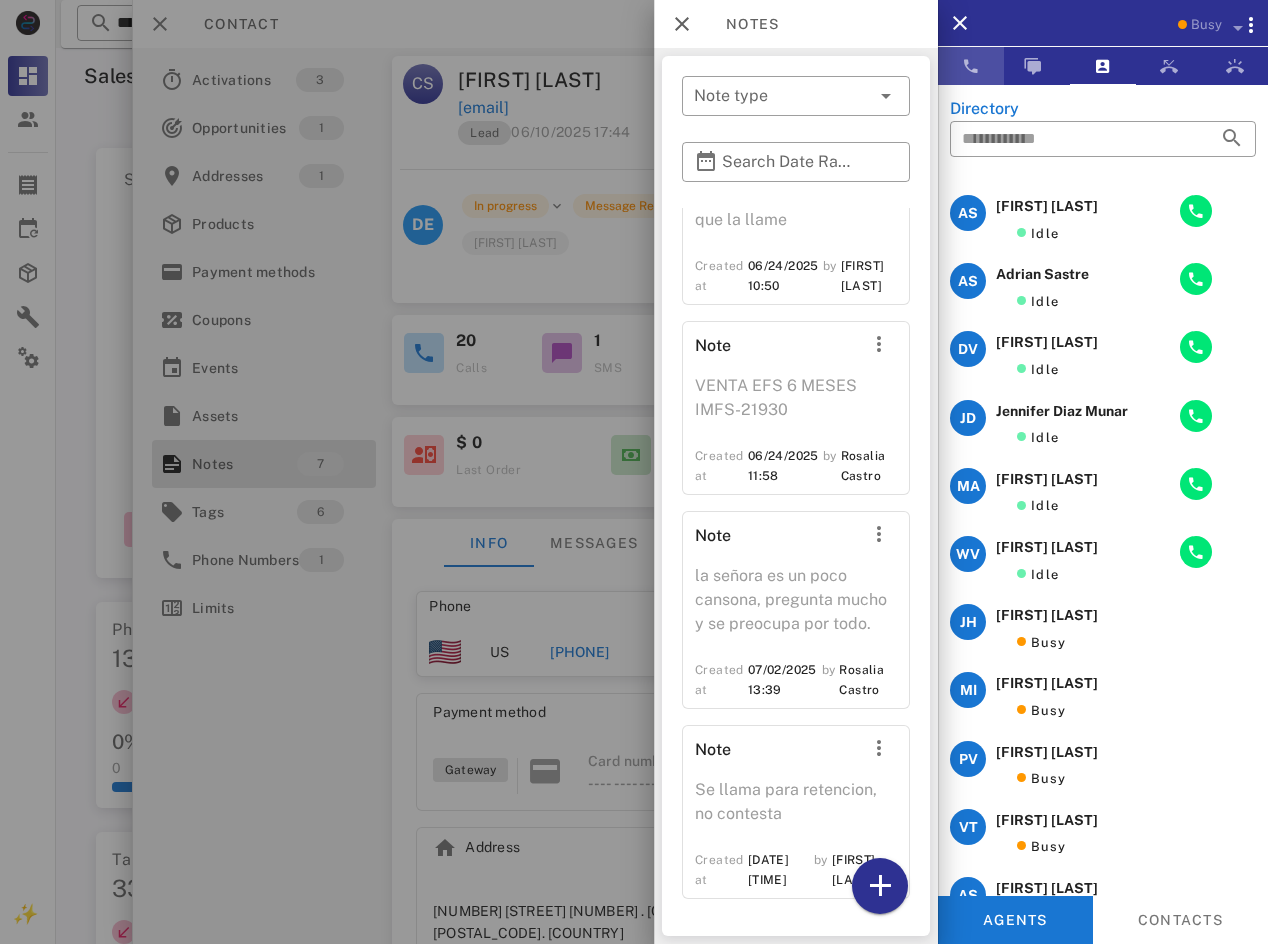 click at bounding box center (971, 66) 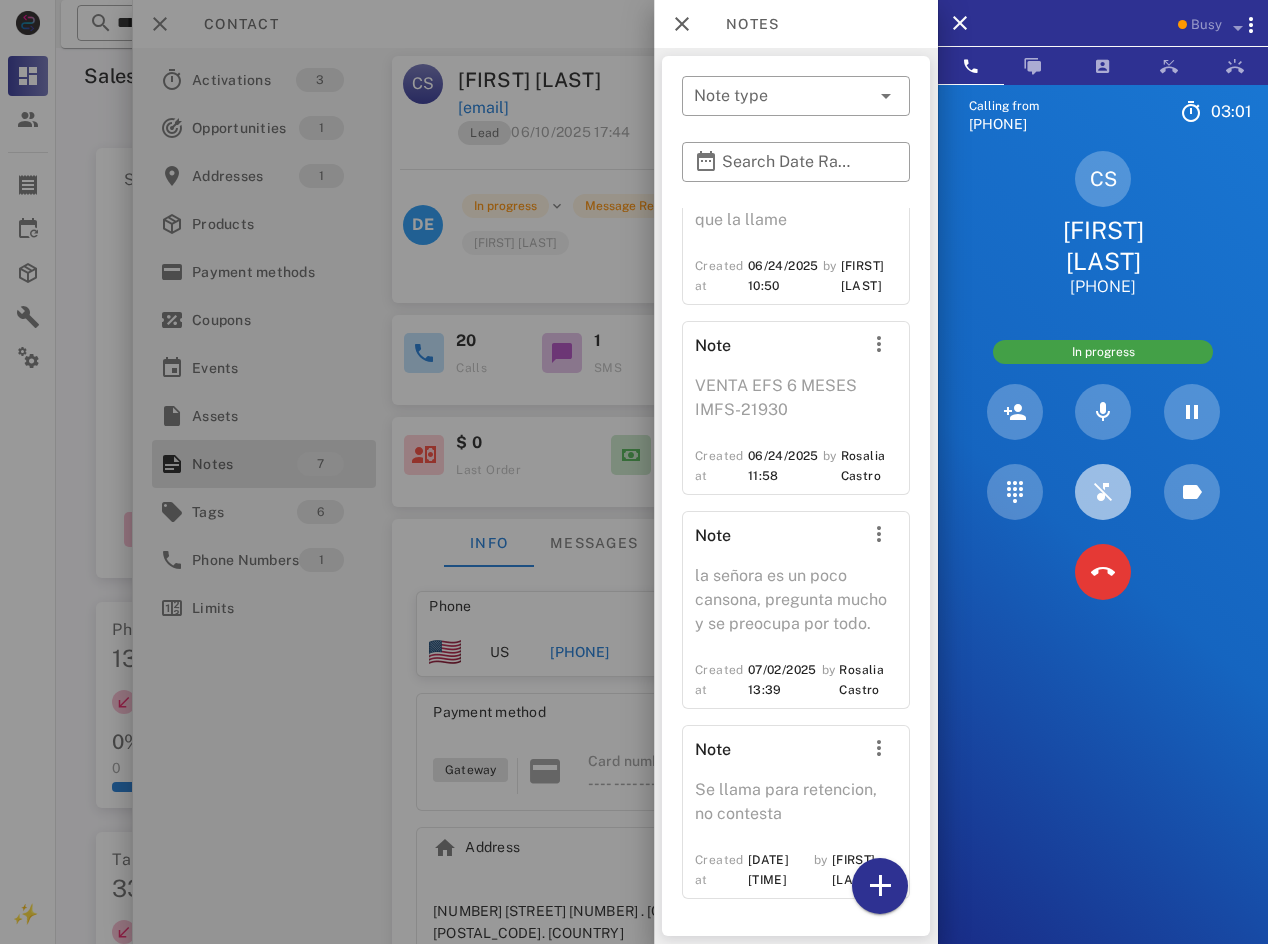 click at bounding box center (1103, 492) 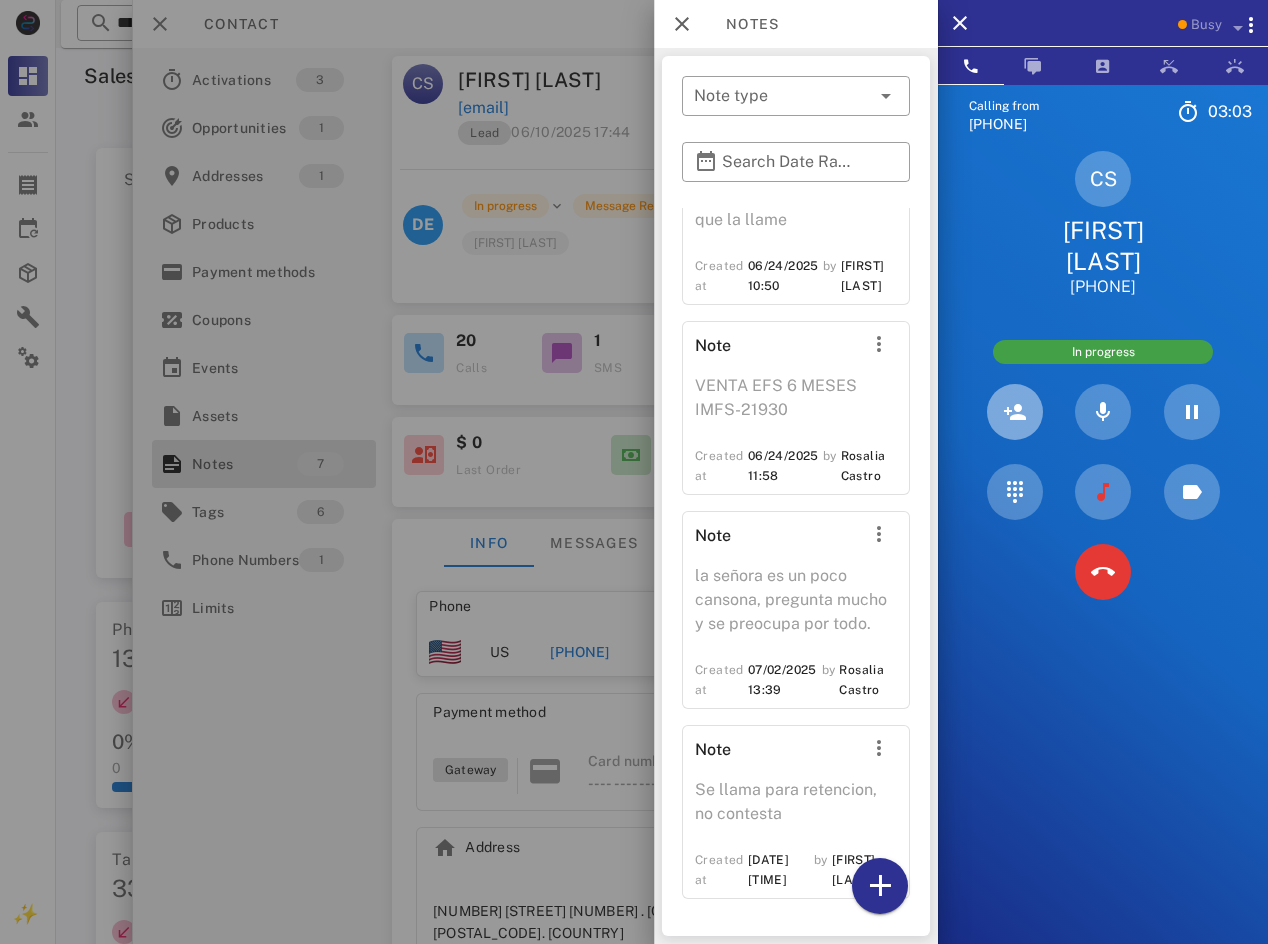 click at bounding box center (1015, 412) 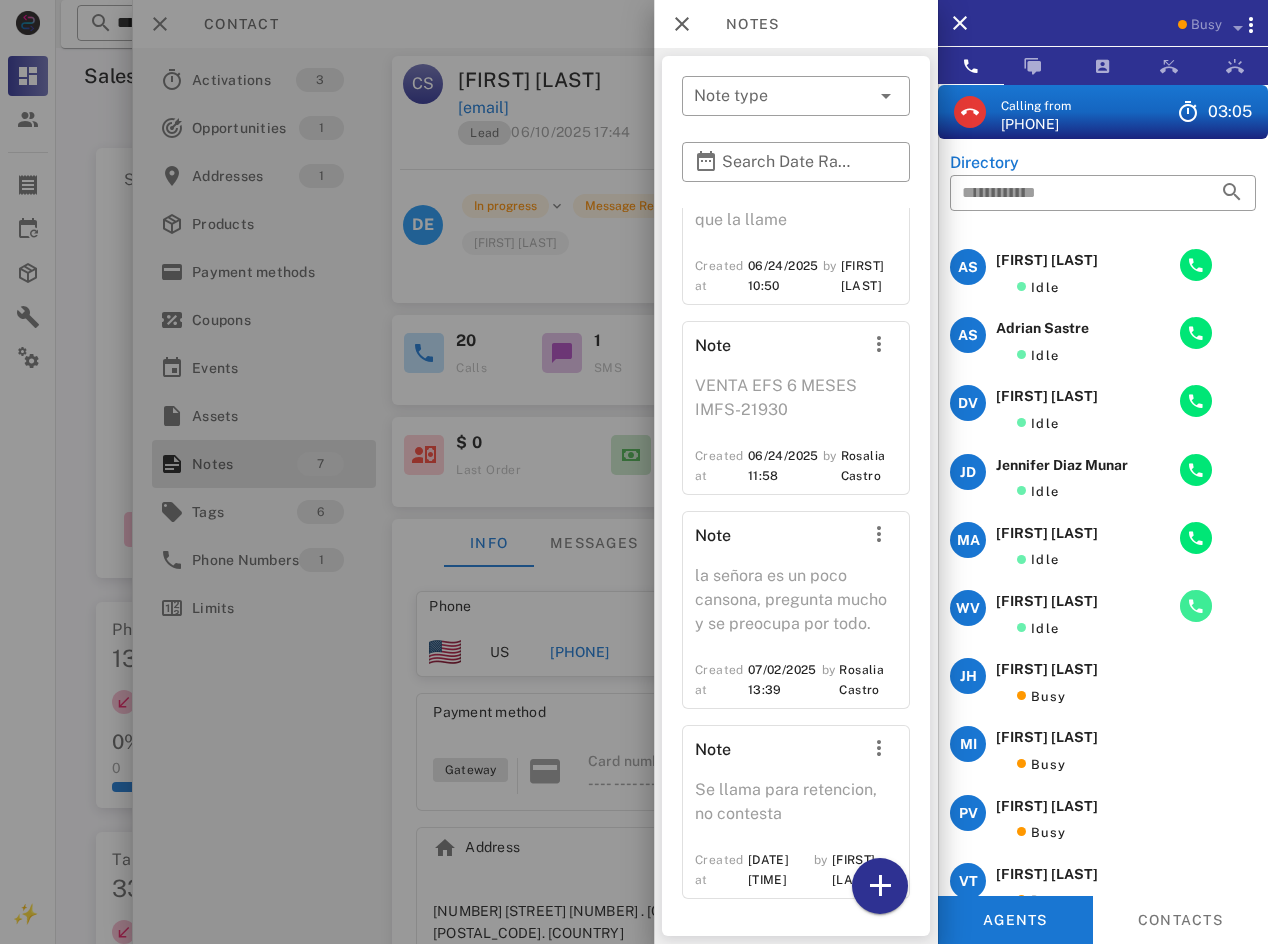 click at bounding box center [1196, 606] 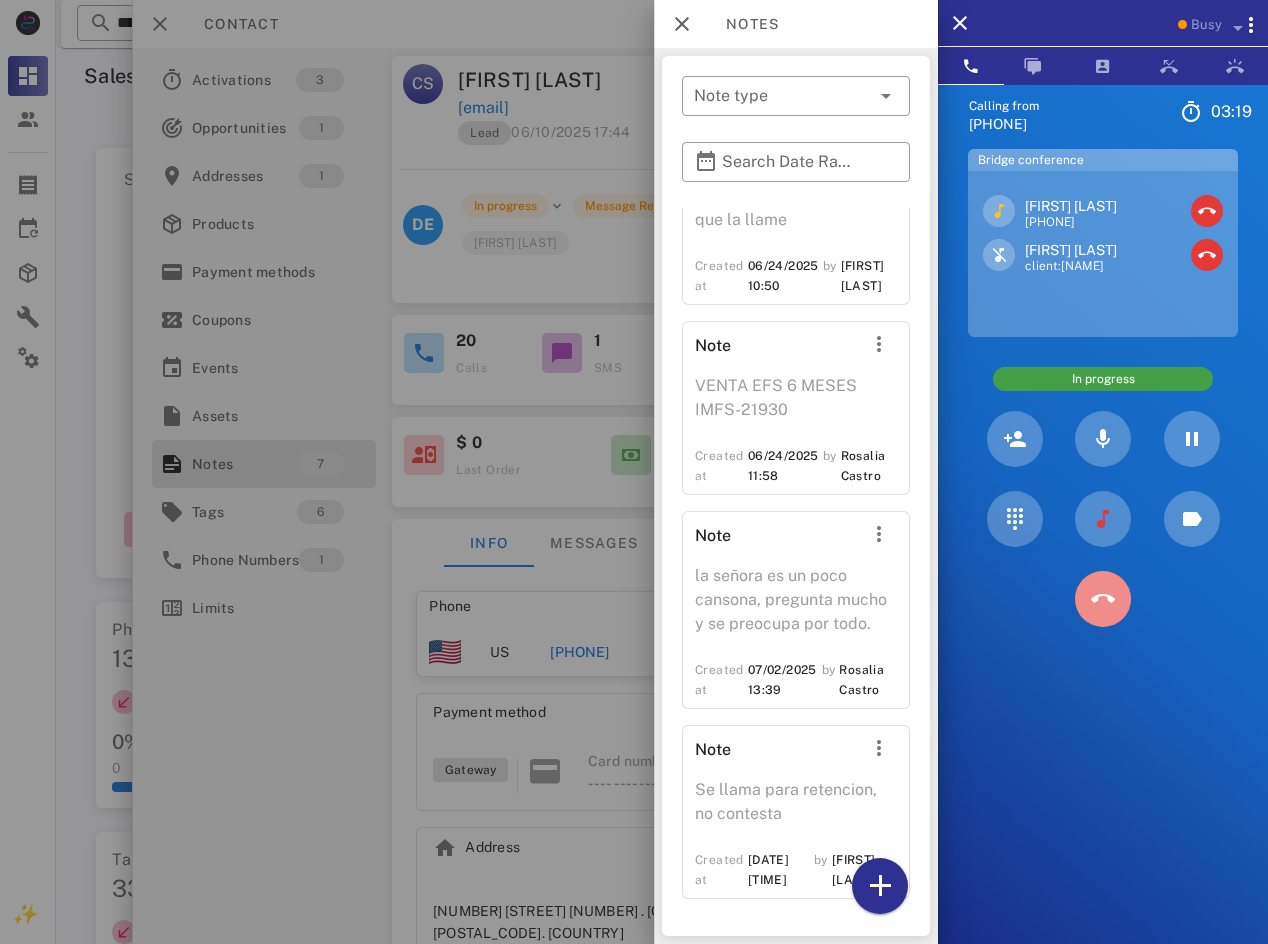 click at bounding box center [1103, 599] 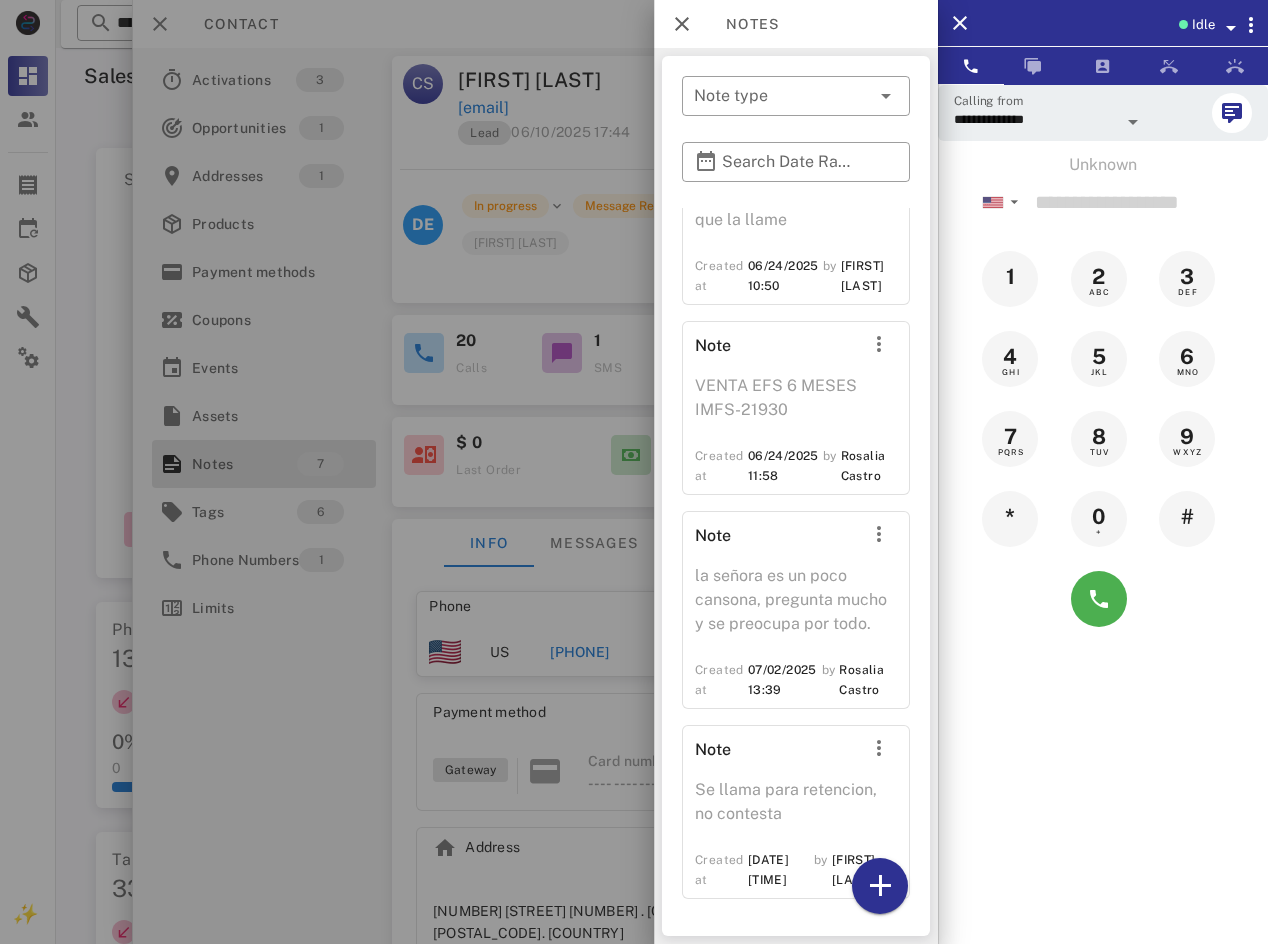click on "Idle" at bounding box center (1203, 25) 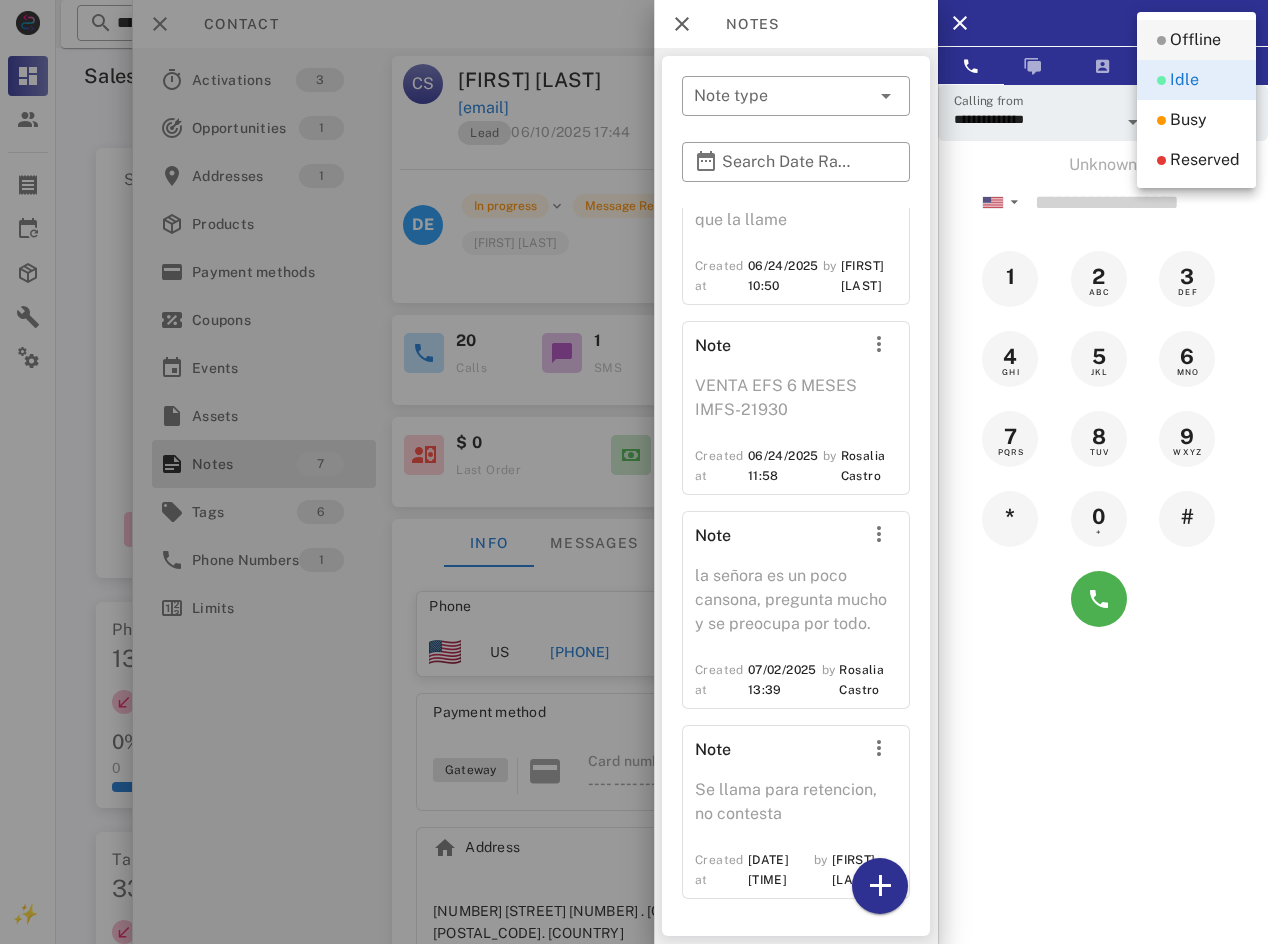 click on "Offline" at bounding box center (1195, 40) 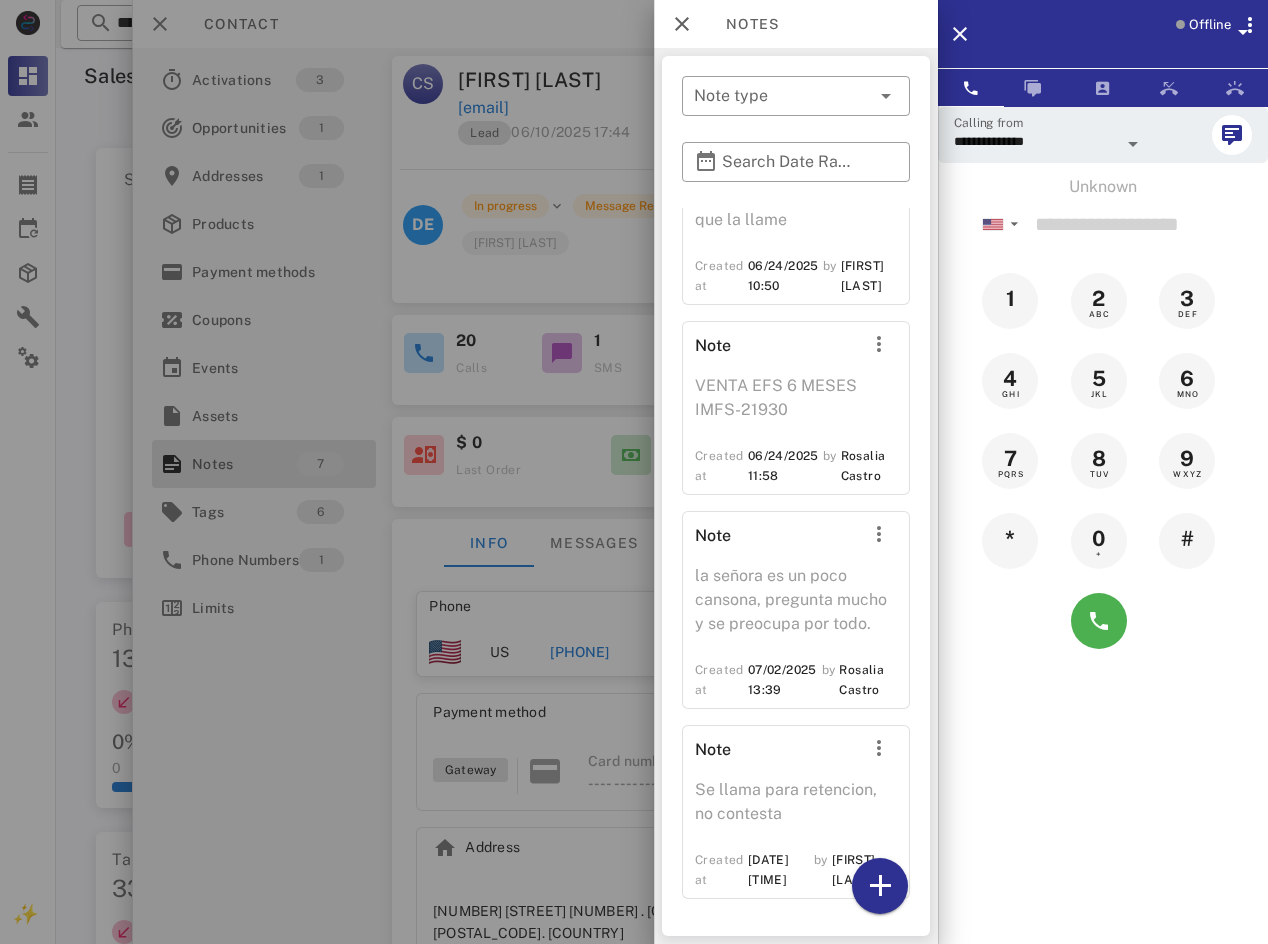 click on "Offline" at bounding box center [1210, 25] 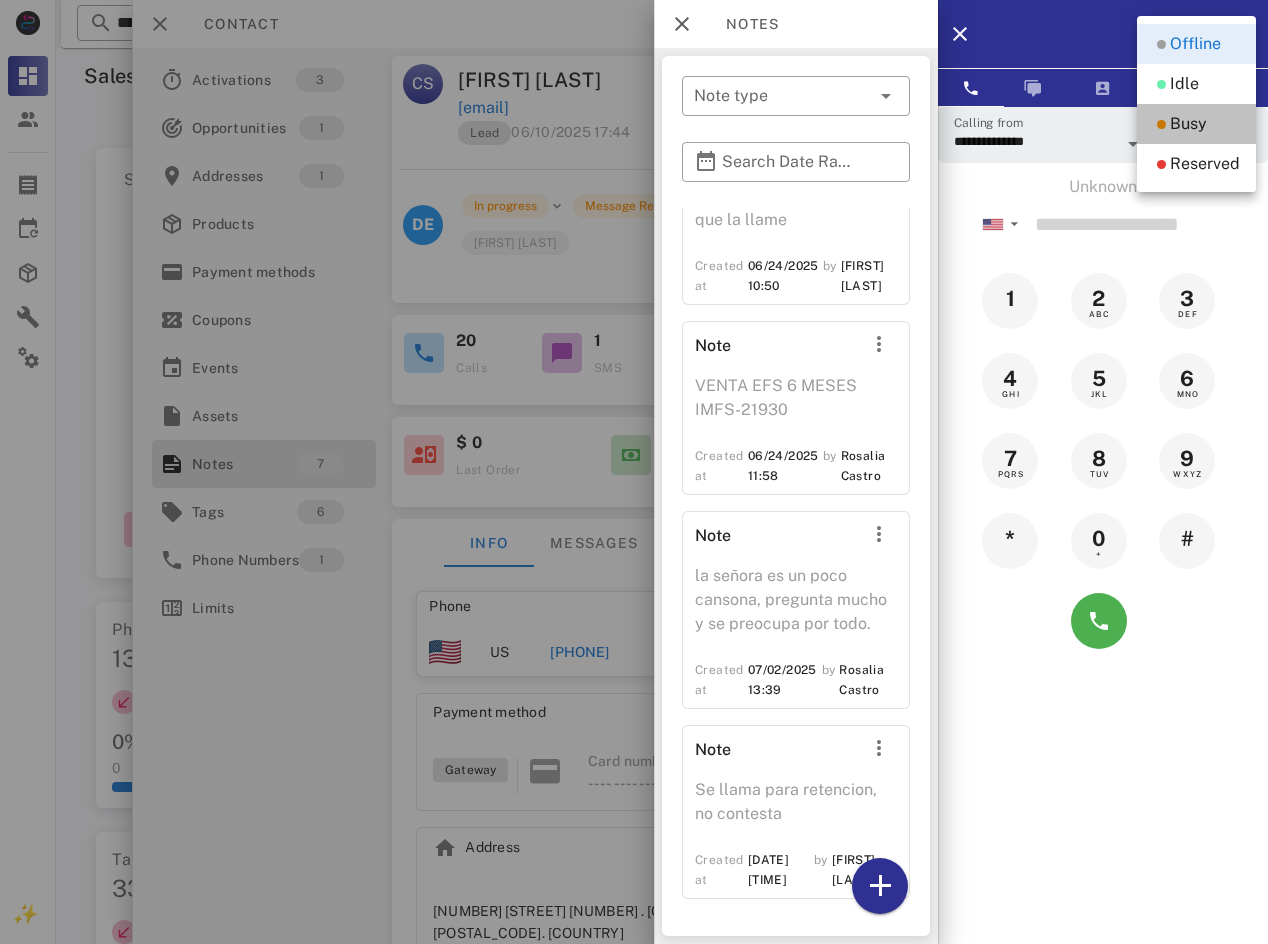 click on "Busy" at bounding box center [1188, 124] 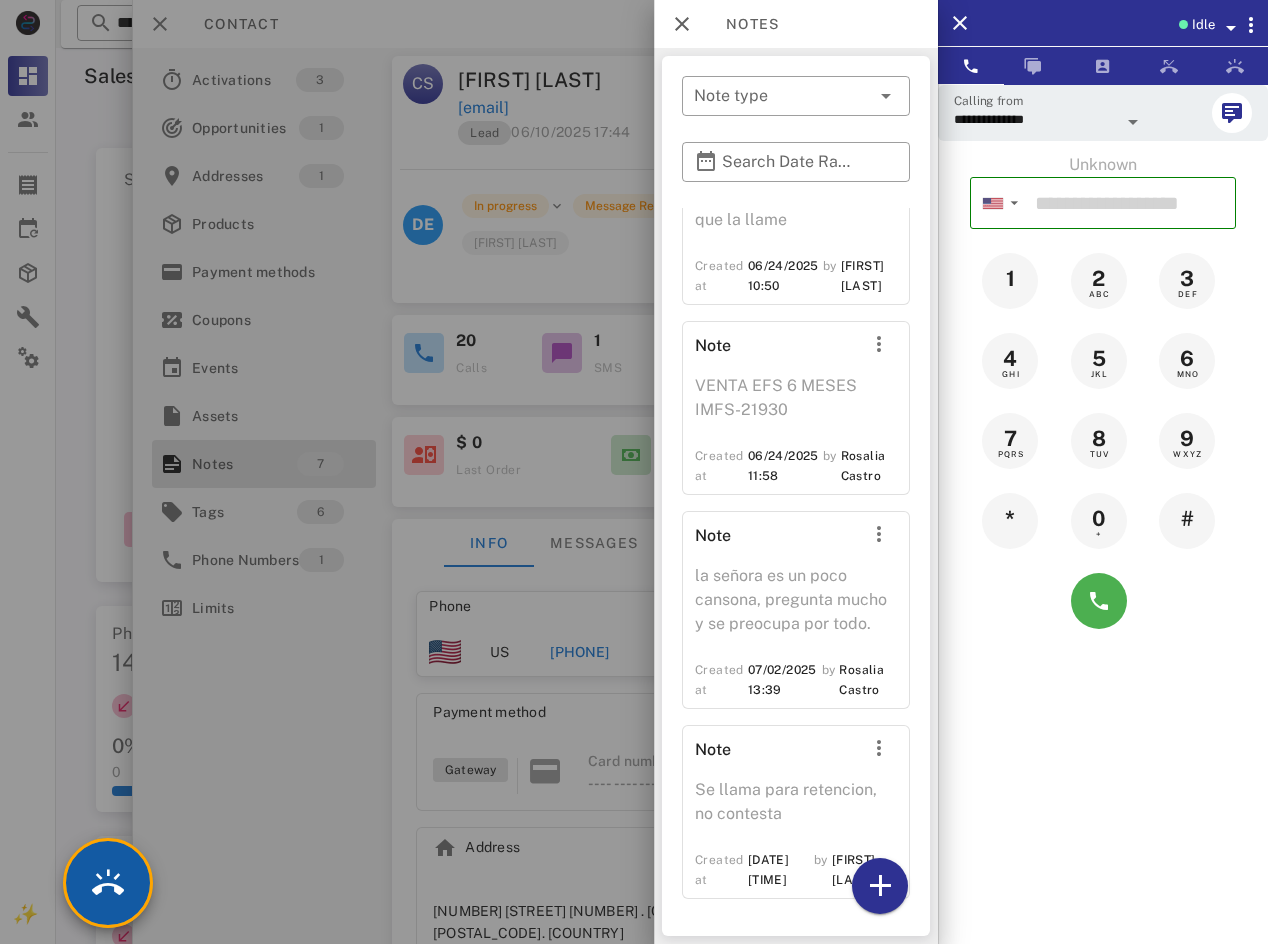 click at bounding box center (108, 883) 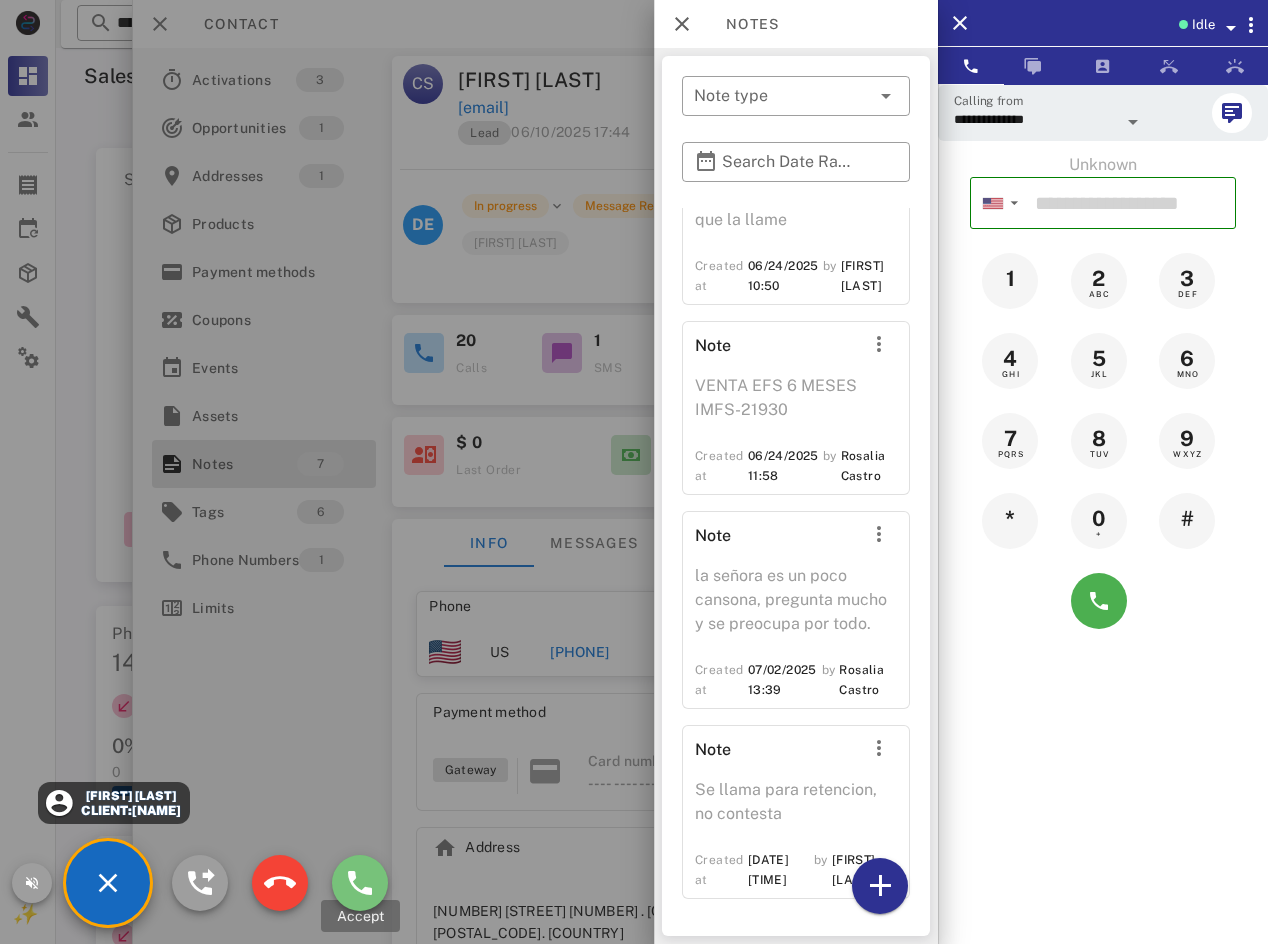 click at bounding box center (360, 883) 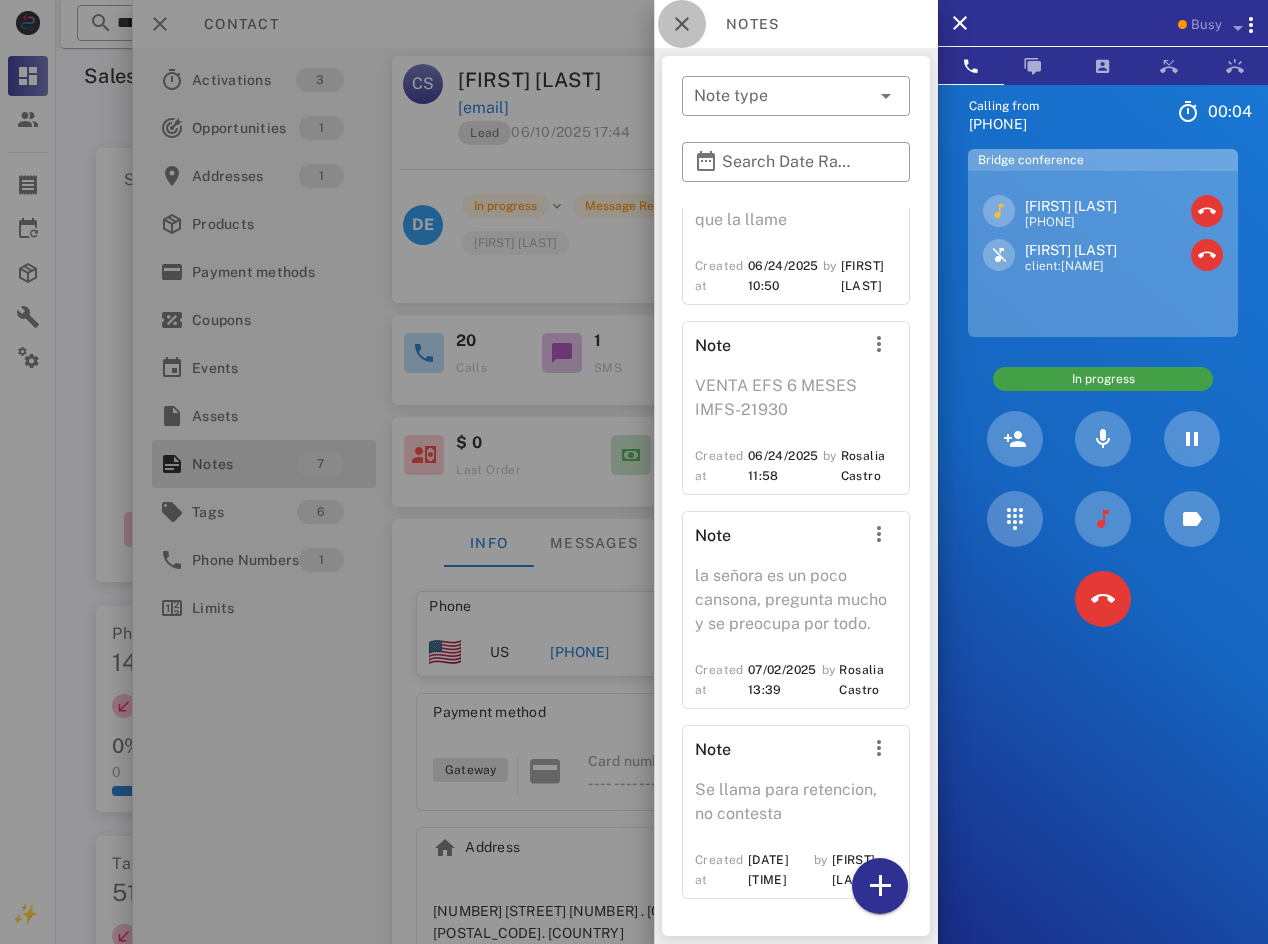 click at bounding box center (682, 24) 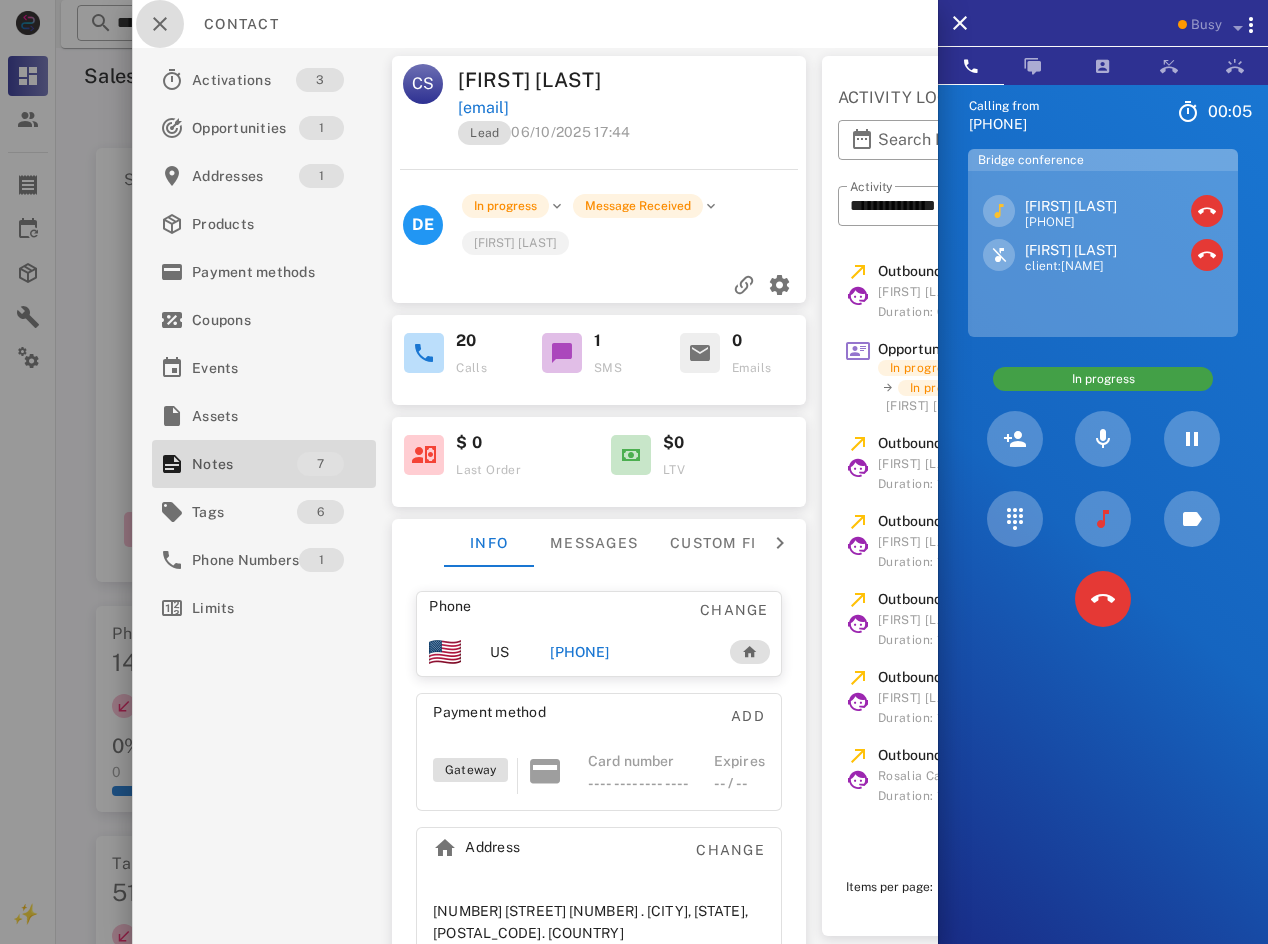 click at bounding box center [160, 24] 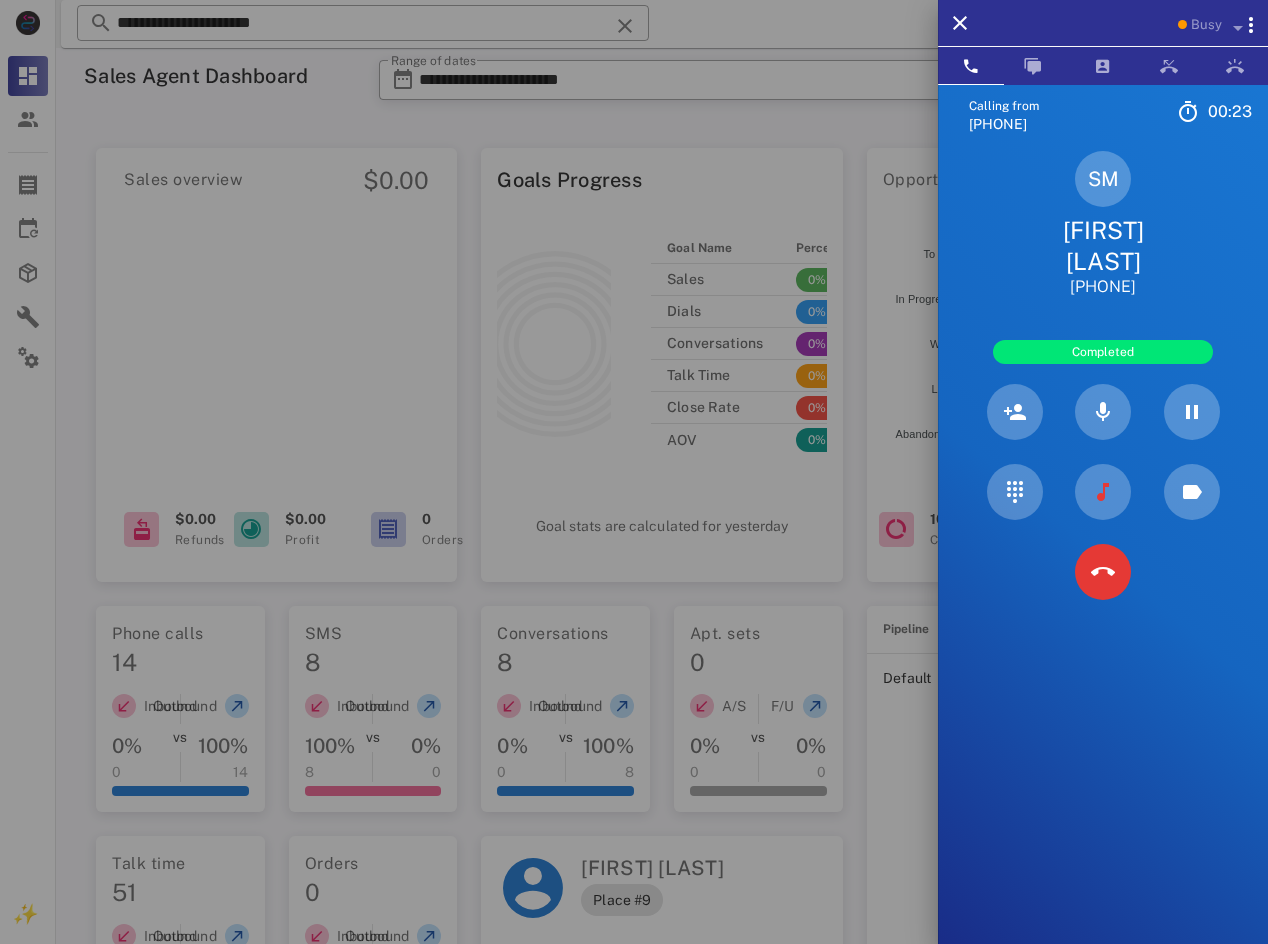click on "[FIRST] [LAST]" at bounding box center [1103, 246] 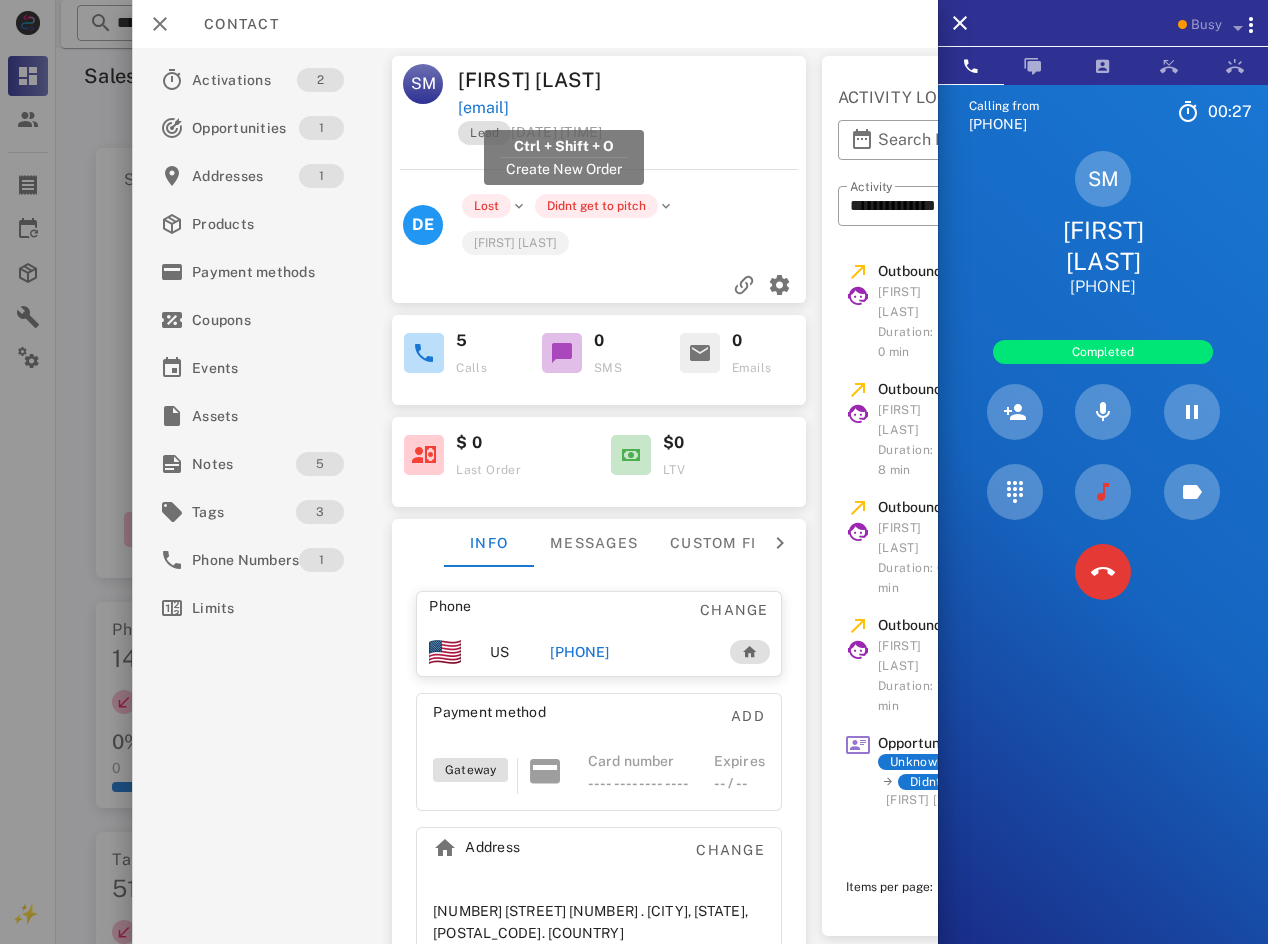 drag, startPoint x: 694, startPoint y: 104, endPoint x: 462, endPoint y: 109, distance: 232.05388 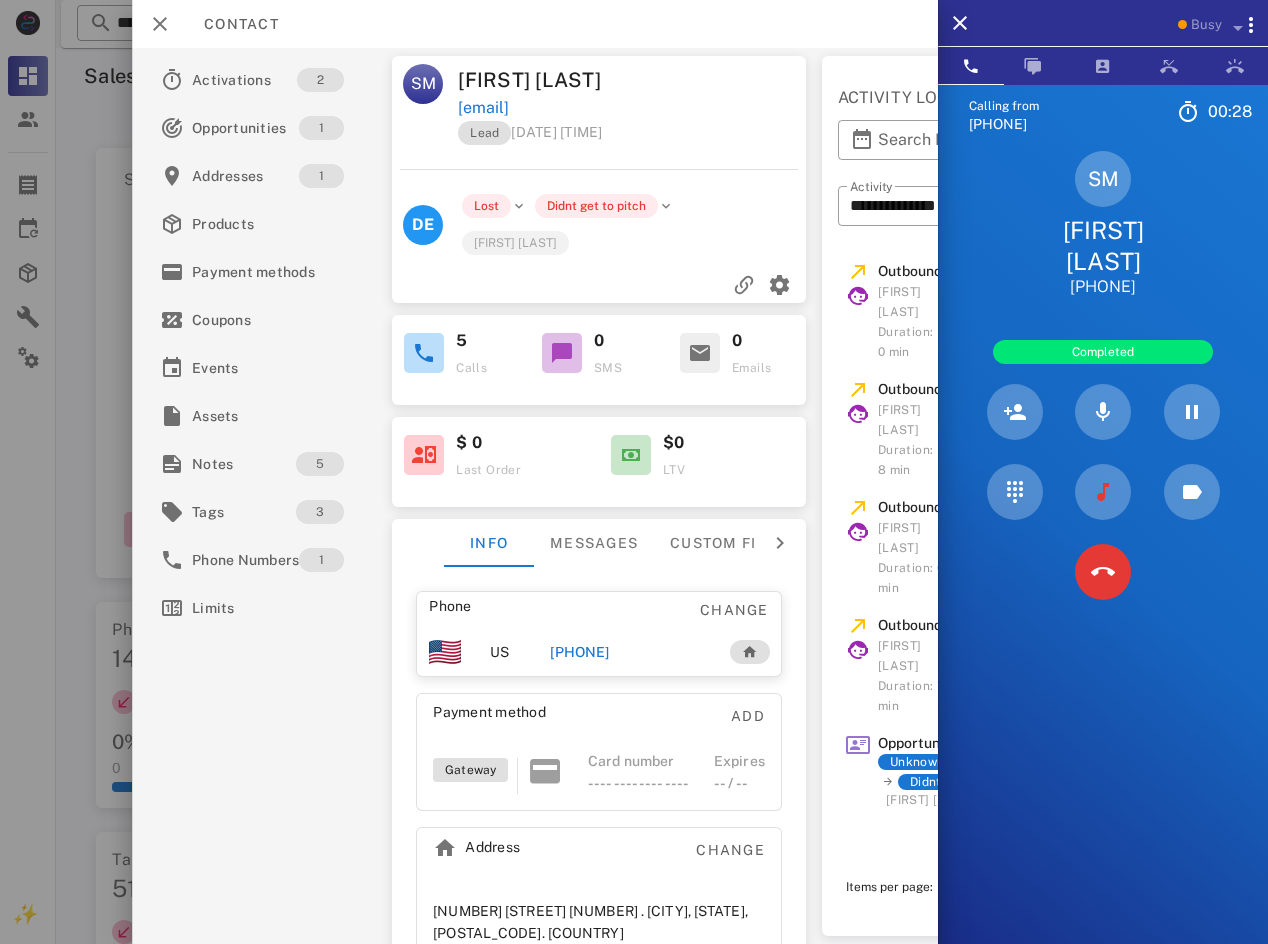 copy on "[EMAIL]" 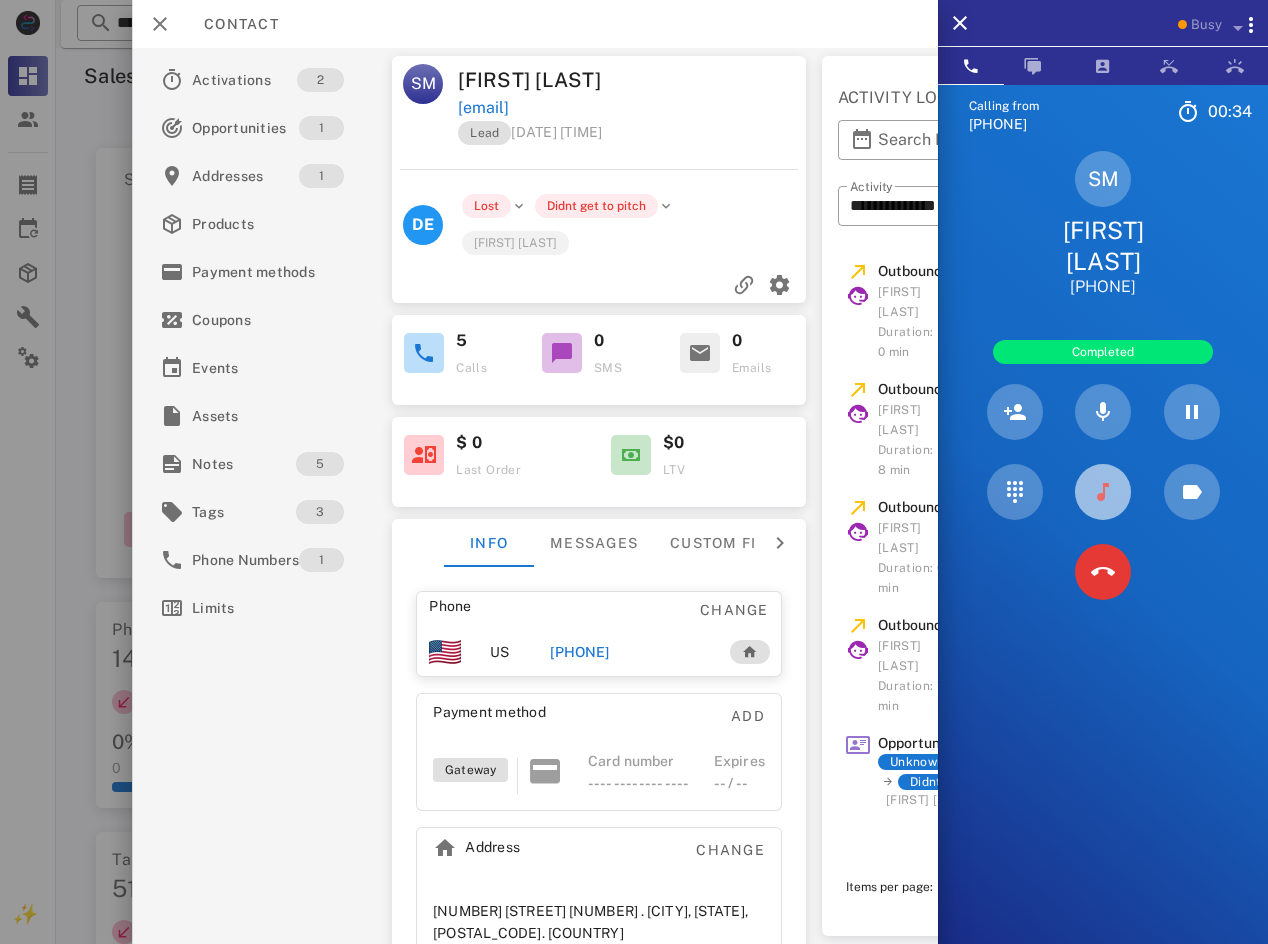 click at bounding box center (1103, 492) 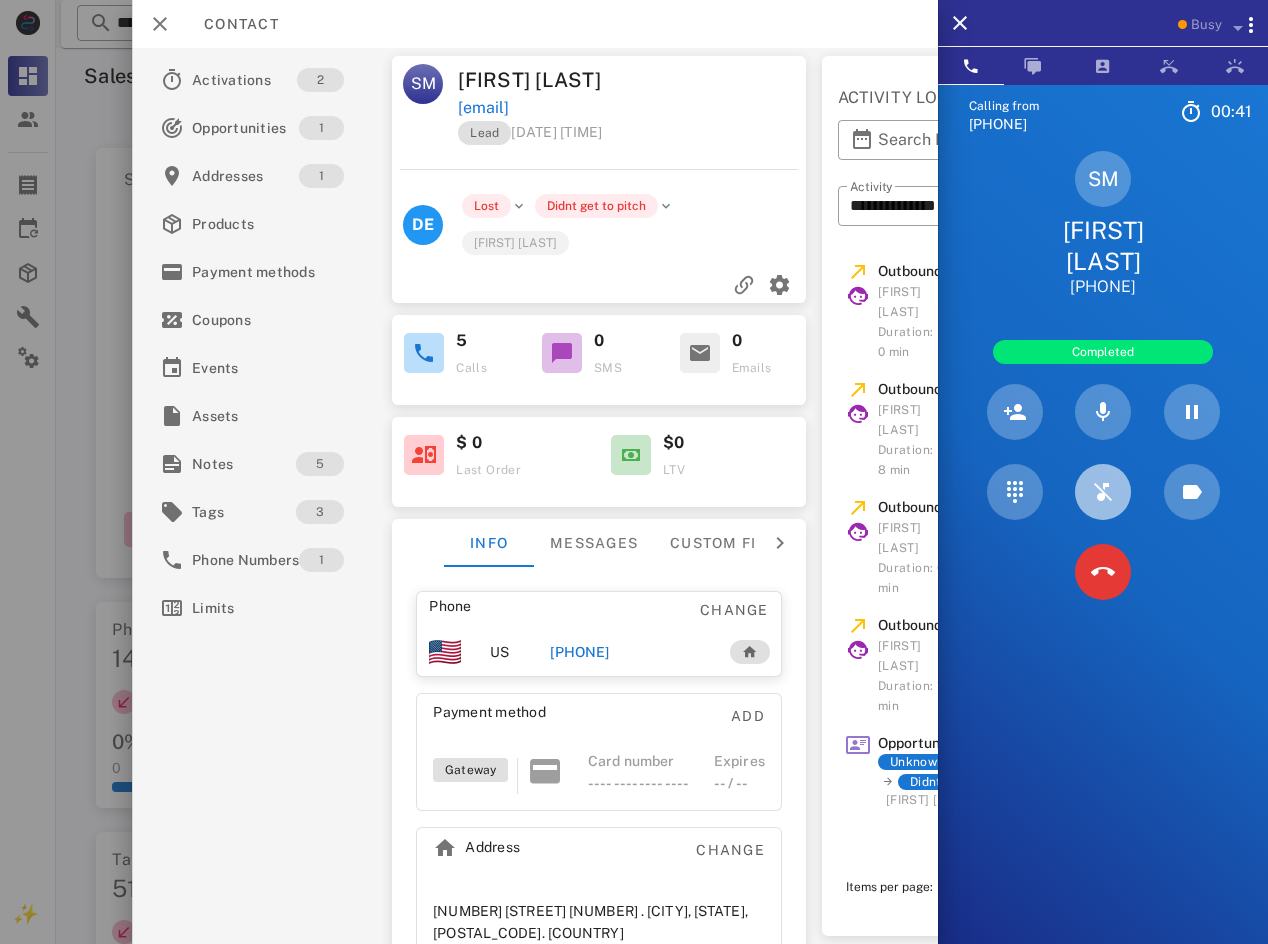 click at bounding box center [1103, 492] 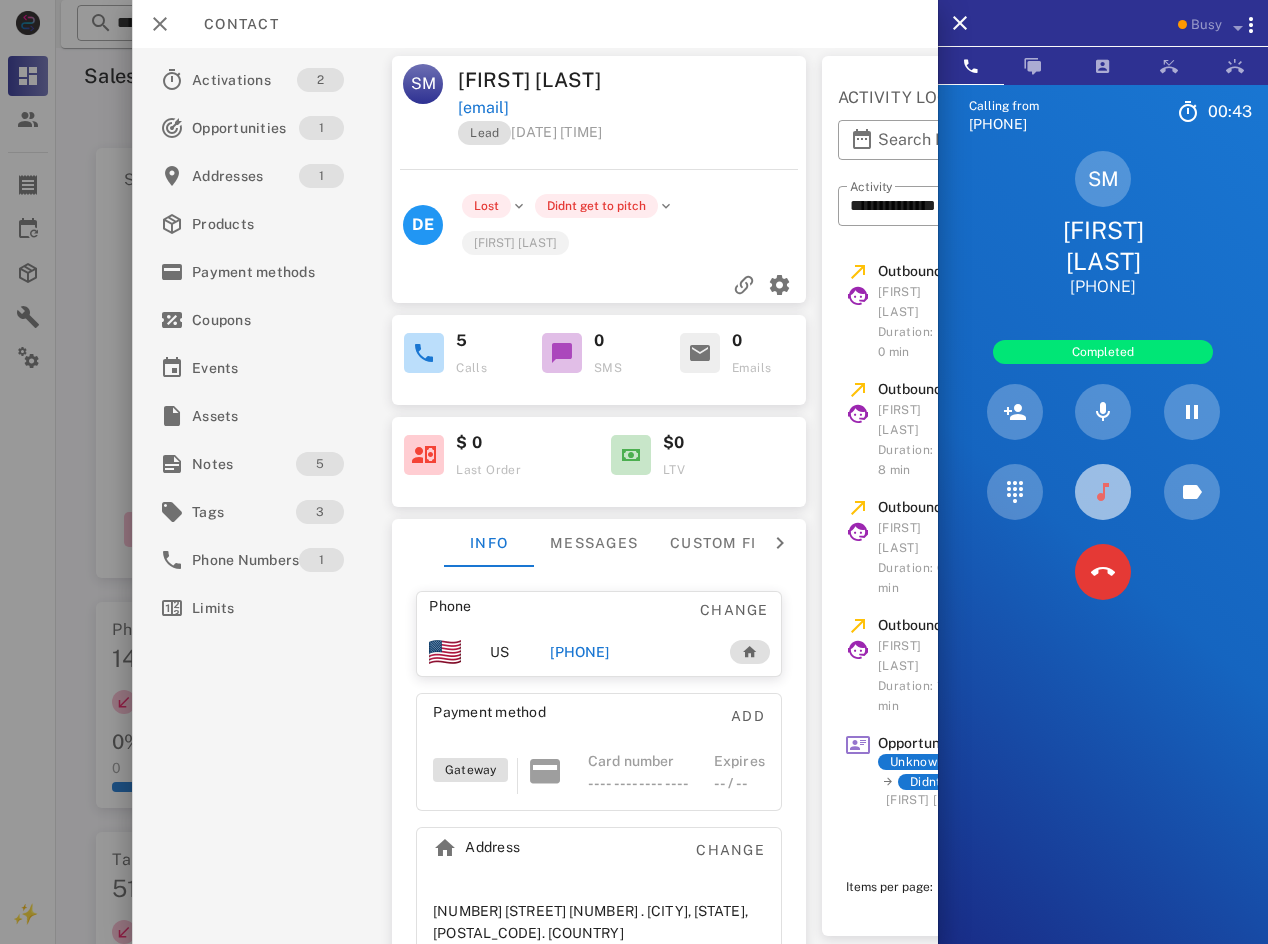 click at bounding box center [1103, 492] 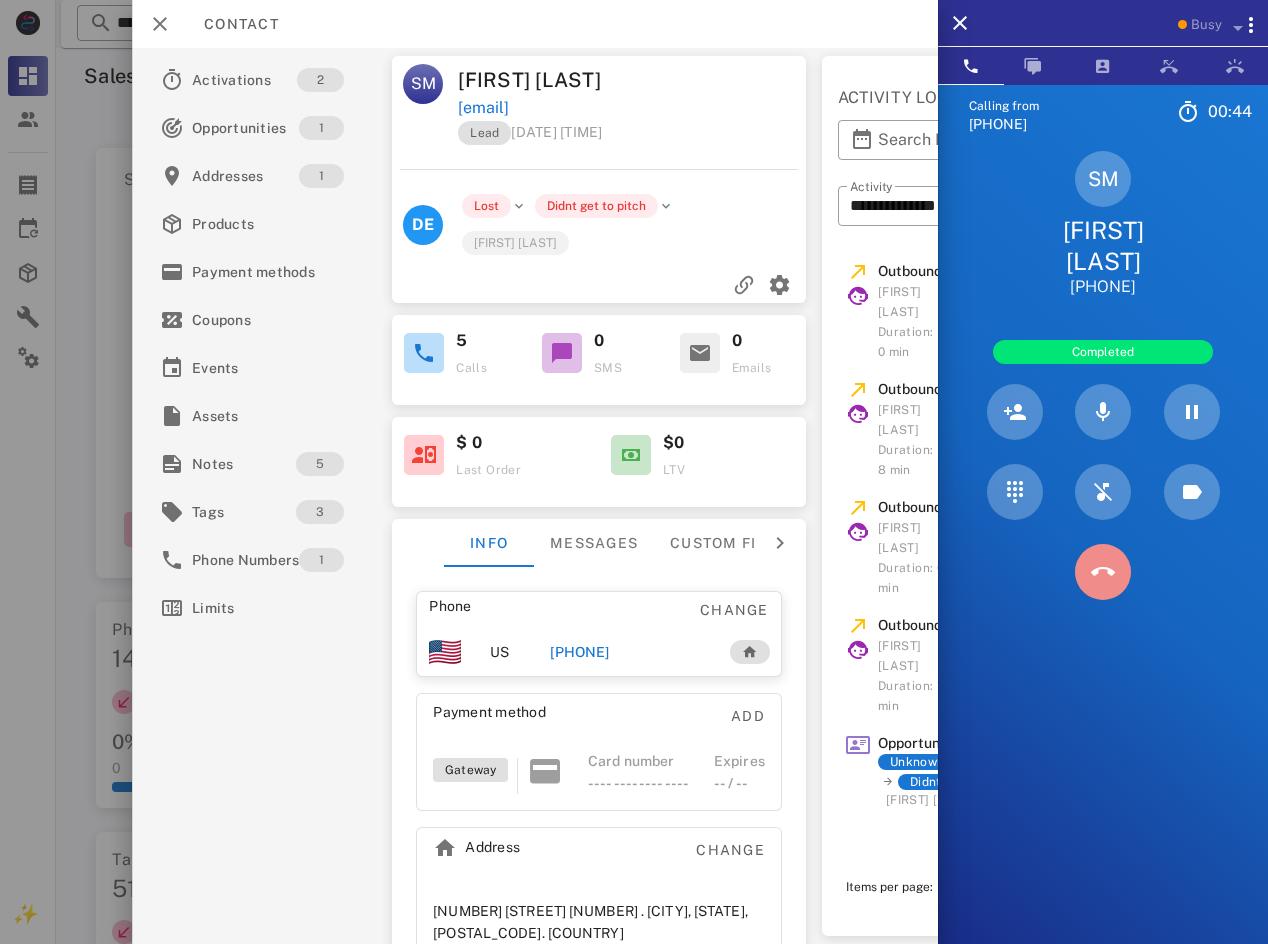 click at bounding box center (1103, 572) 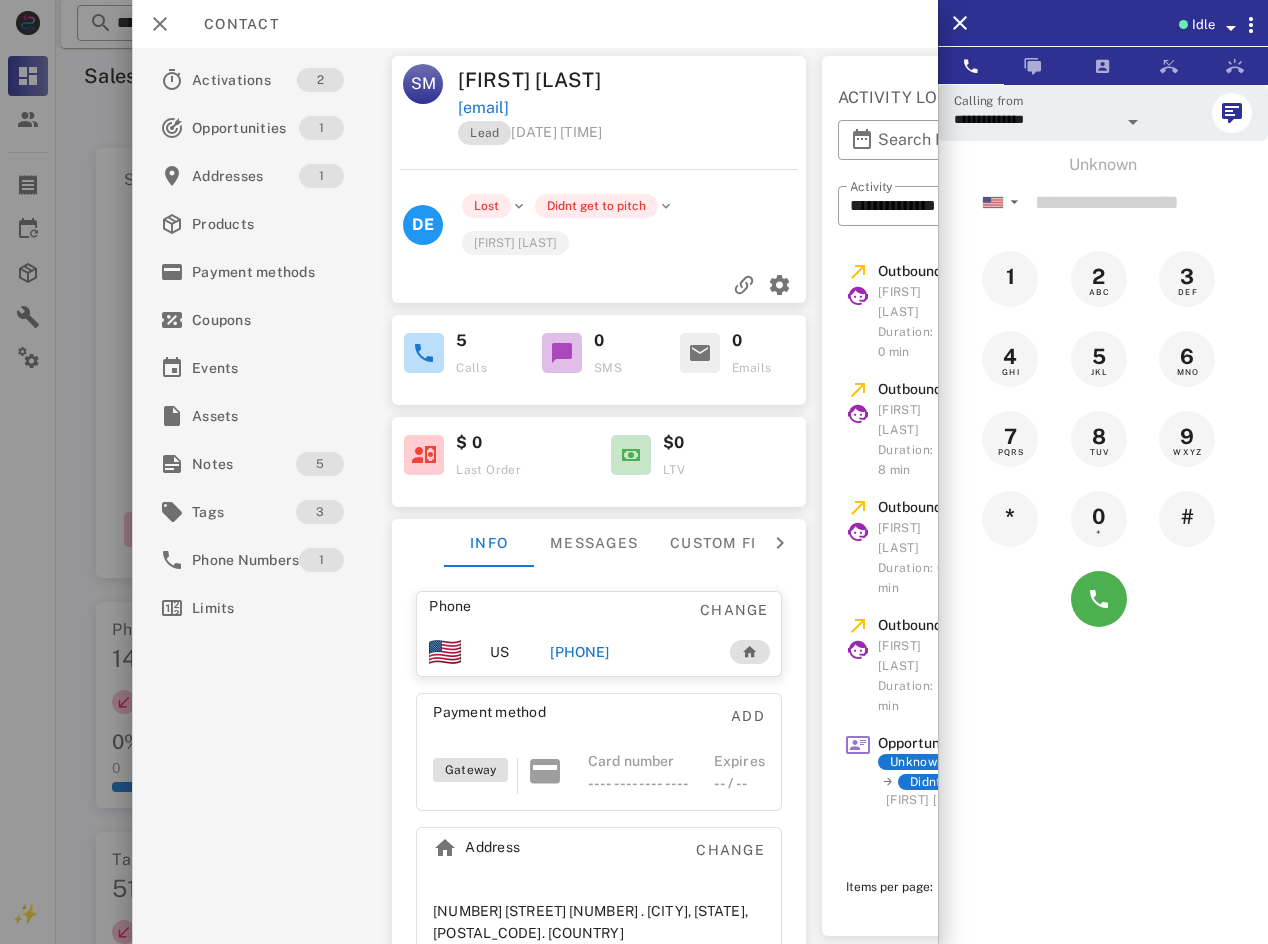 click on "[PHONE]" at bounding box center [580, 652] 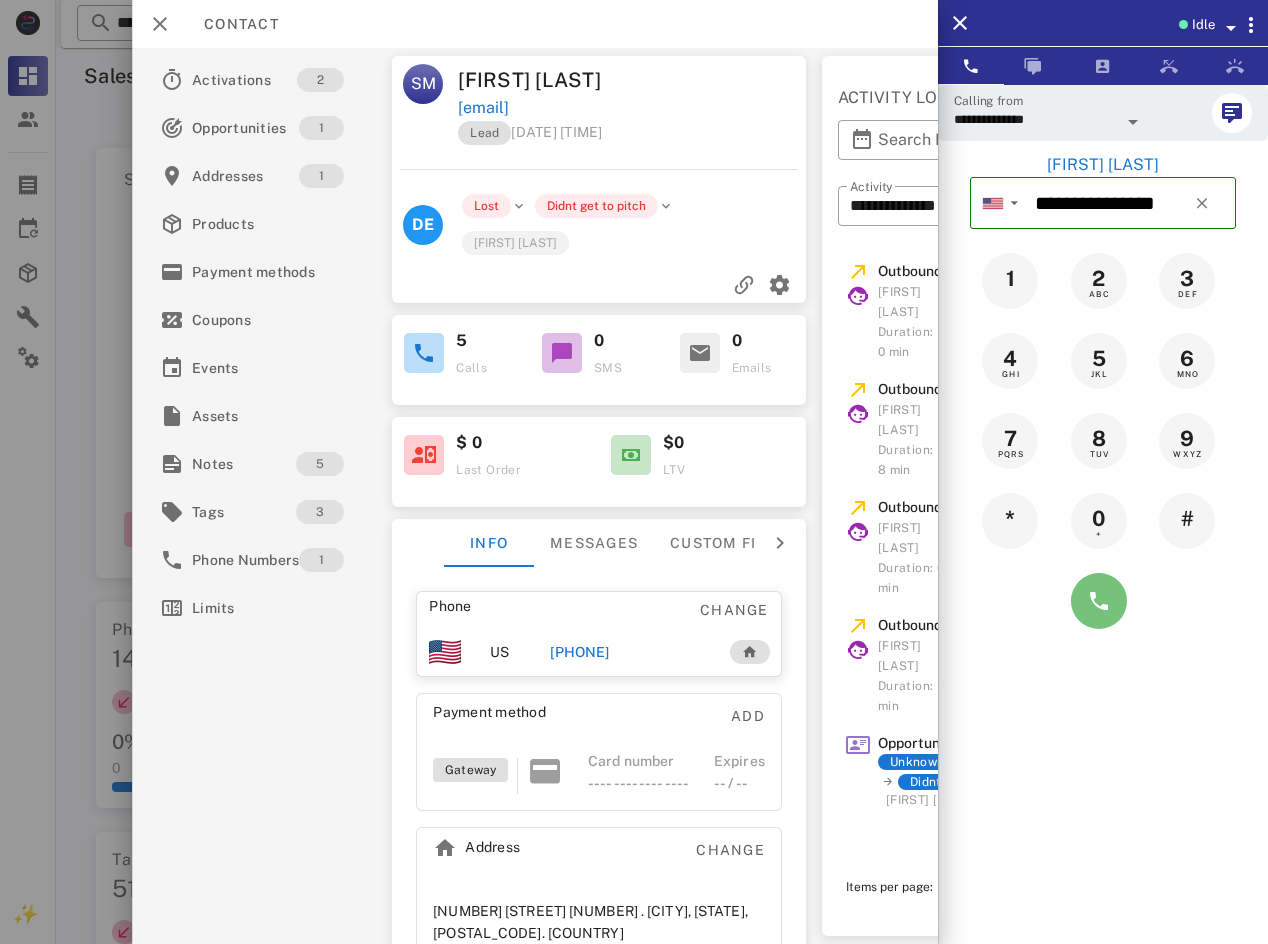 click at bounding box center [1099, 601] 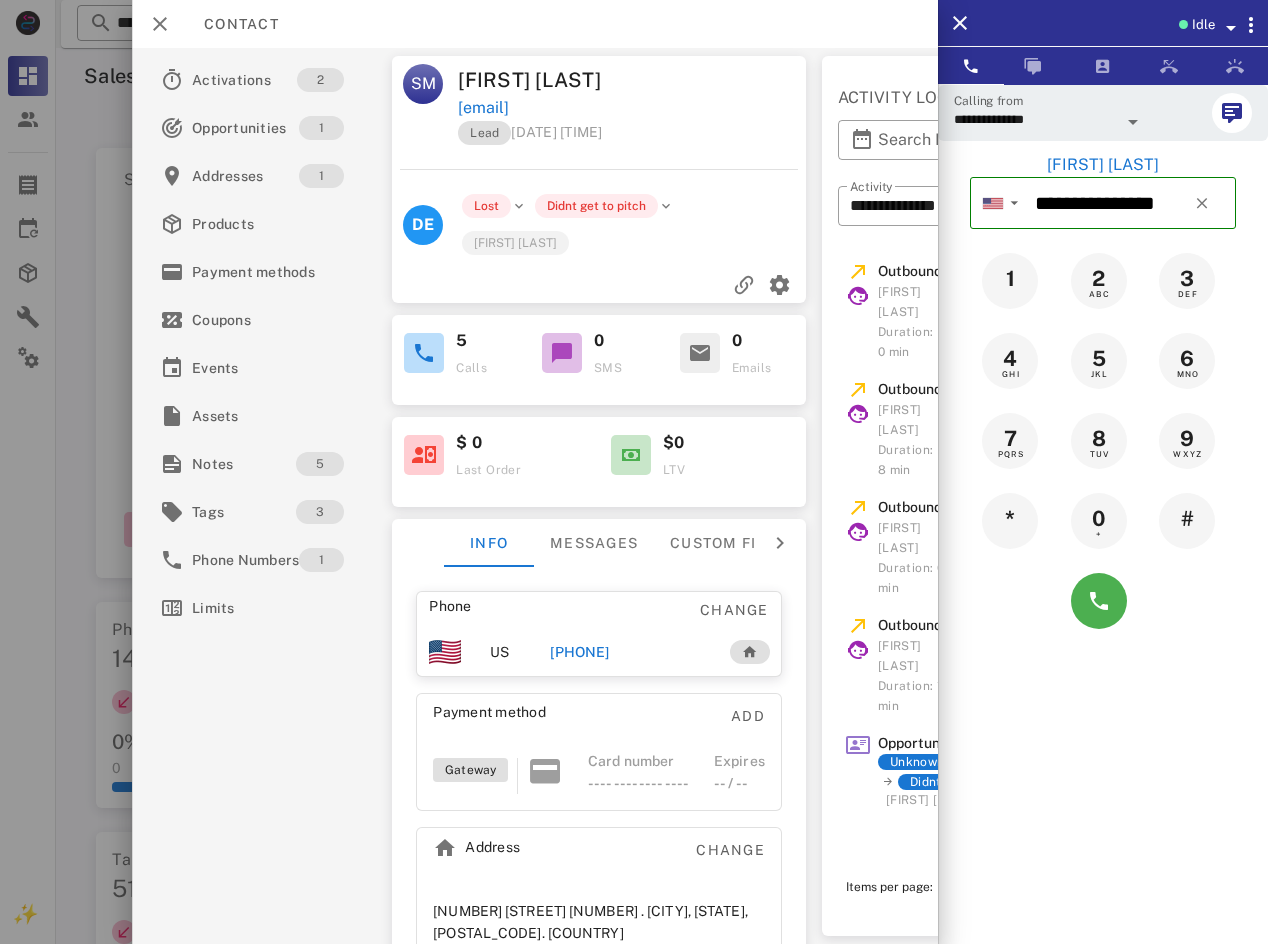 type 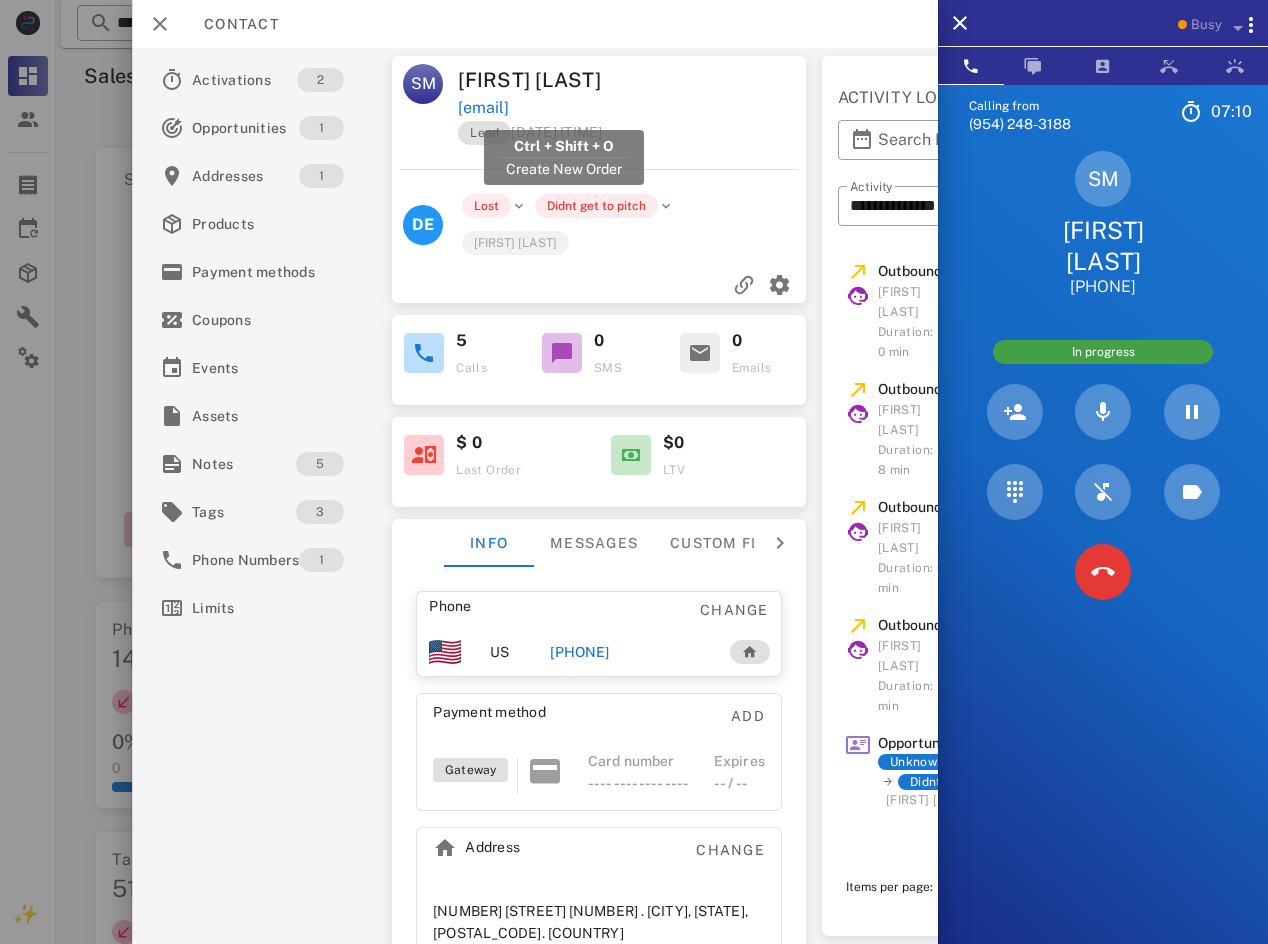 drag, startPoint x: 693, startPoint y: 114, endPoint x: 462, endPoint y: 110, distance: 231.03462 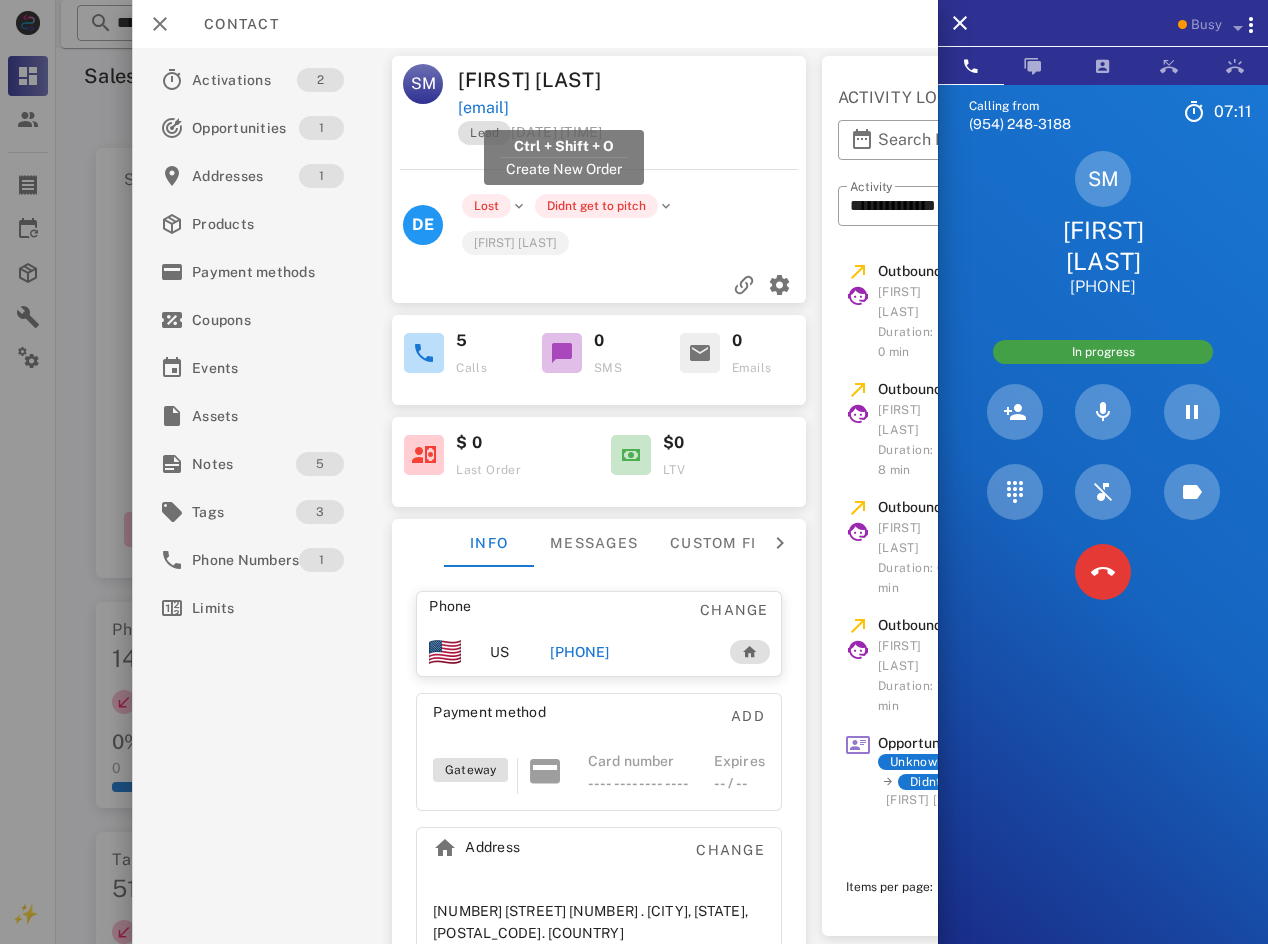copy on "[EMAIL]" 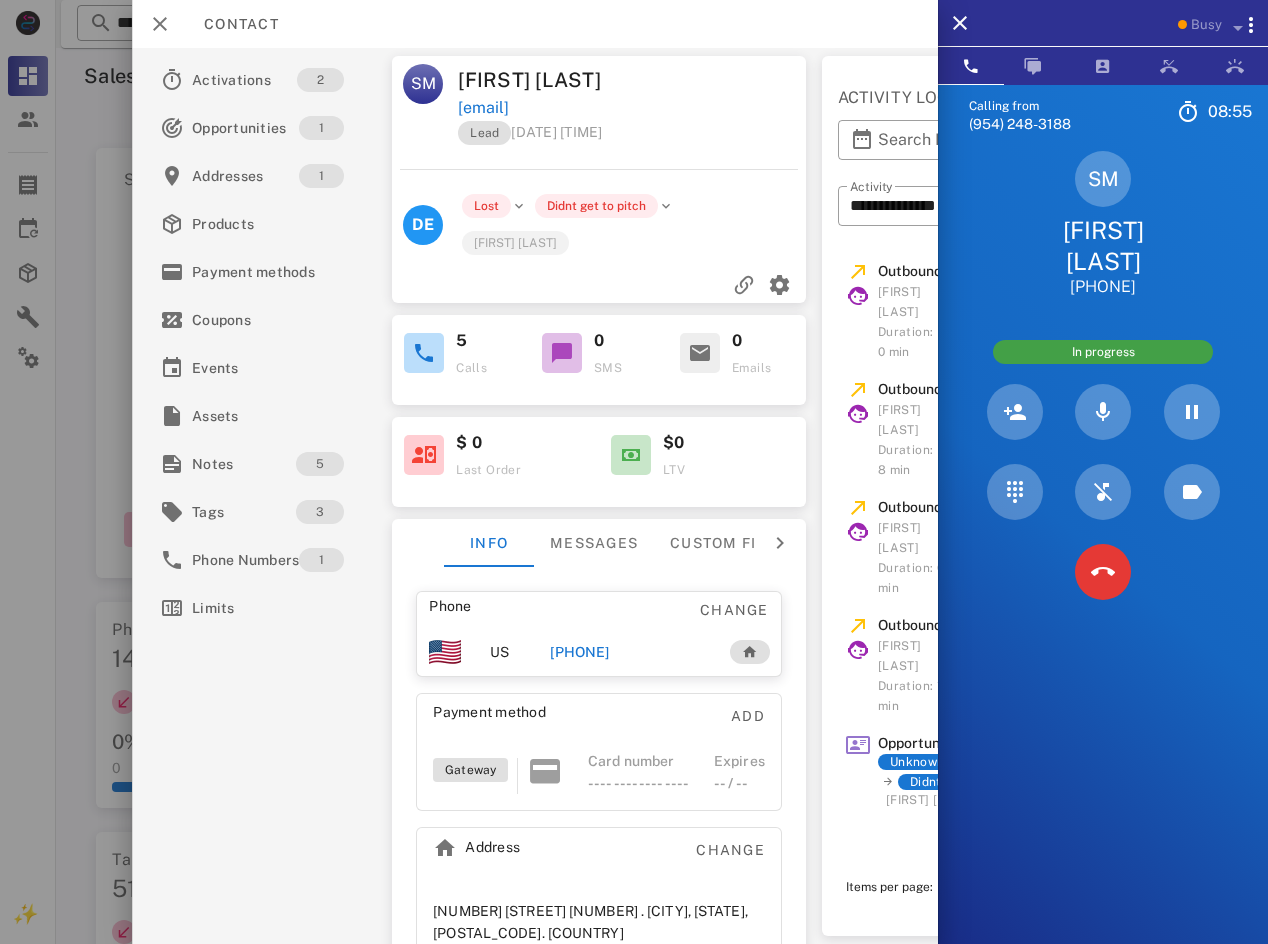 copy on "[EMAIL]" 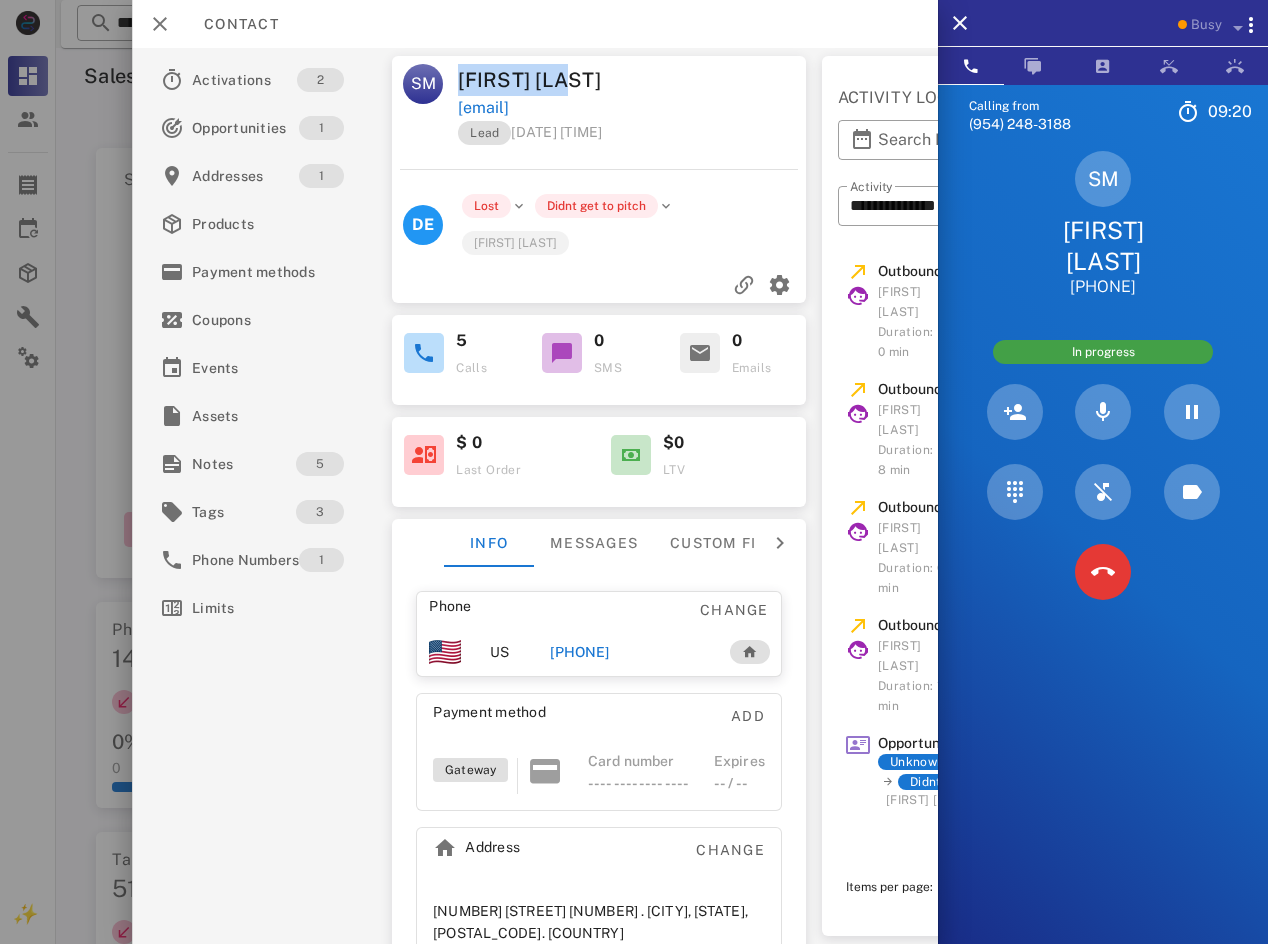 drag, startPoint x: 580, startPoint y: 74, endPoint x: 461, endPoint y: 67, distance: 119.2057 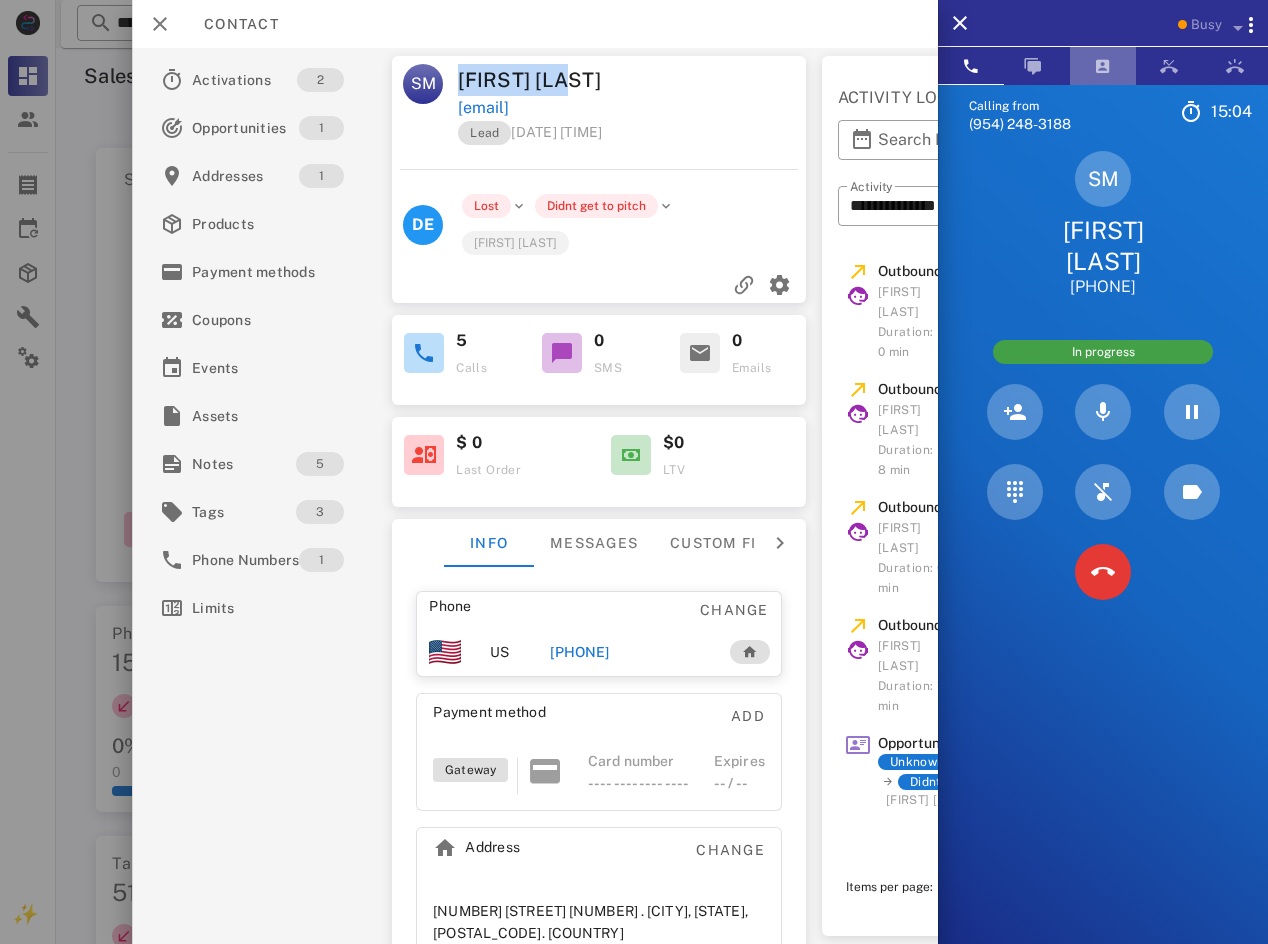 click at bounding box center [1103, 66] 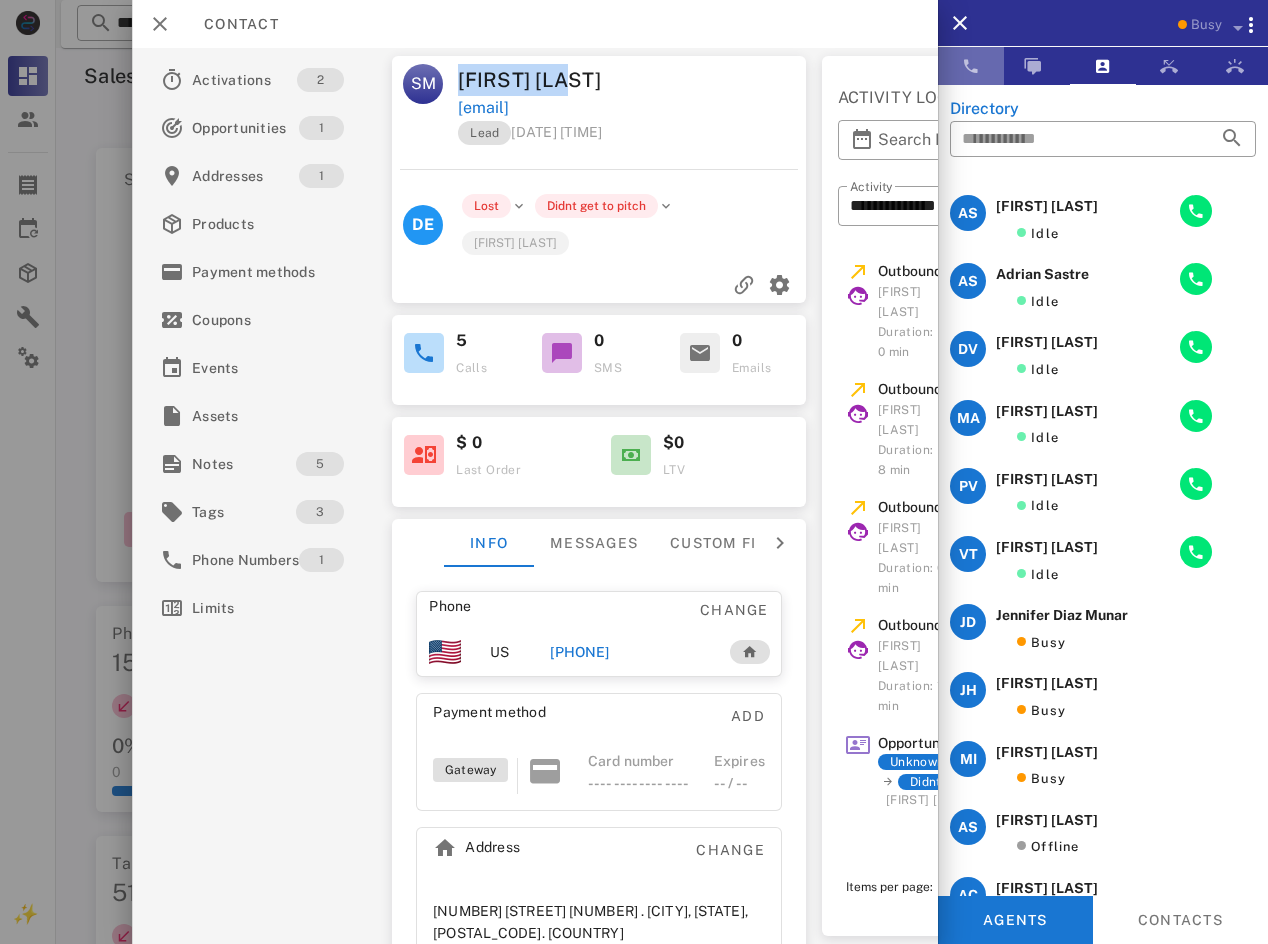 click at bounding box center (971, 66) 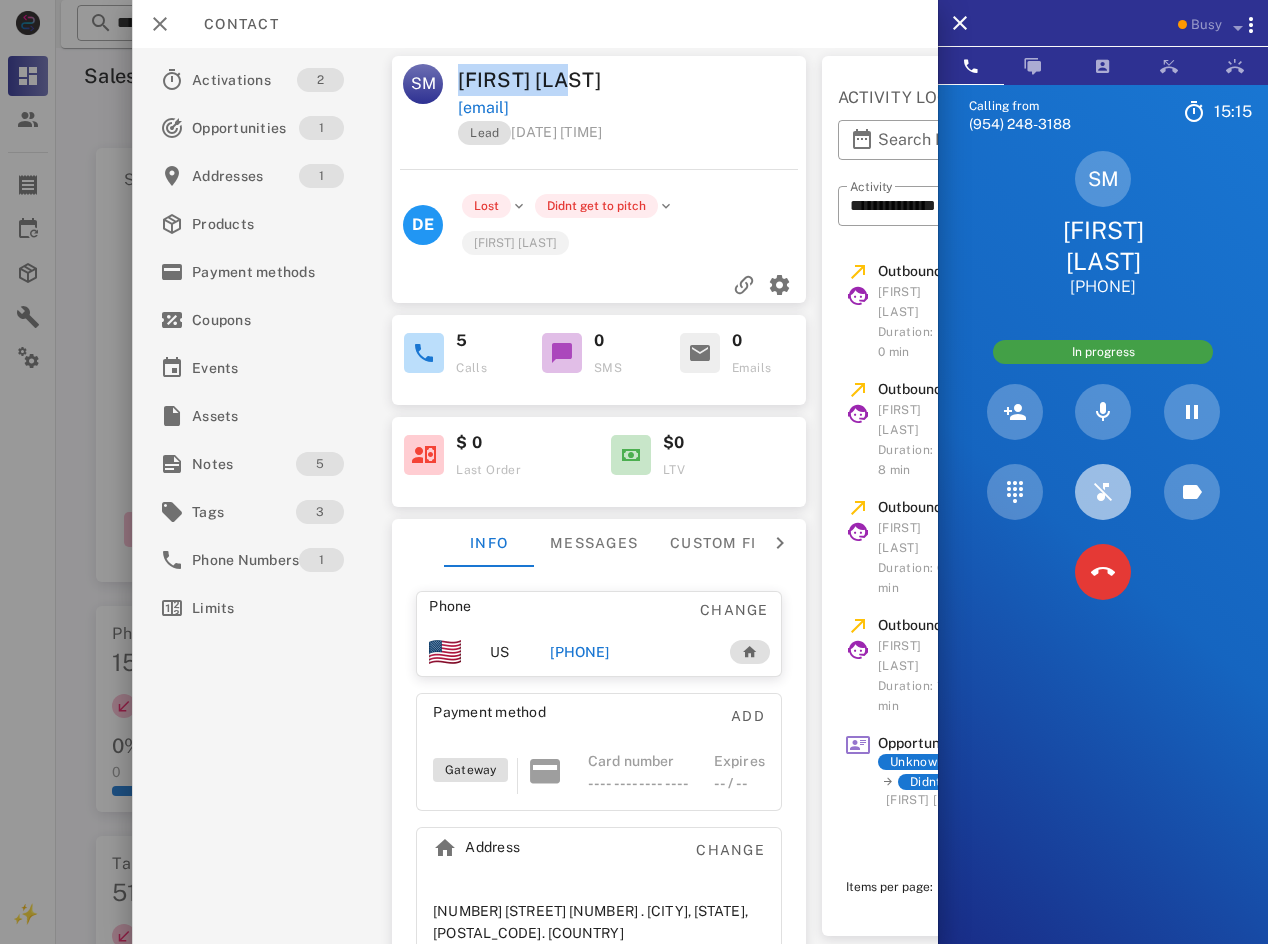 click at bounding box center (1103, 492) 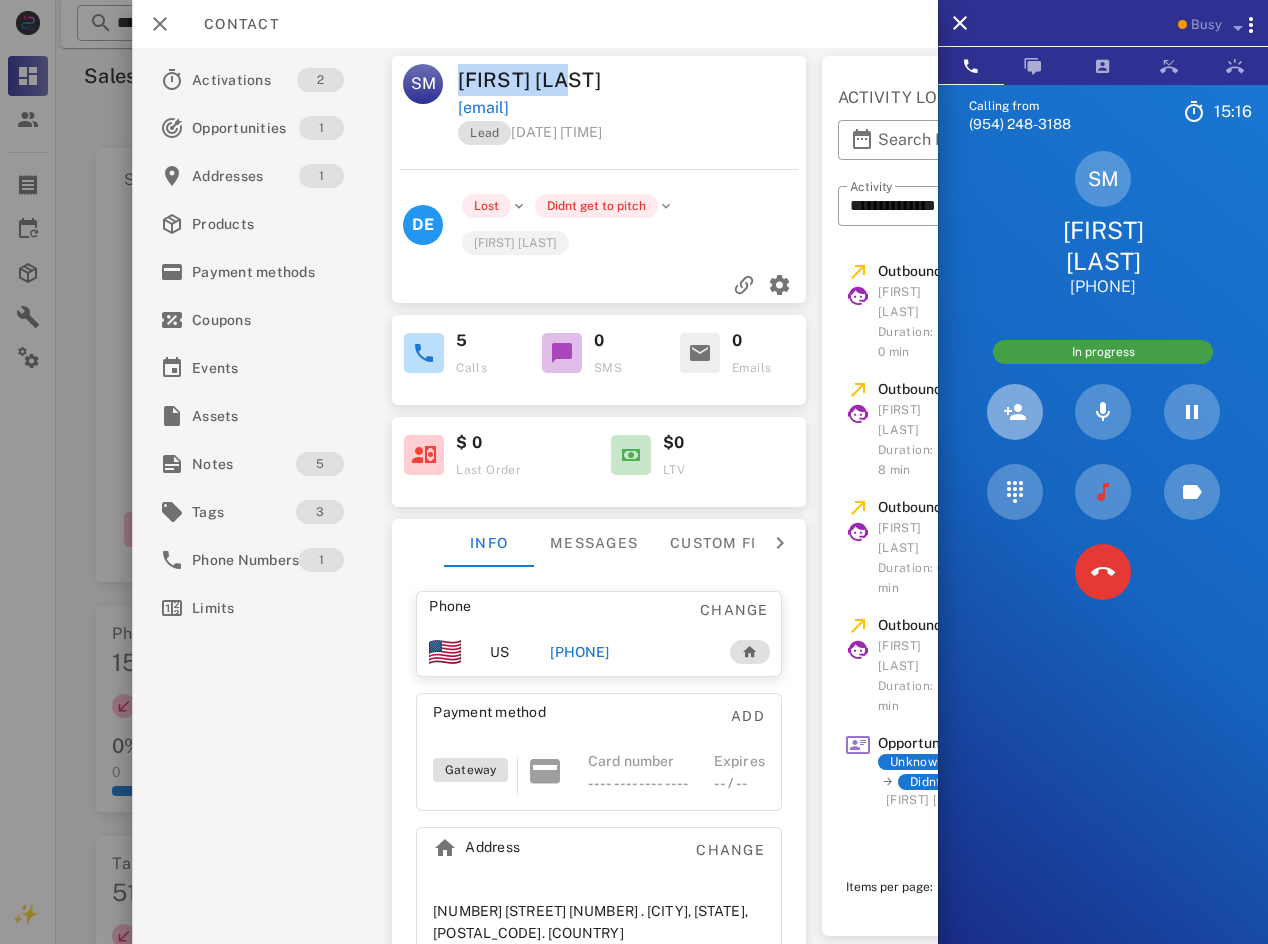 click at bounding box center [1015, 412] 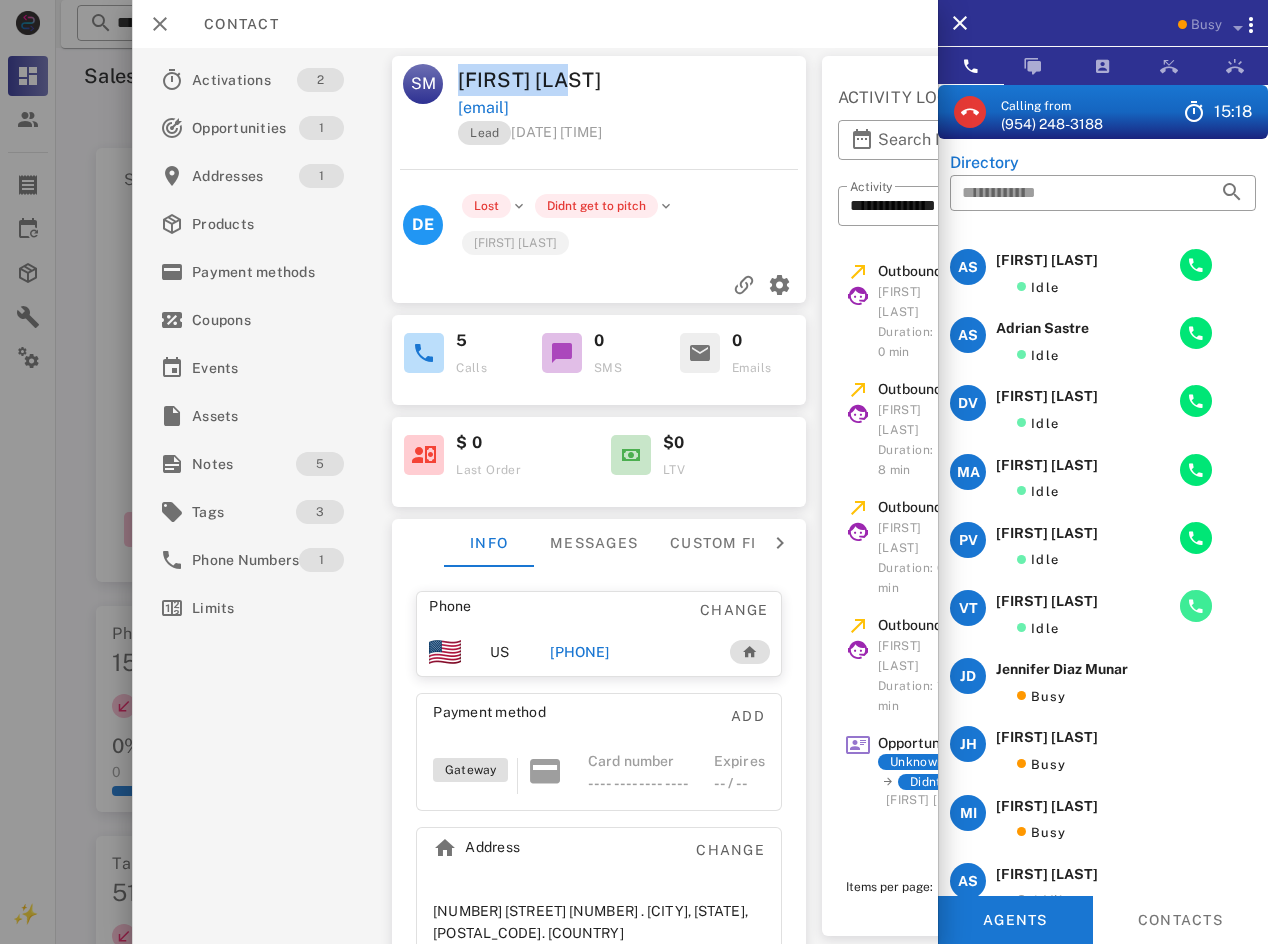 click at bounding box center (1196, 606) 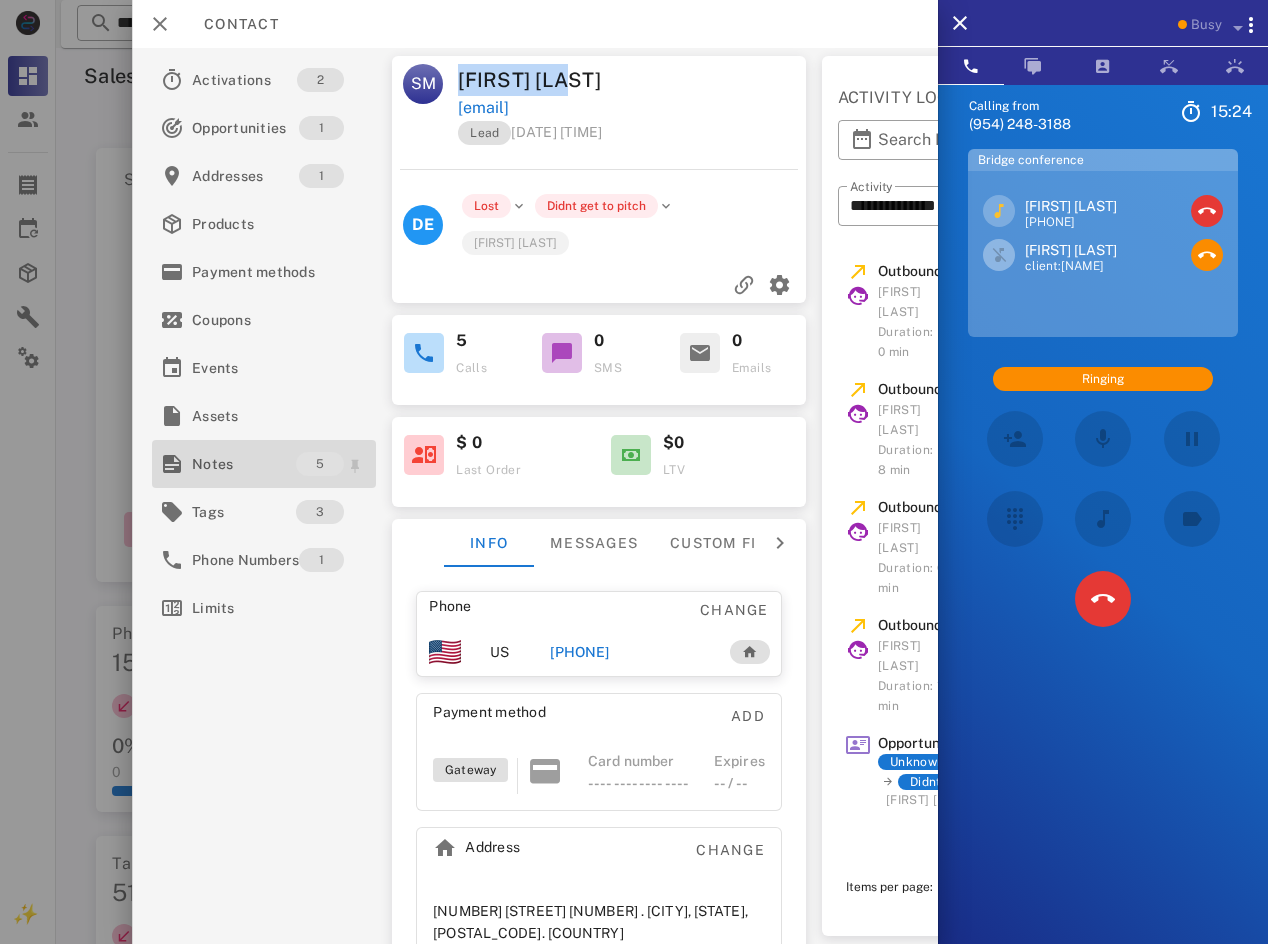 click on "Notes" at bounding box center [244, 464] 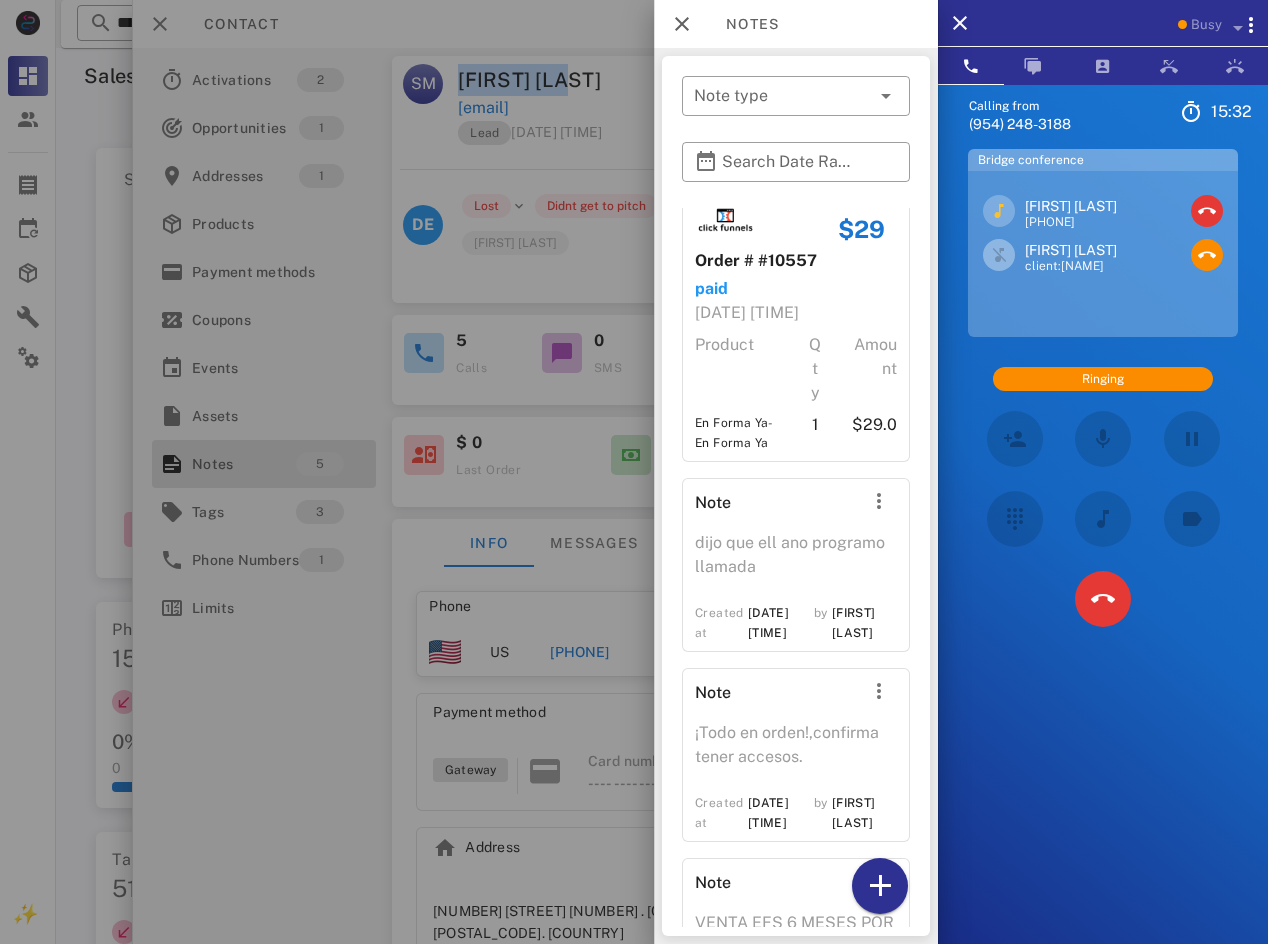 scroll, scrollTop: 513, scrollLeft: 0, axis: vertical 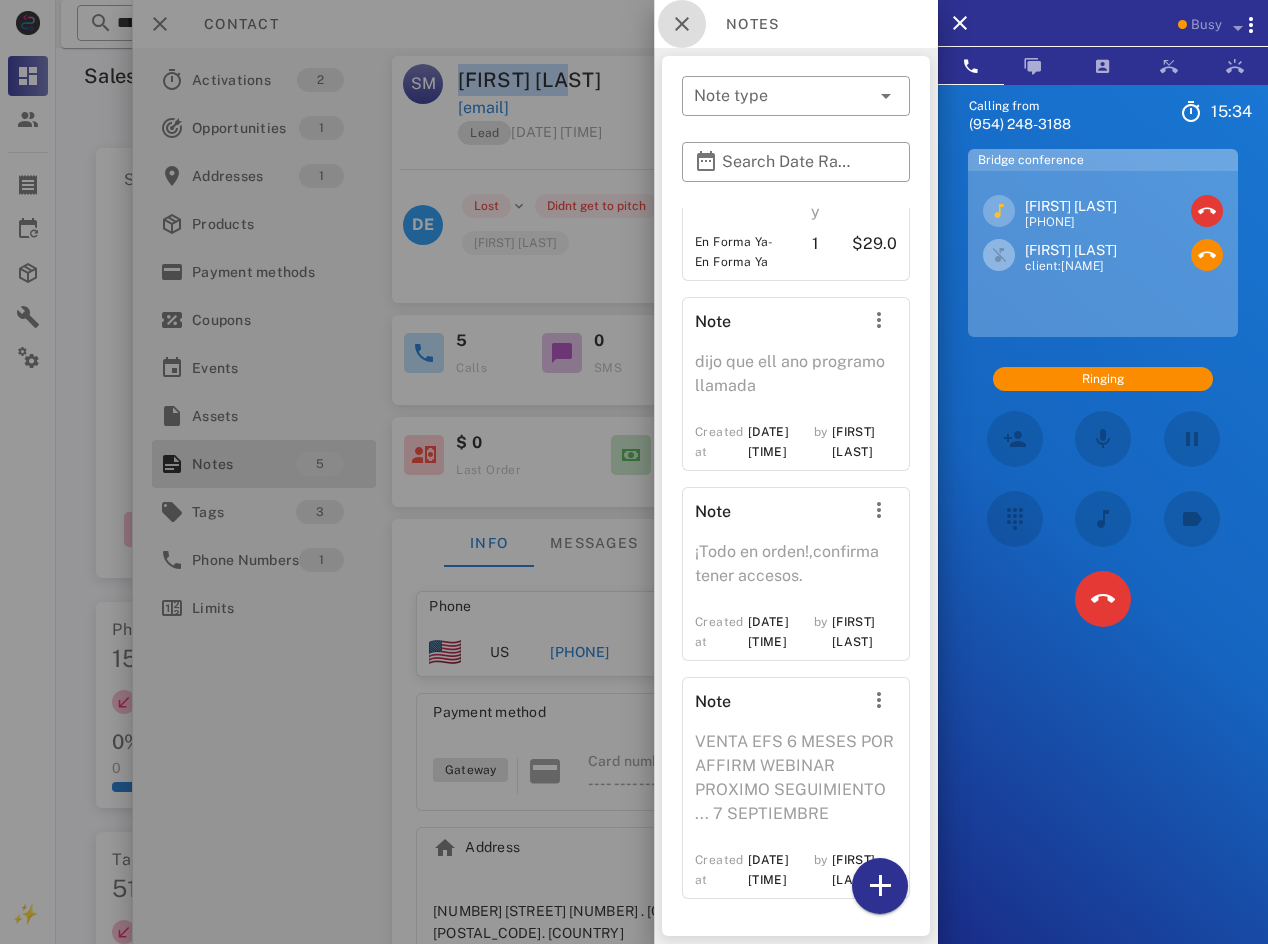 click at bounding box center [682, 24] 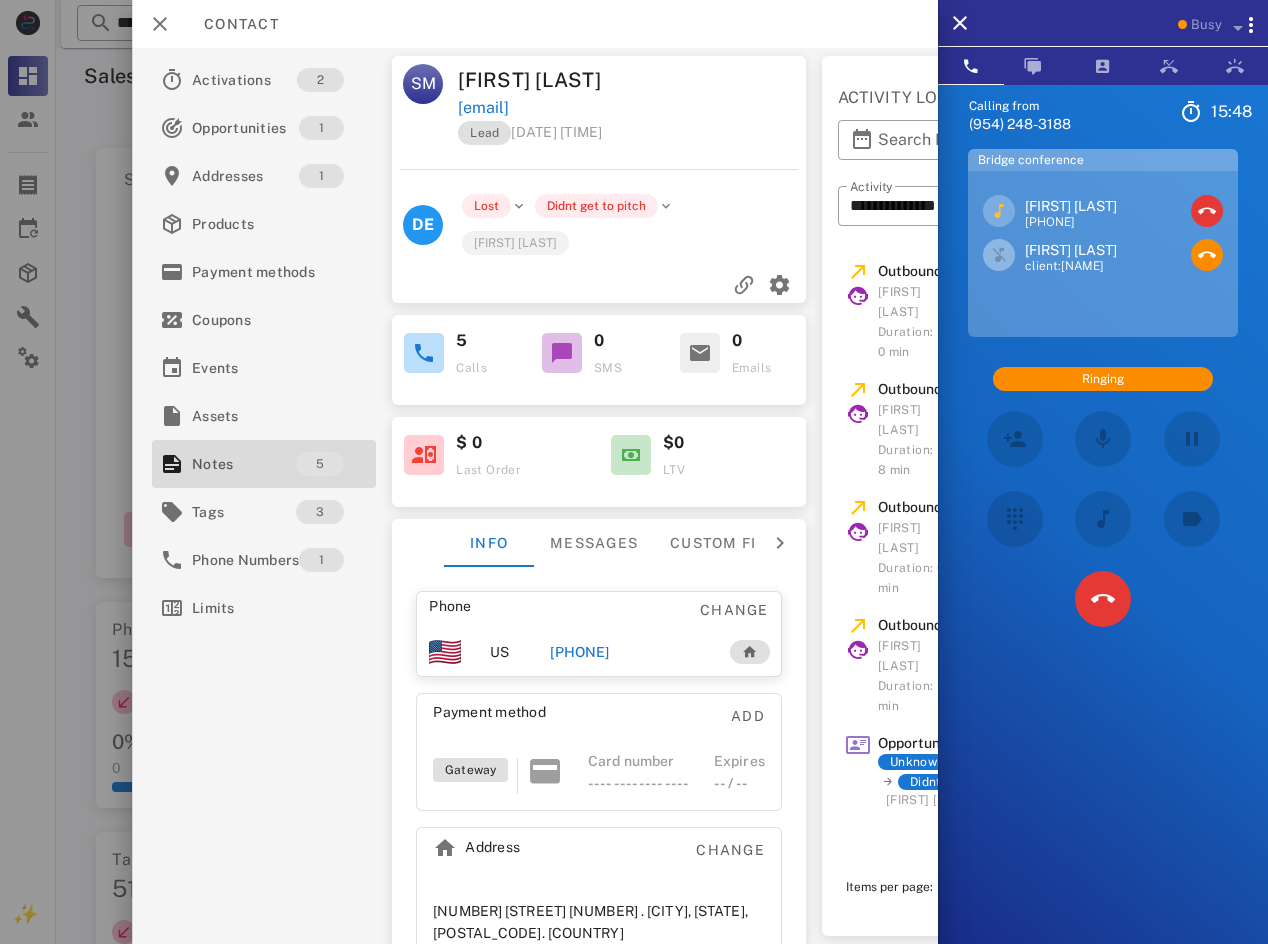 click on "[FIRST] [LAST] [EMAIL] [CATEGORY] [DATE] [TIME] [COUNTRY] [STATUS] [REASON] [FIRST] [LAST]" at bounding box center [599, 179] 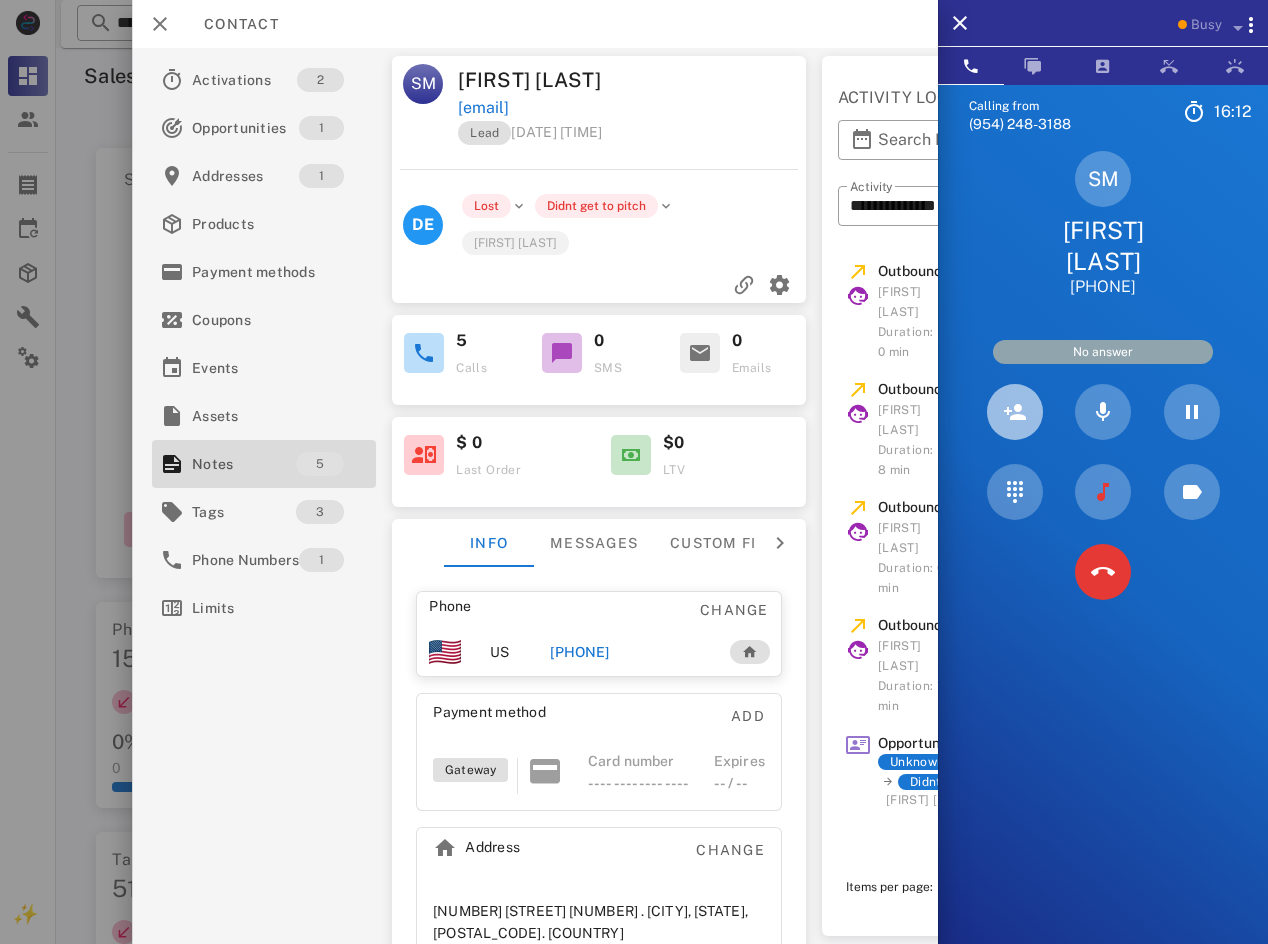 click at bounding box center (1015, 412) 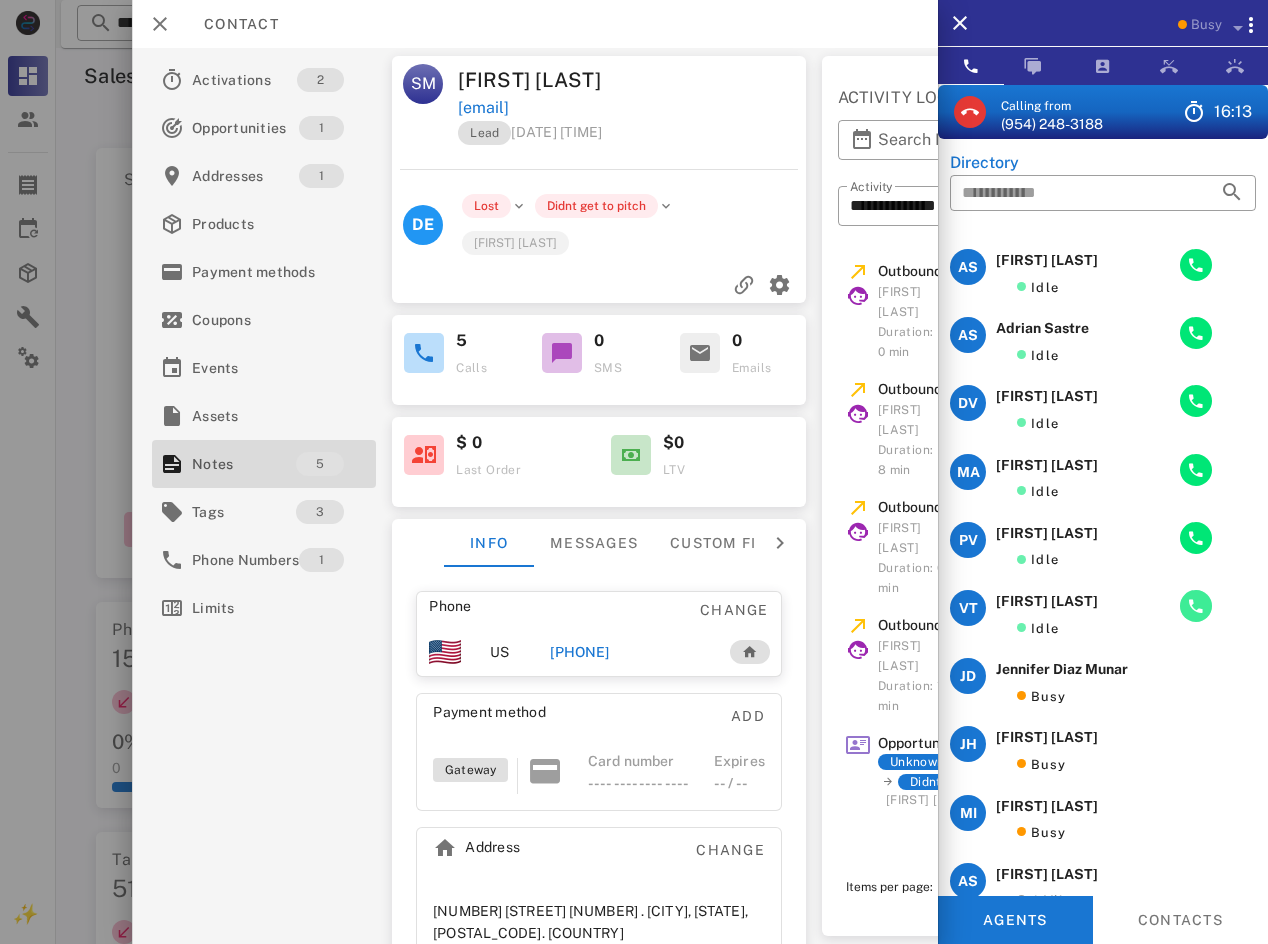 click at bounding box center (1196, 606) 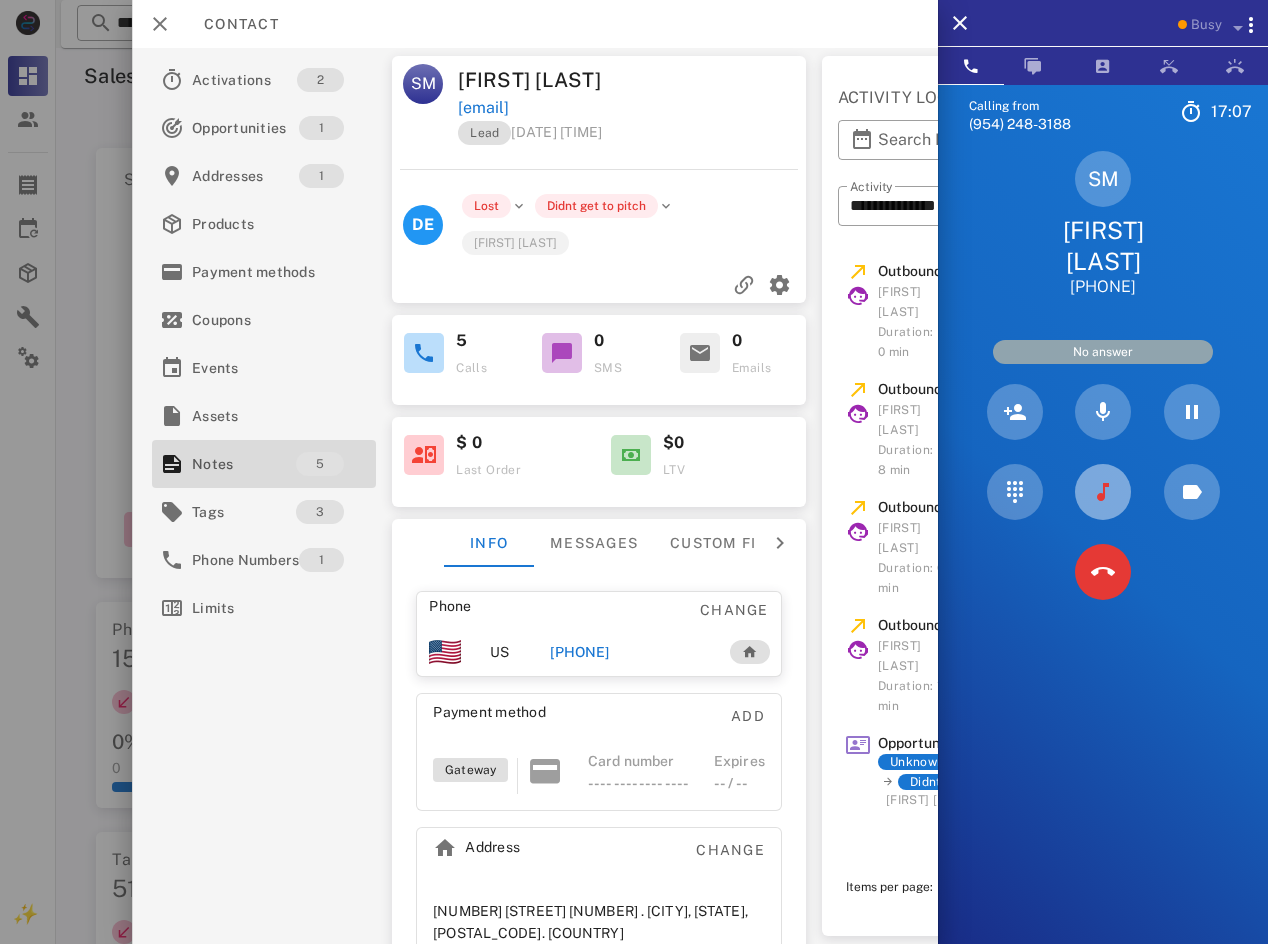 click at bounding box center (1103, 492) 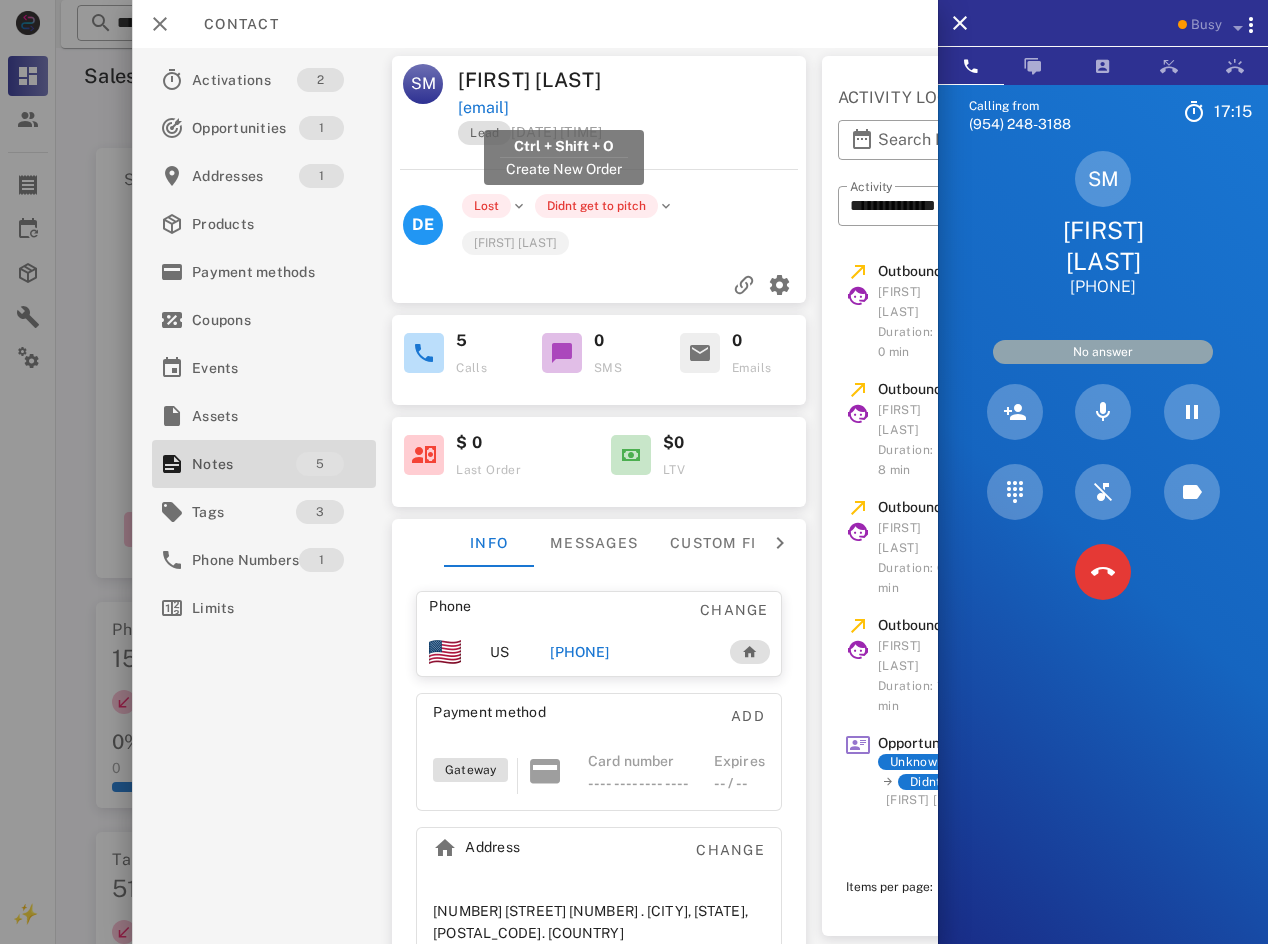 drag, startPoint x: 700, startPoint y: 111, endPoint x: 461, endPoint y: 111, distance: 239 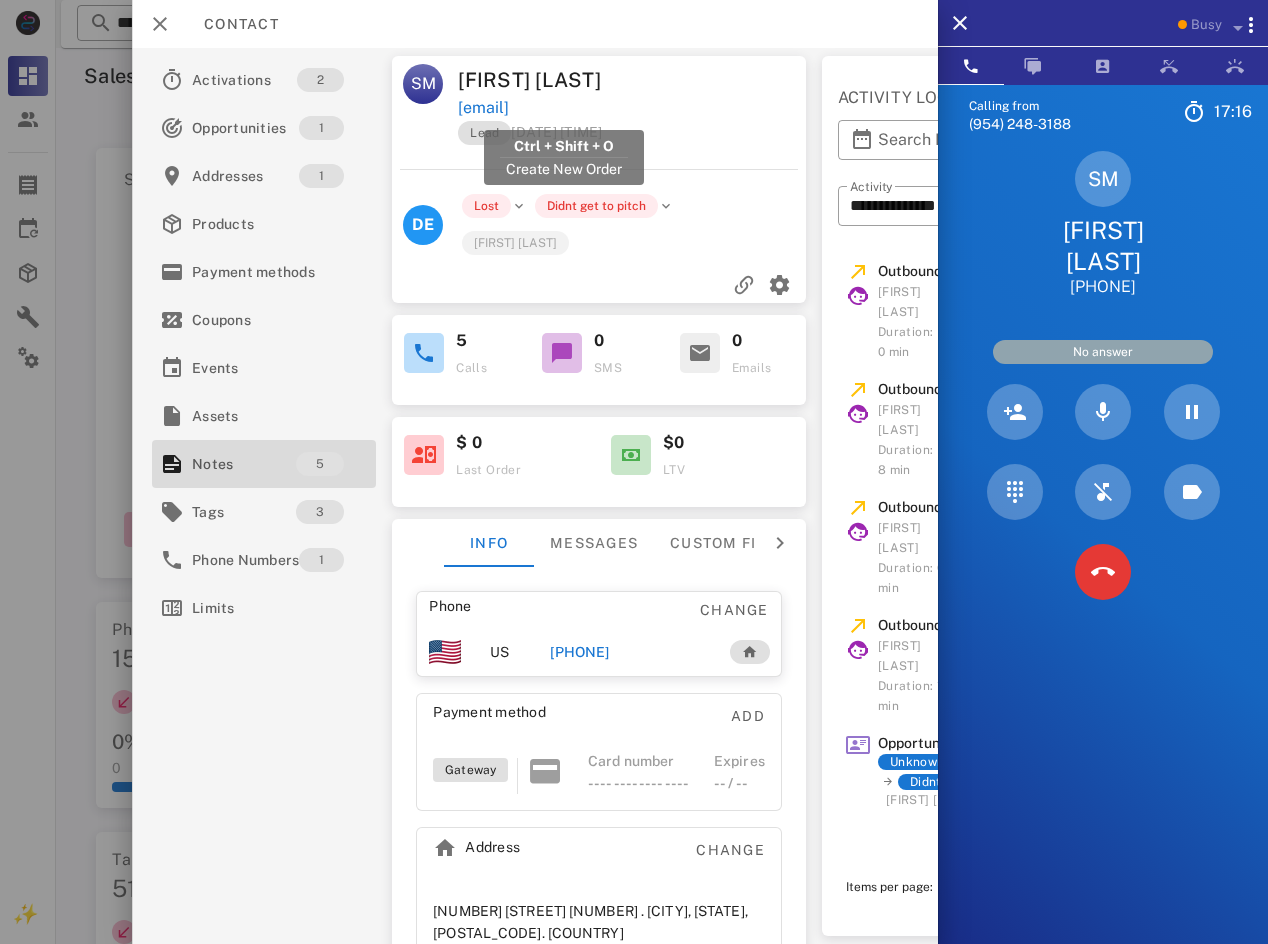 copy on "[EMAIL]" 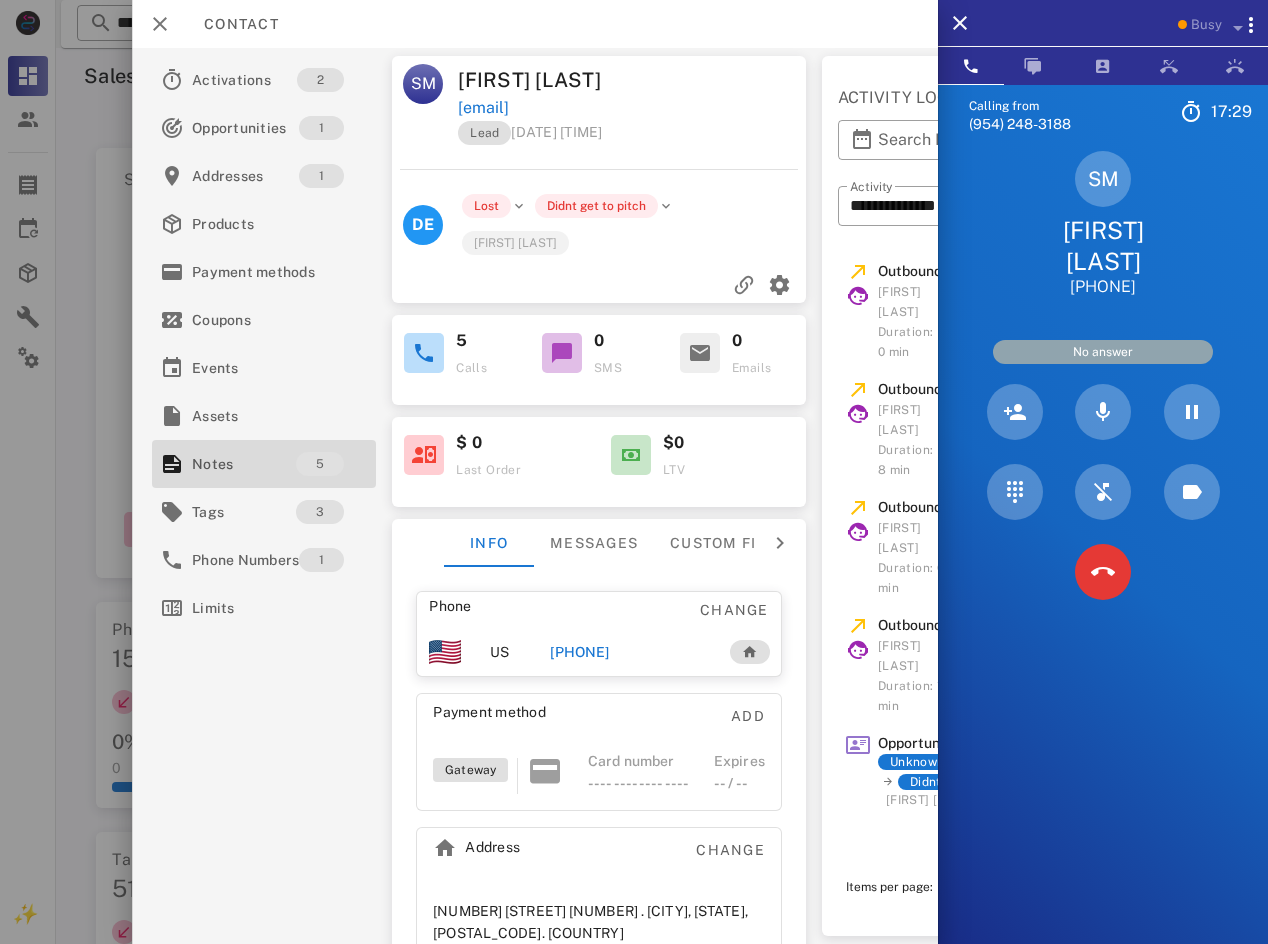 click on "Calling from [PHONE]" at bounding box center (1103, 556) 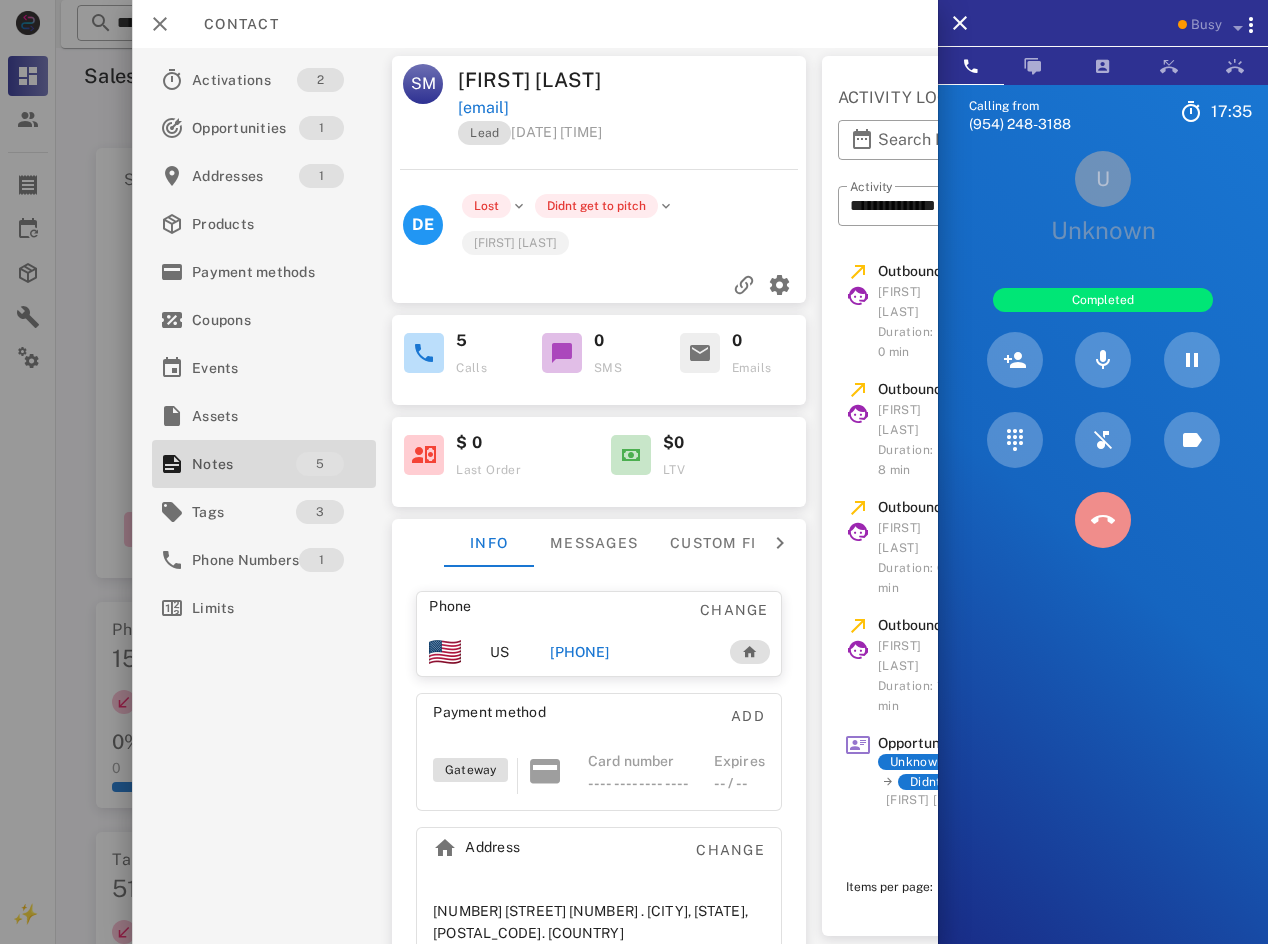 click at bounding box center [1103, 520] 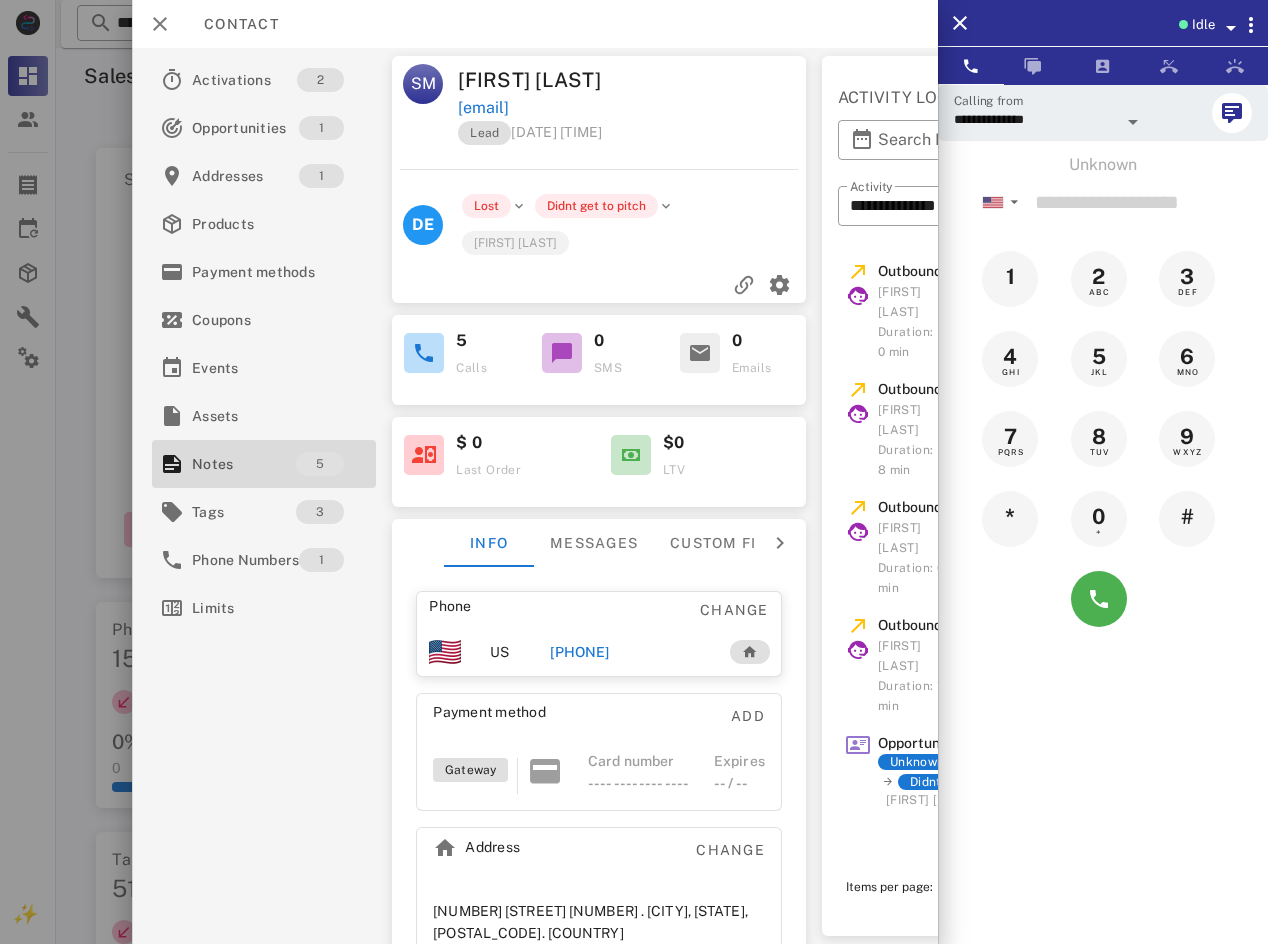 click at bounding box center [1231, 28] 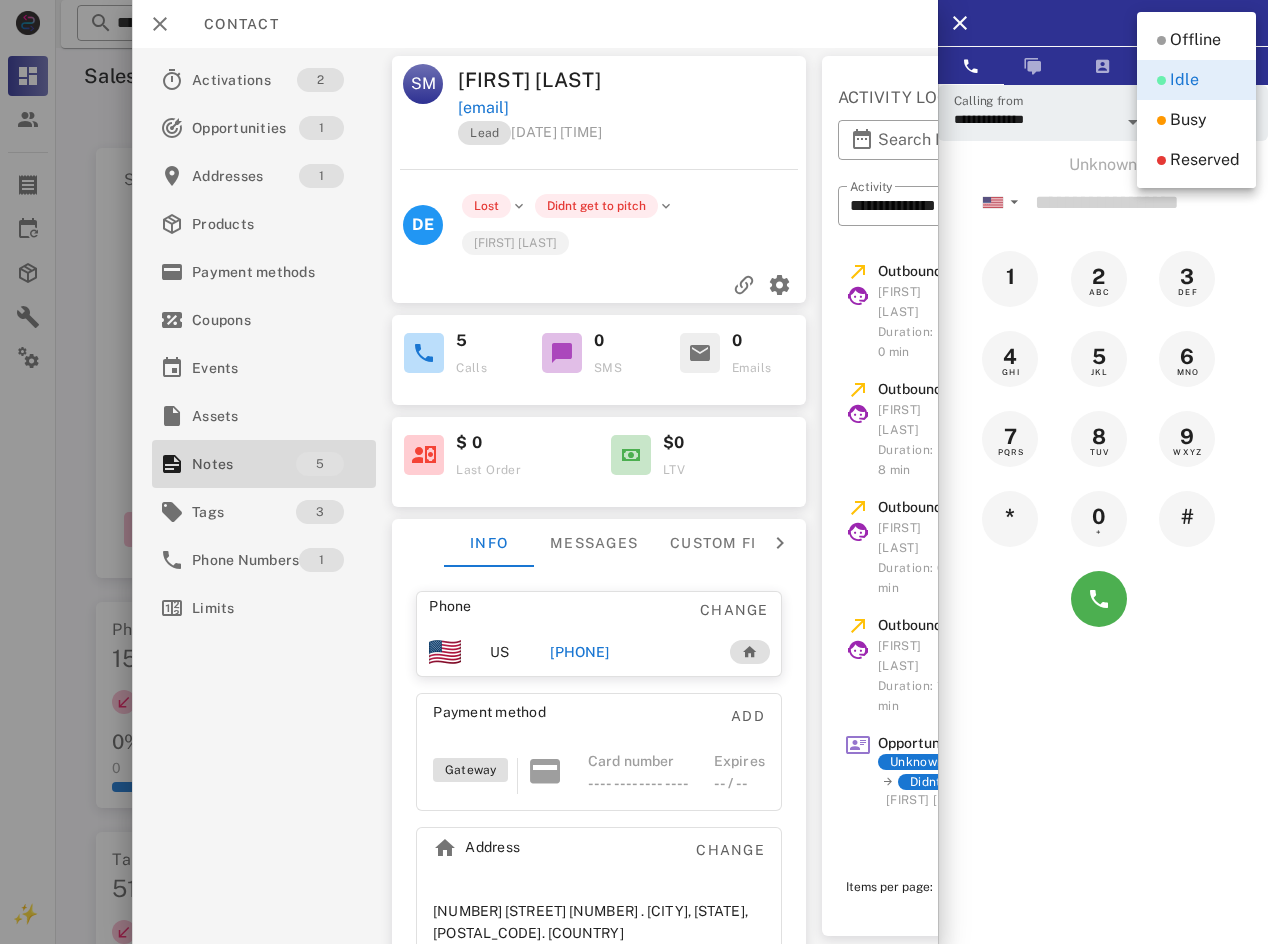click on "Busy" at bounding box center [1188, 120] 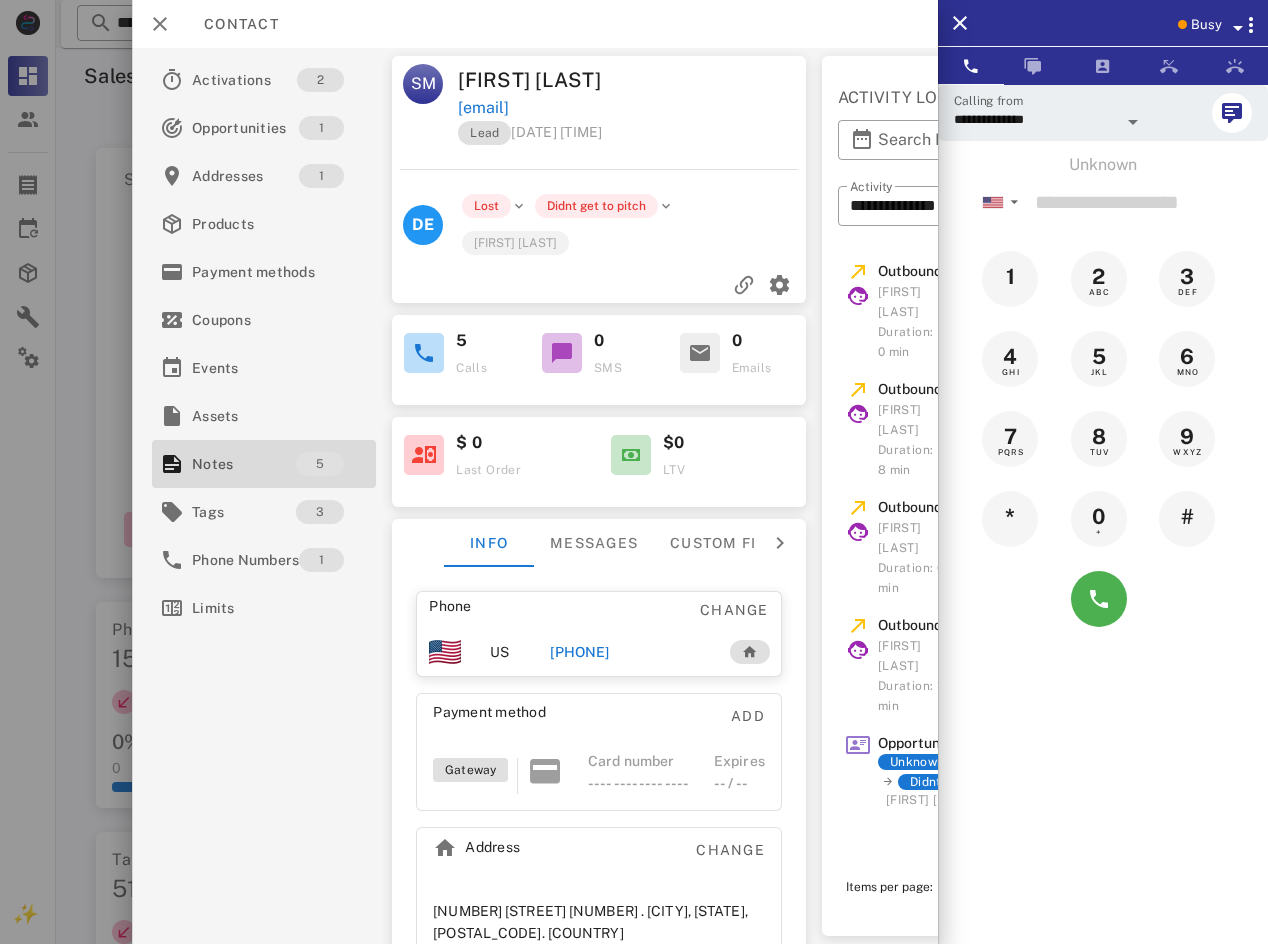 drag, startPoint x: 1038, startPoint y: 29, endPoint x: 1270, endPoint y: 25, distance: 232.03448 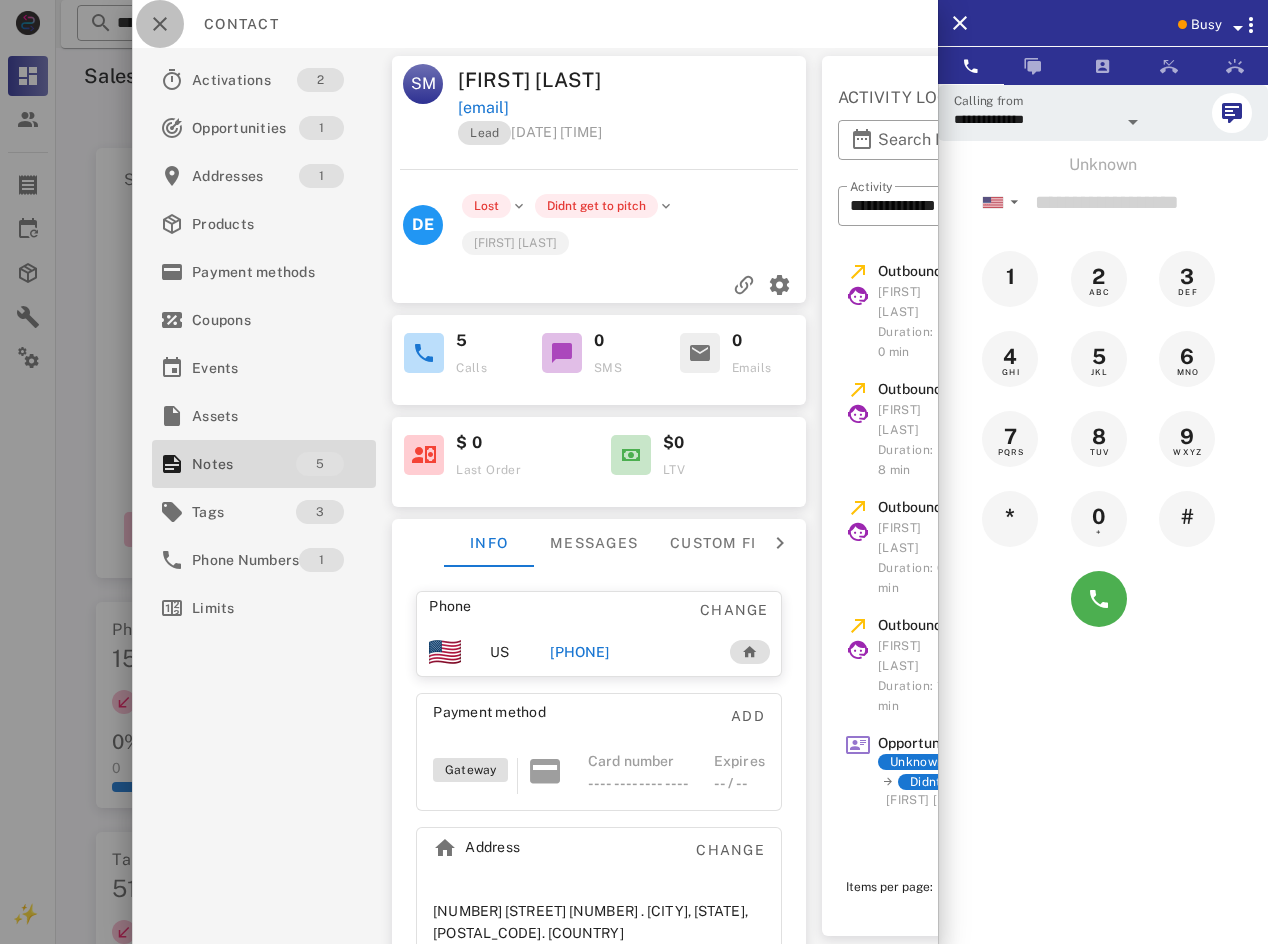 click at bounding box center [160, 24] 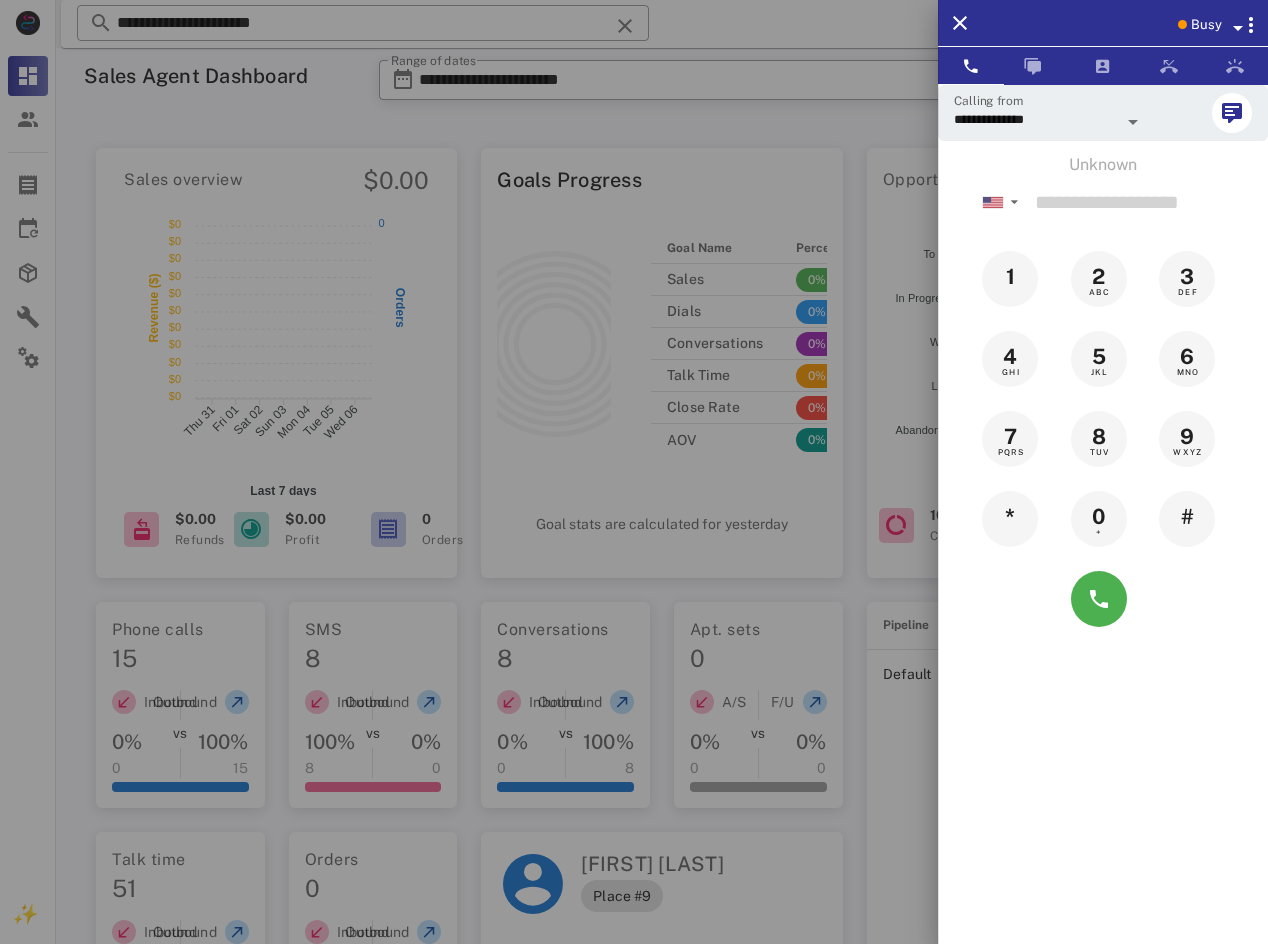 click at bounding box center (634, 472) 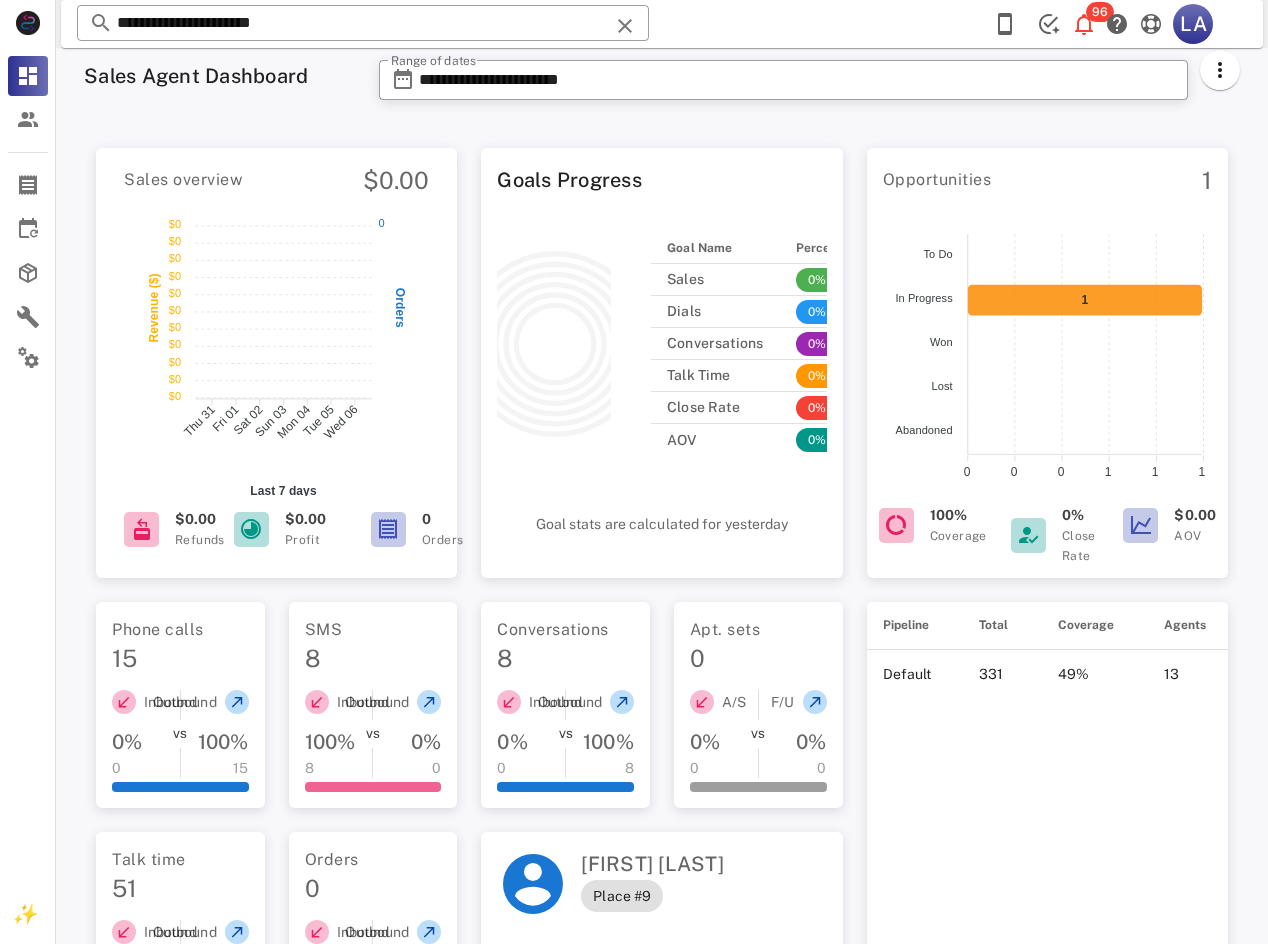 click on "**********" at bounding box center [363, 23] 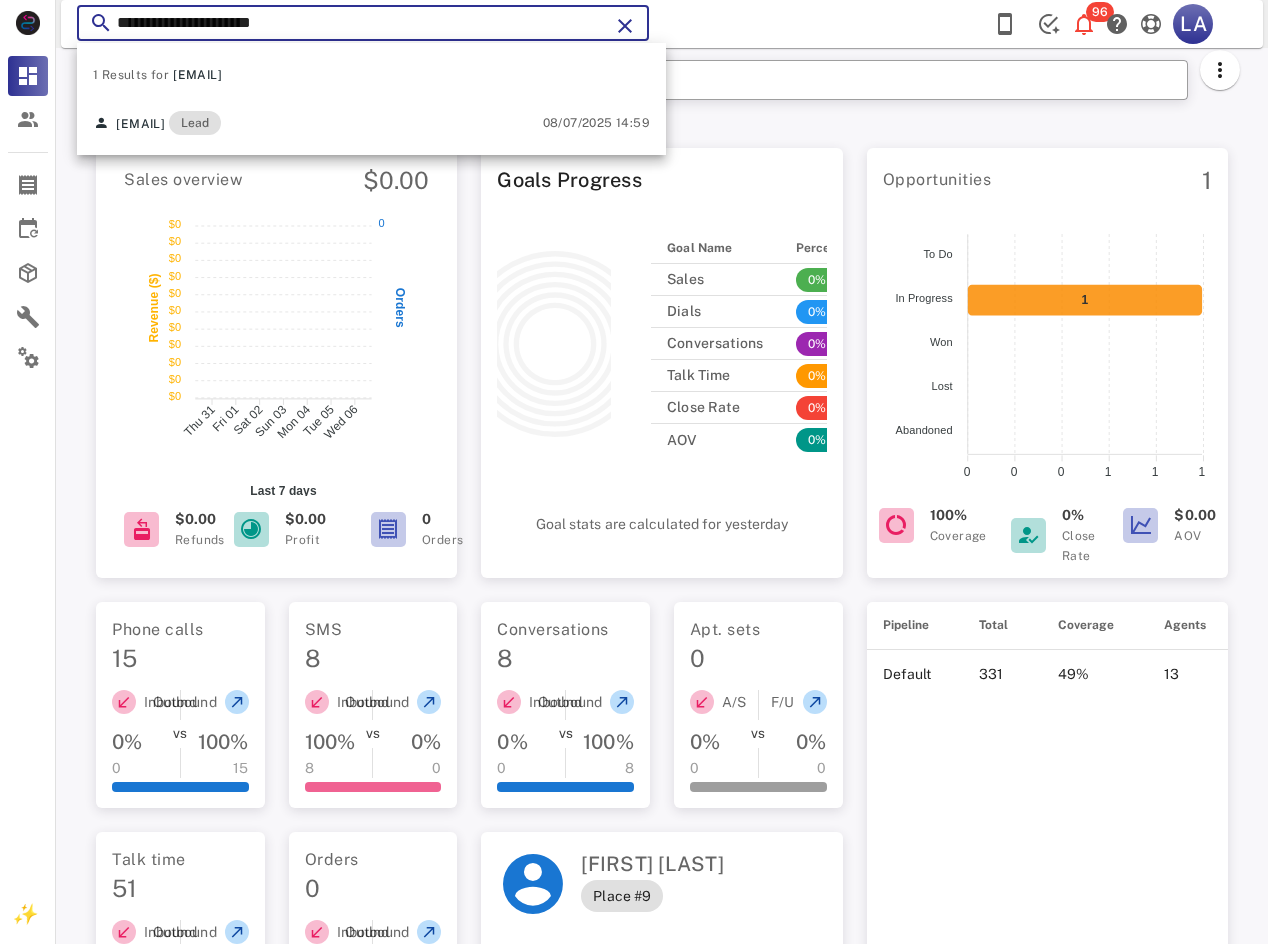 click on "**********" at bounding box center (363, 23) 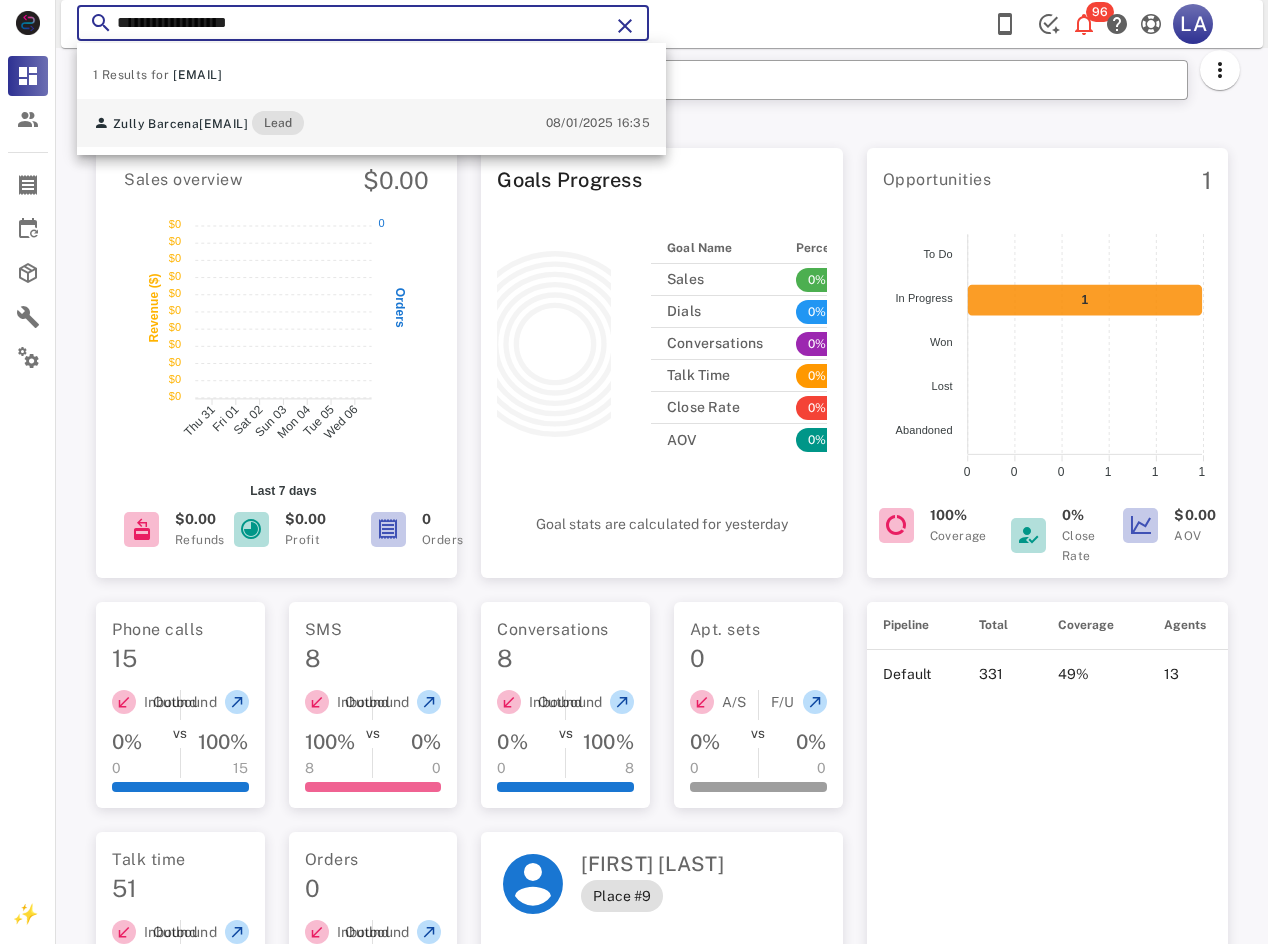 type on "**********" 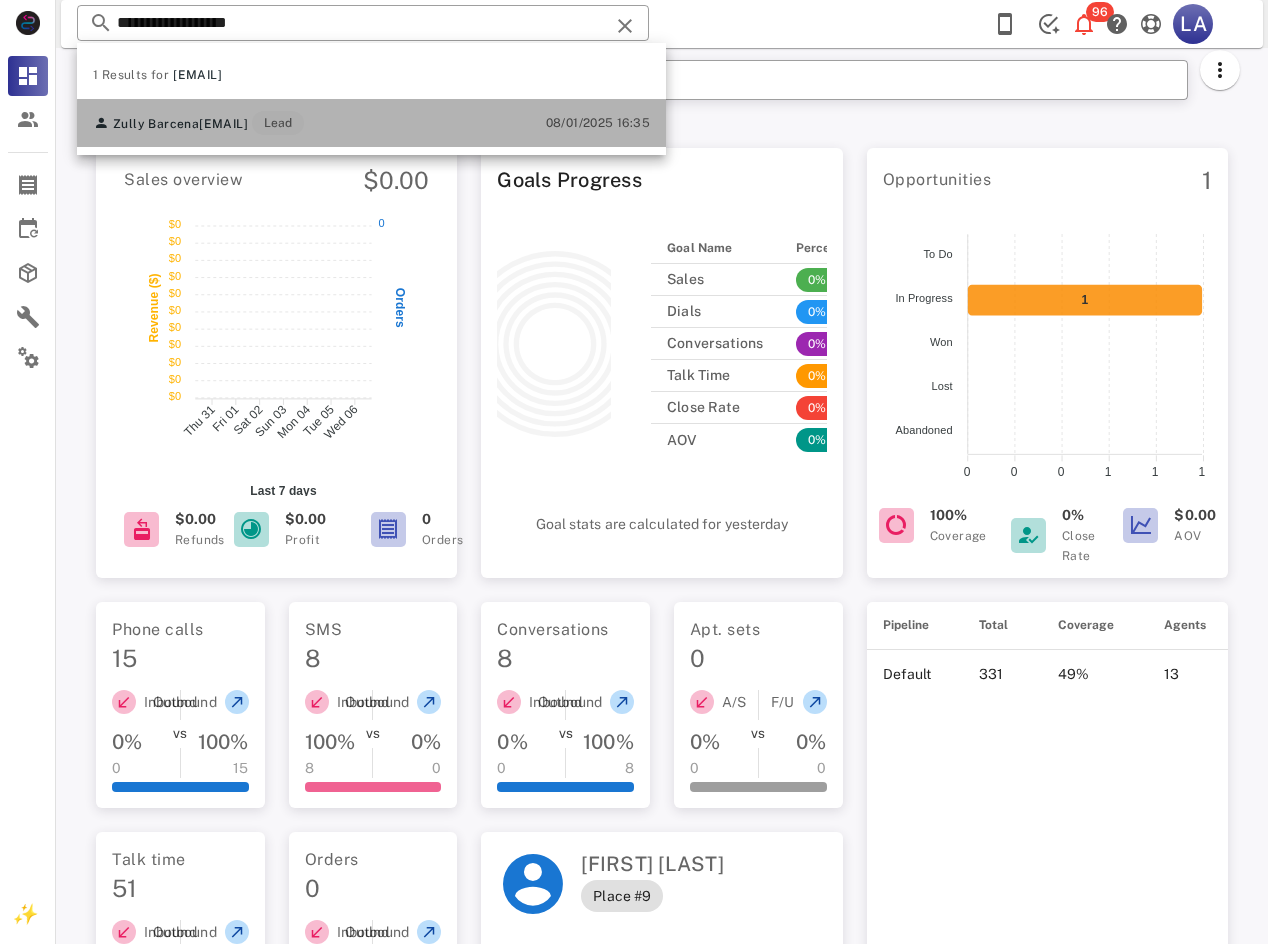click on "[EMAIL]" at bounding box center (223, 124) 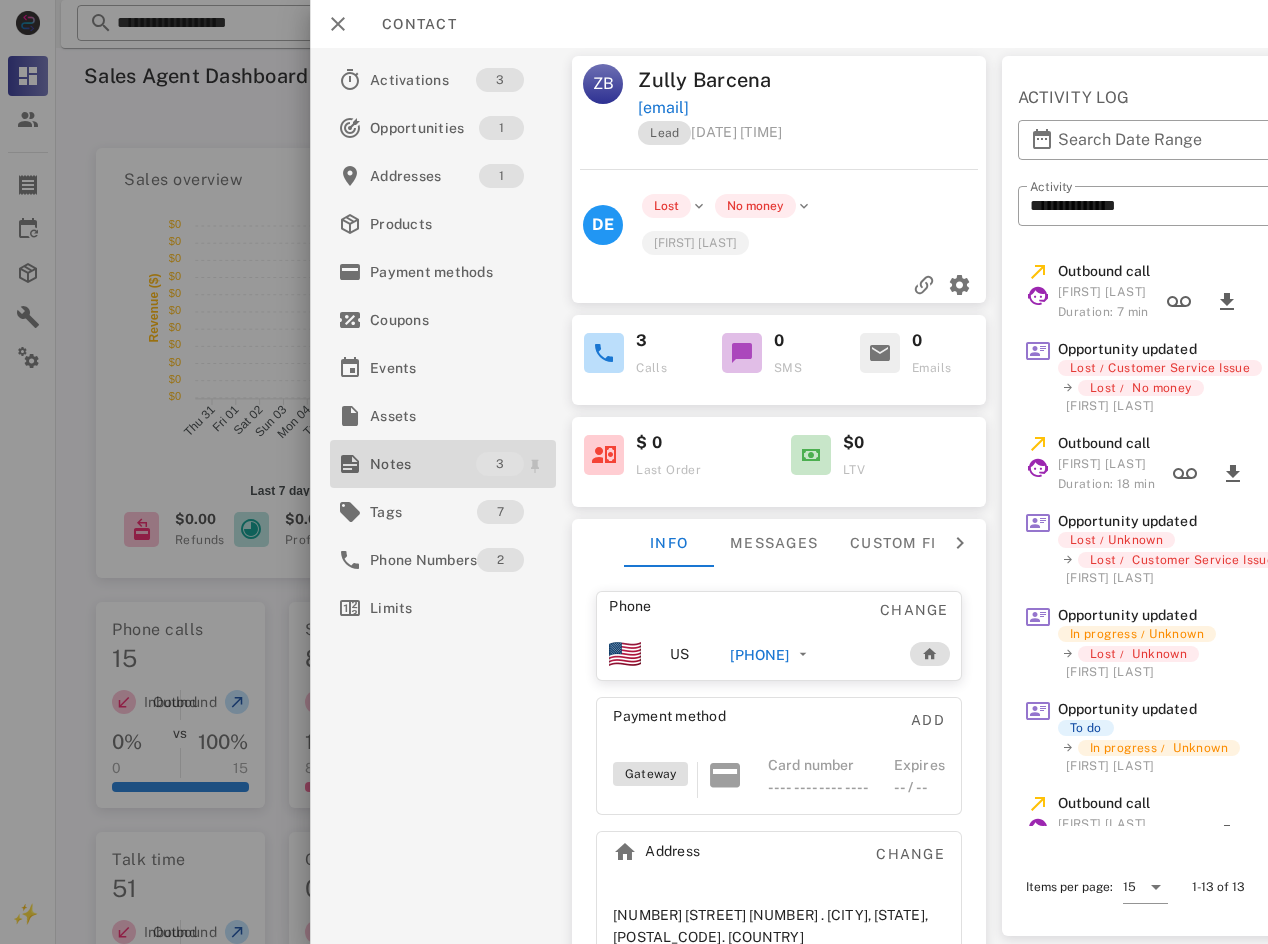 click on "Notes" at bounding box center (423, 464) 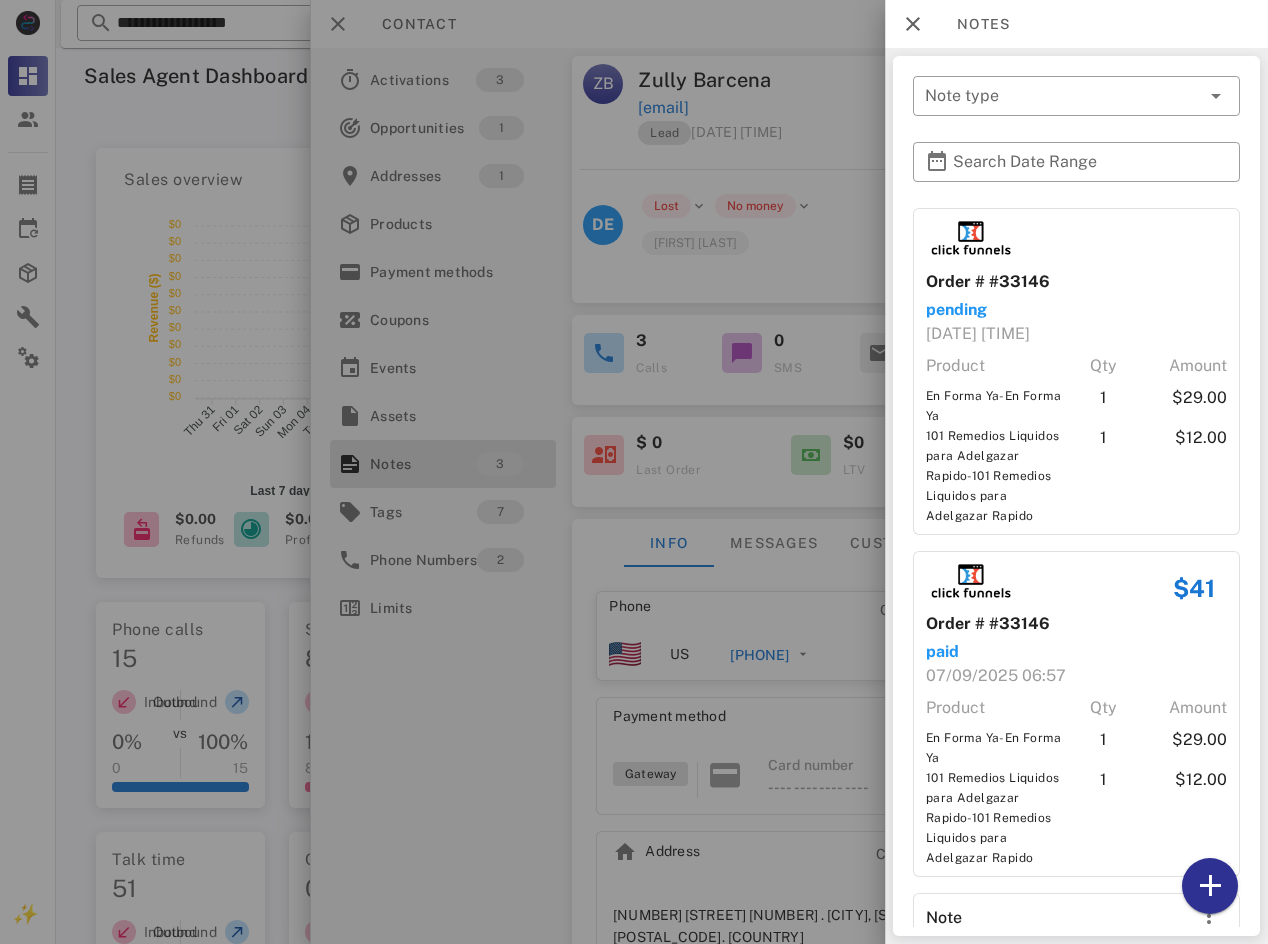 drag, startPoint x: 1266, startPoint y: 325, endPoint x: 1260, endPoint y: 653, distance: 328.05487 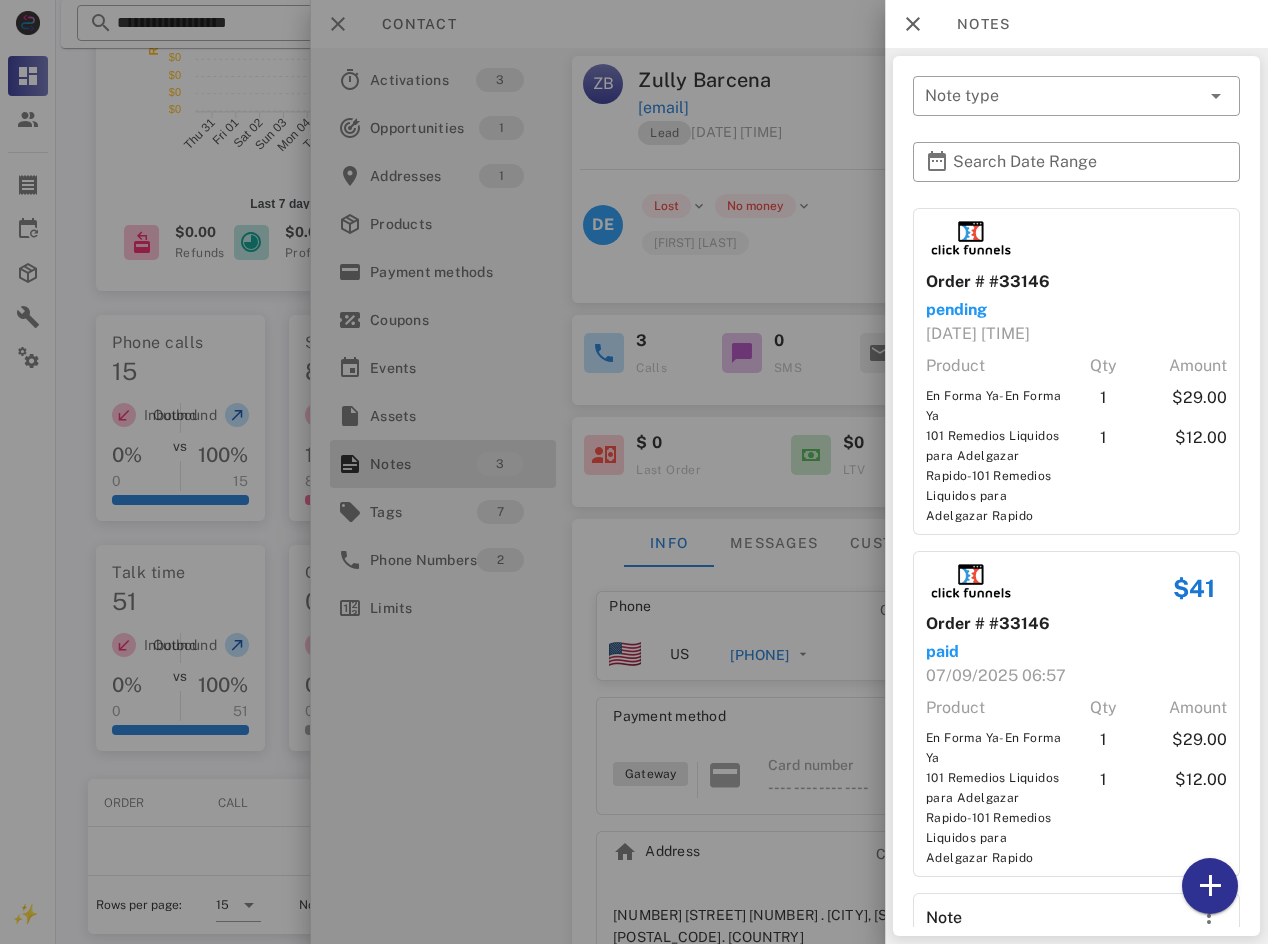 scroll, scrollTop: 309, scrollLeft: 0, axis: vertical 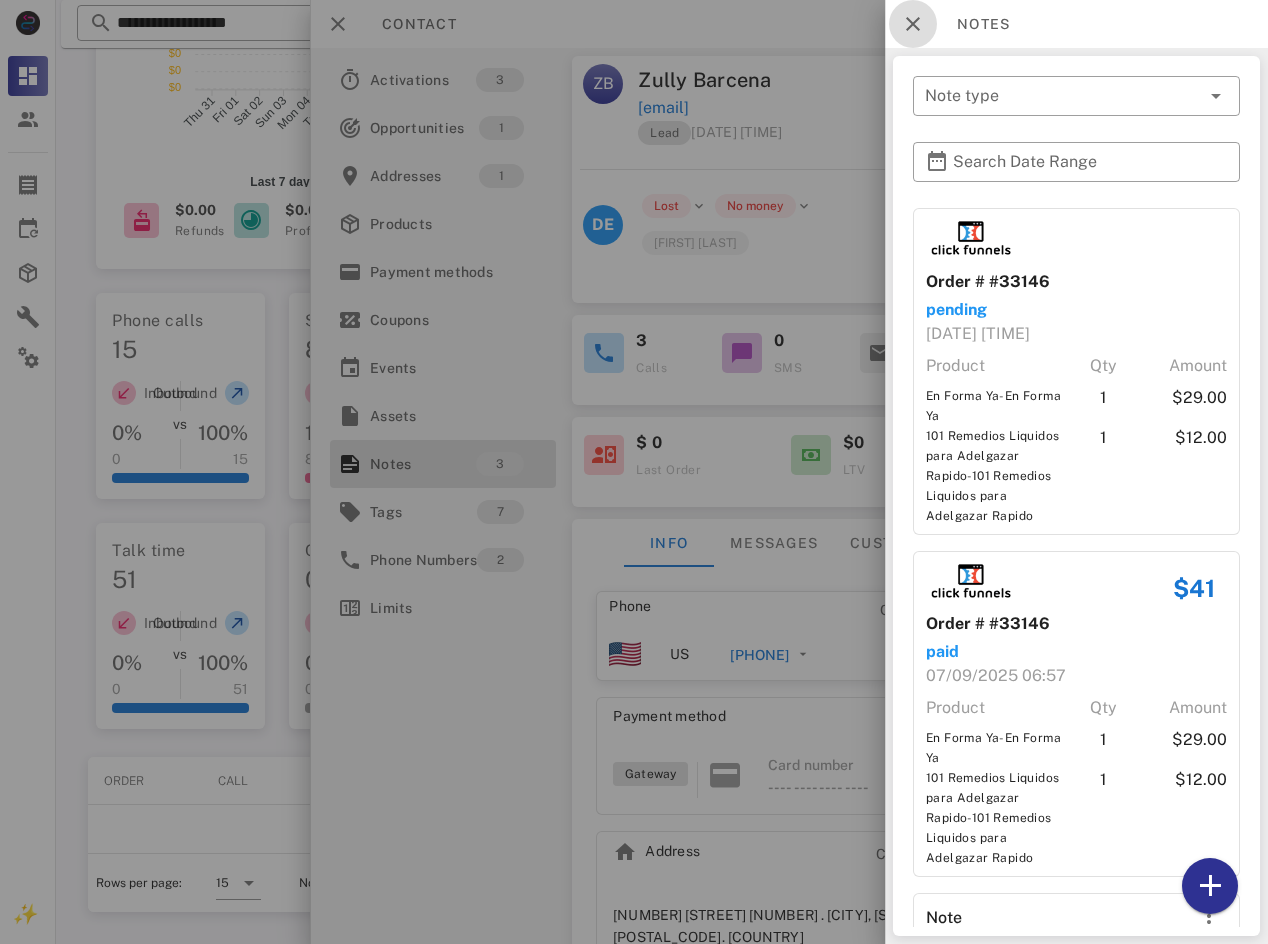 click at bounding box center (913, 24) 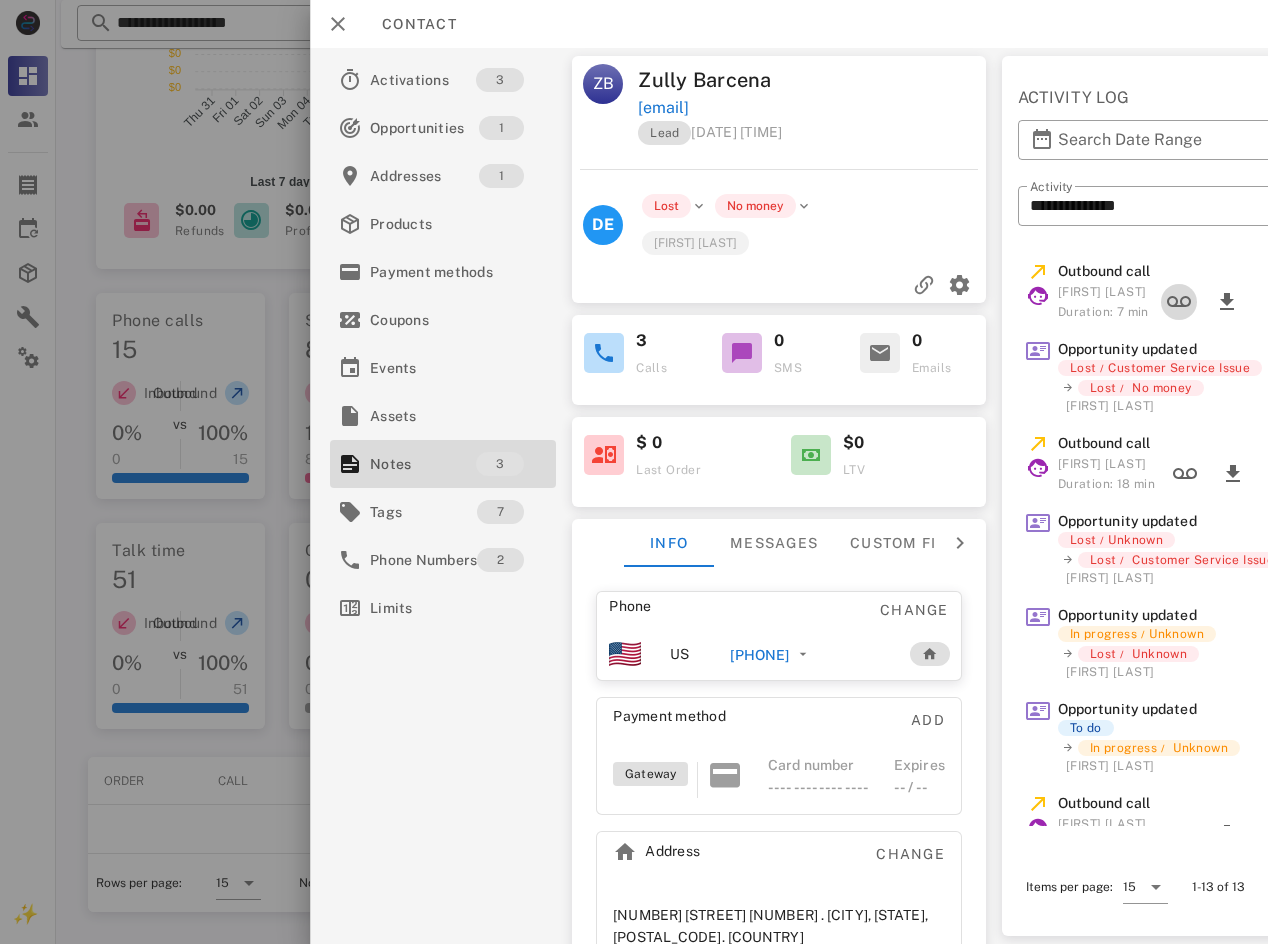 click at bounding box center [1178, 302] 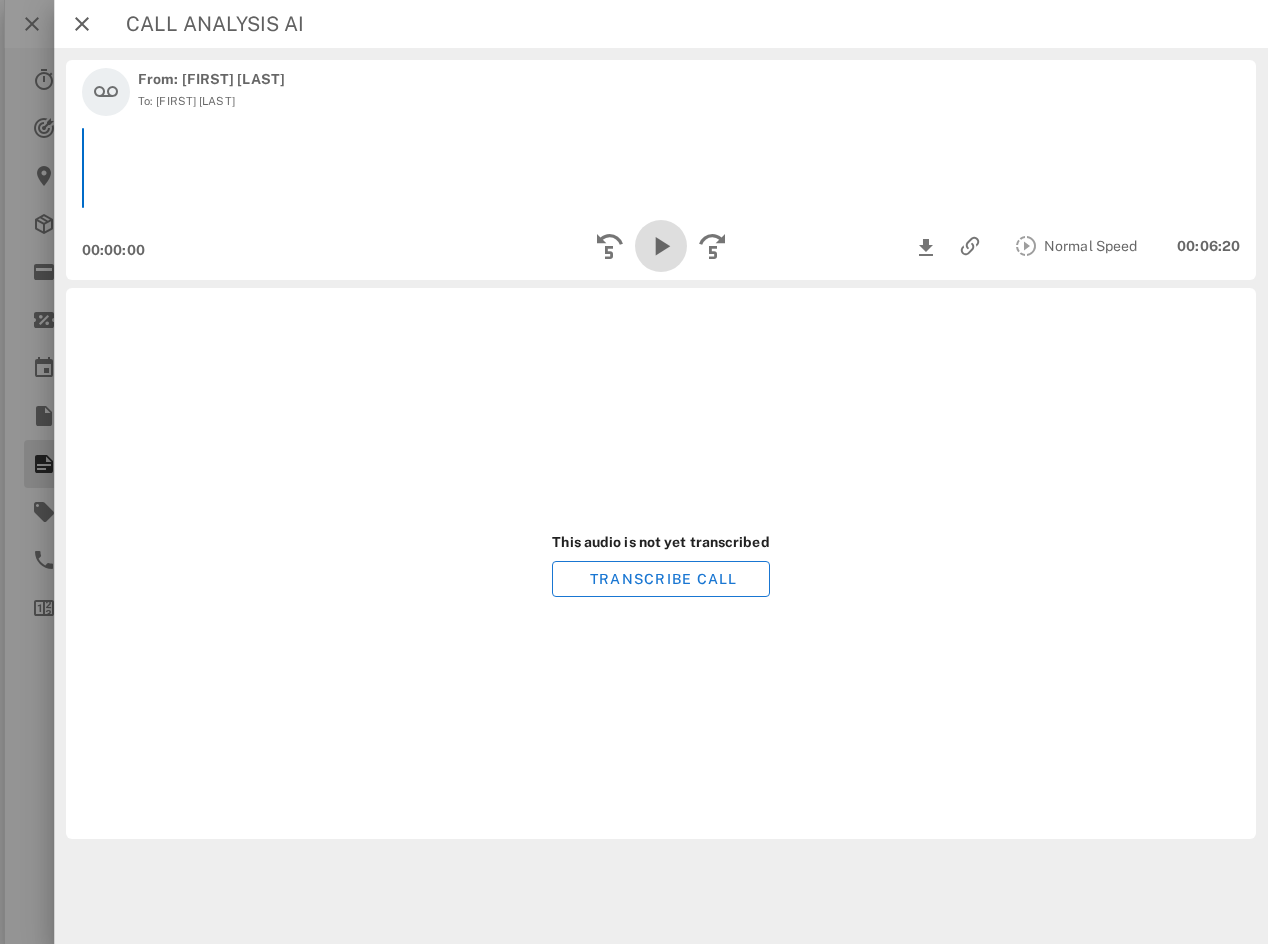click at bounding box center [661, 246] 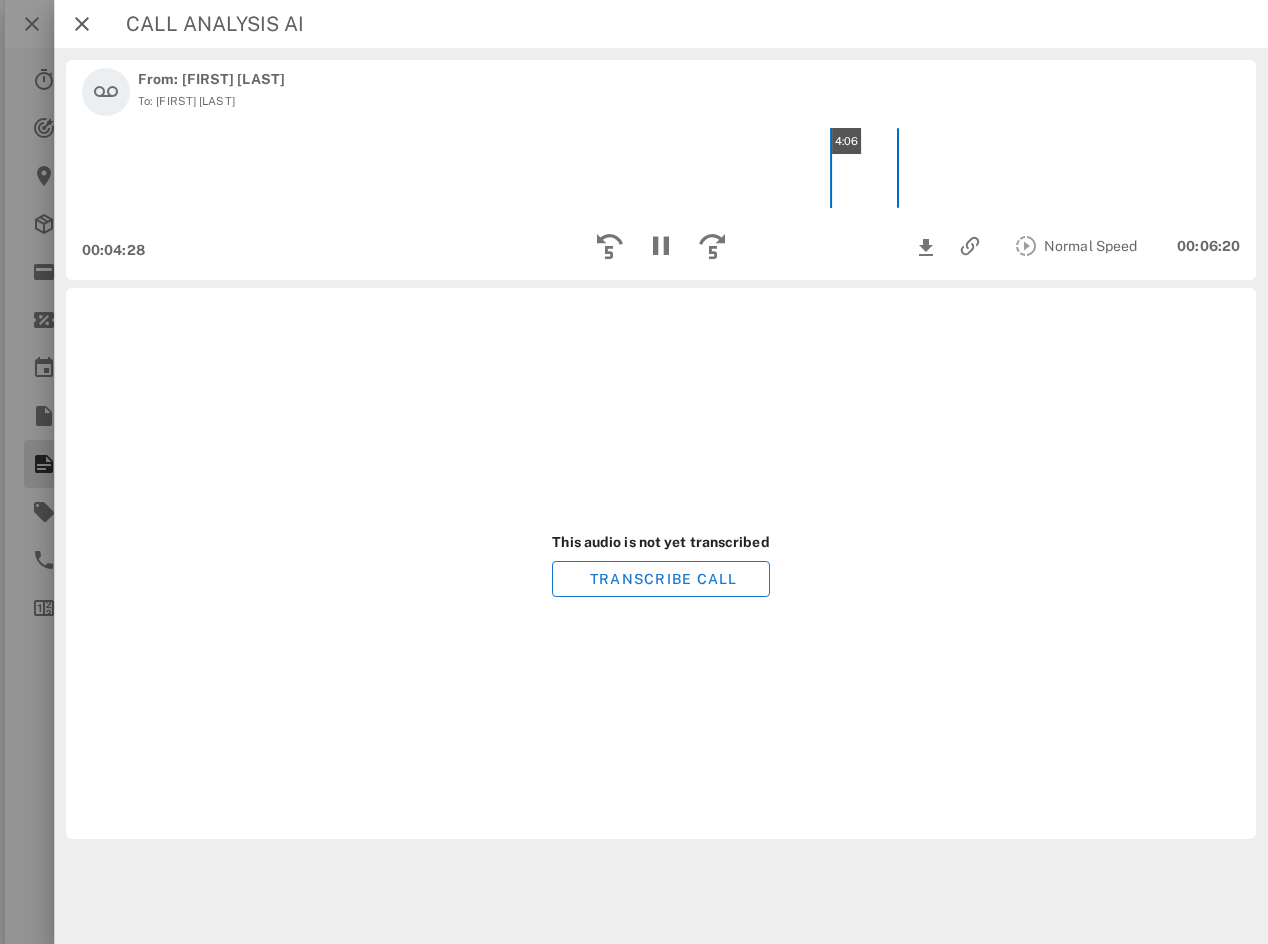 click on "4:06" at bounding box center (661, 168) 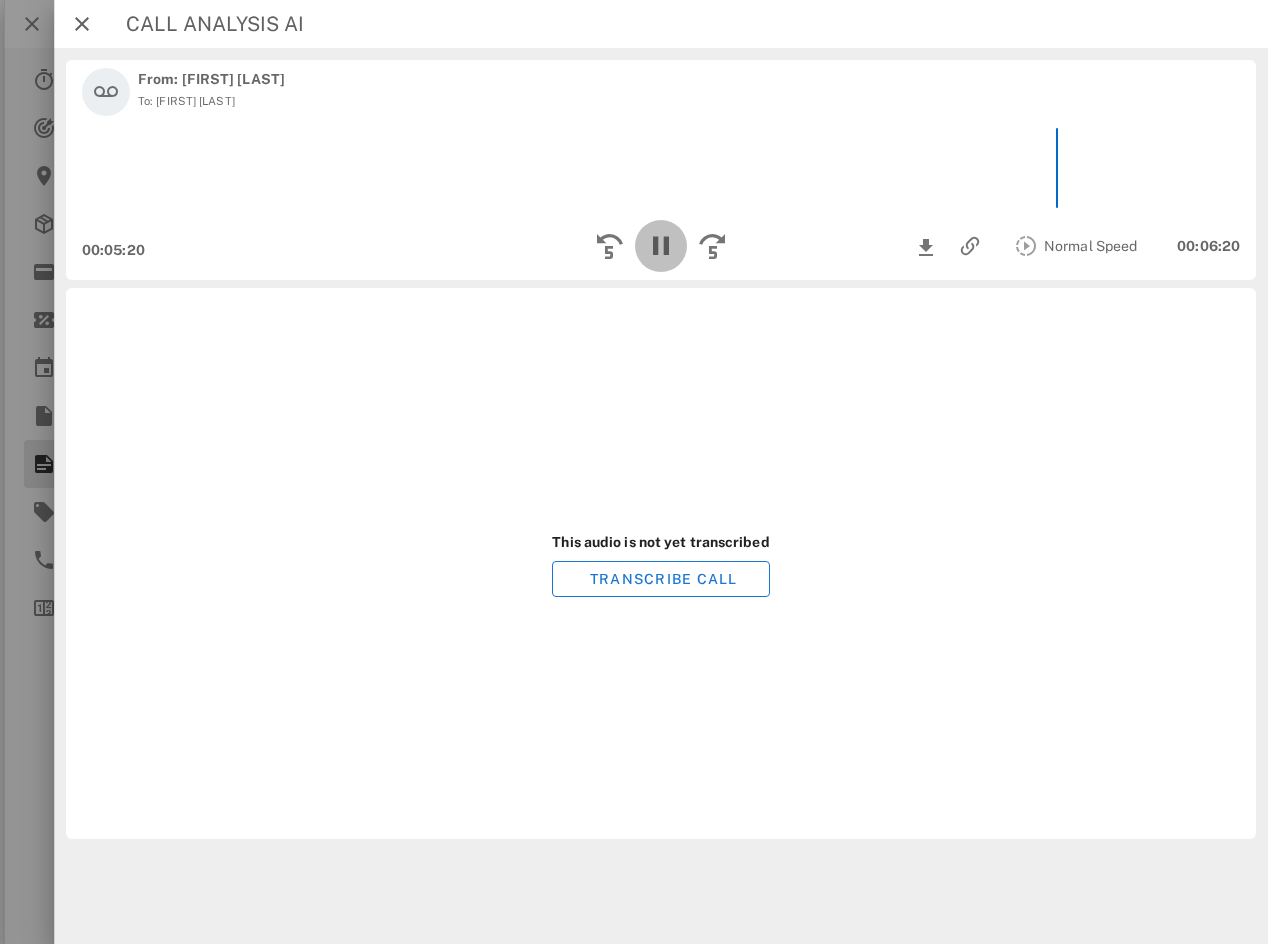click at bounding box center [661, 246] 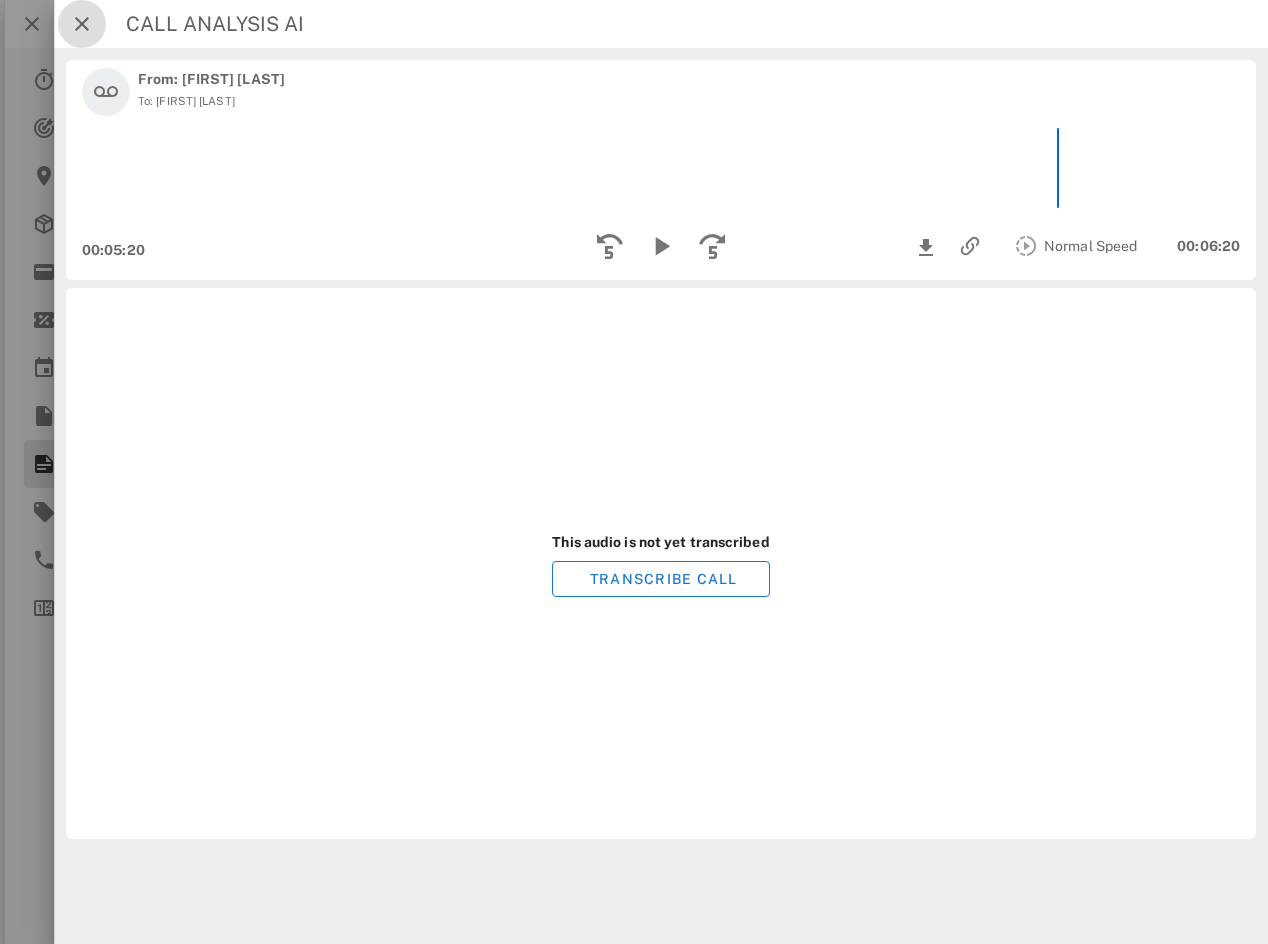 click at bounding box center [82, 24] 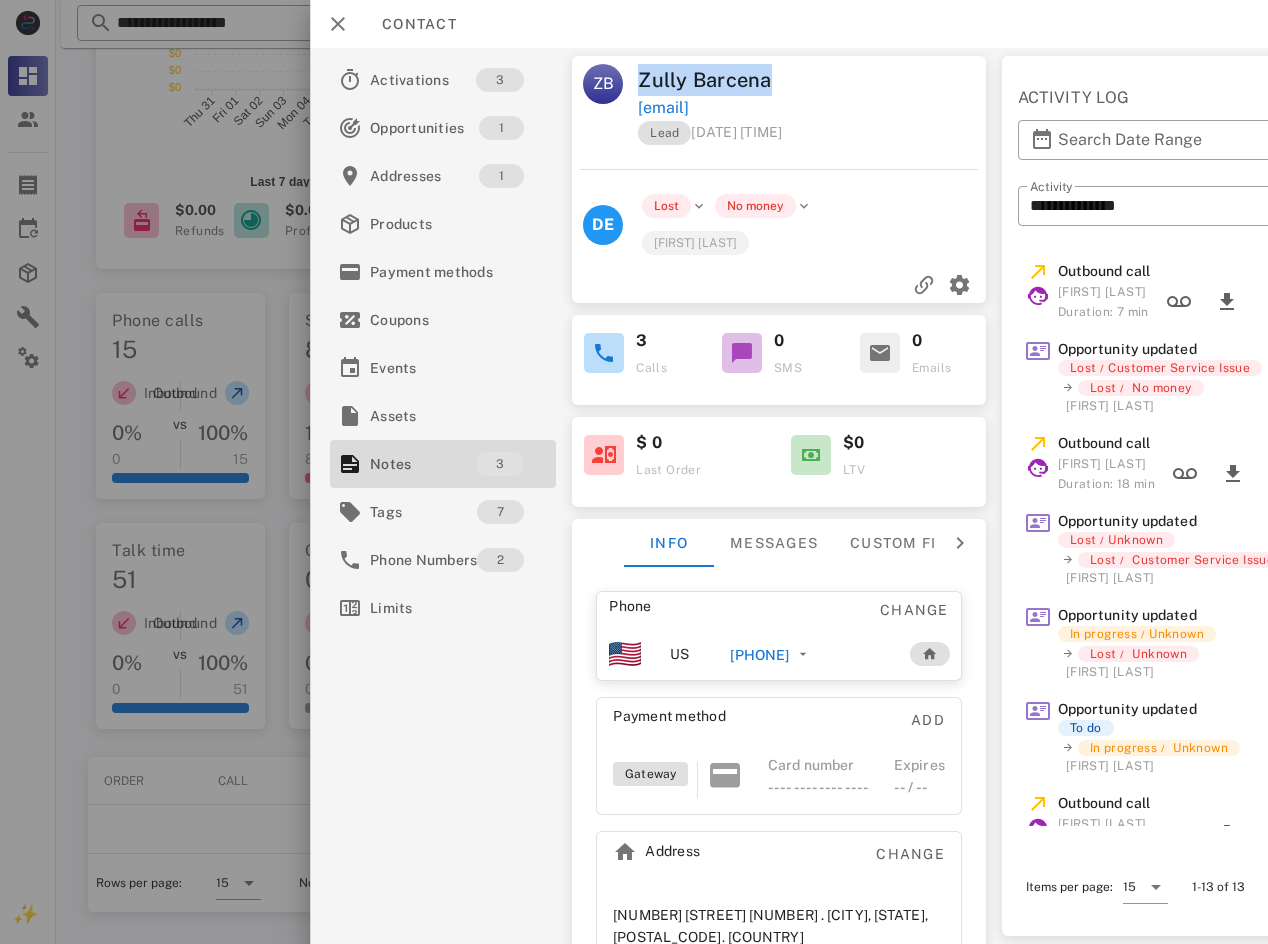 drag, startPoint x: 794, startPoint y: 82, endPoint x: 639, endPoint y: 84, distance: 155.01291 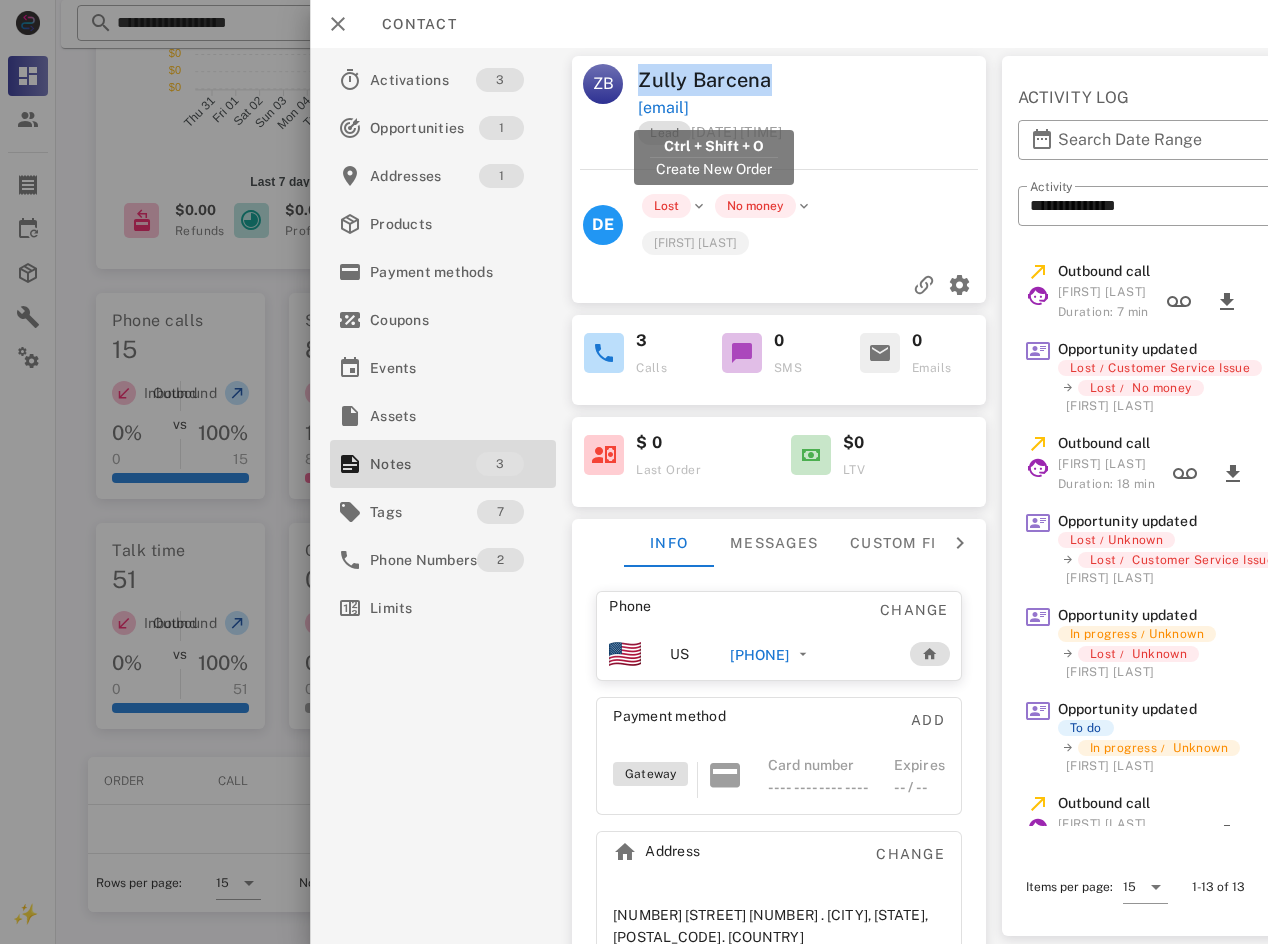 drag, startPoint x: 807, startPoint y: 105, endPoint x: 642, endPoint y: 113, distance: 165.19383 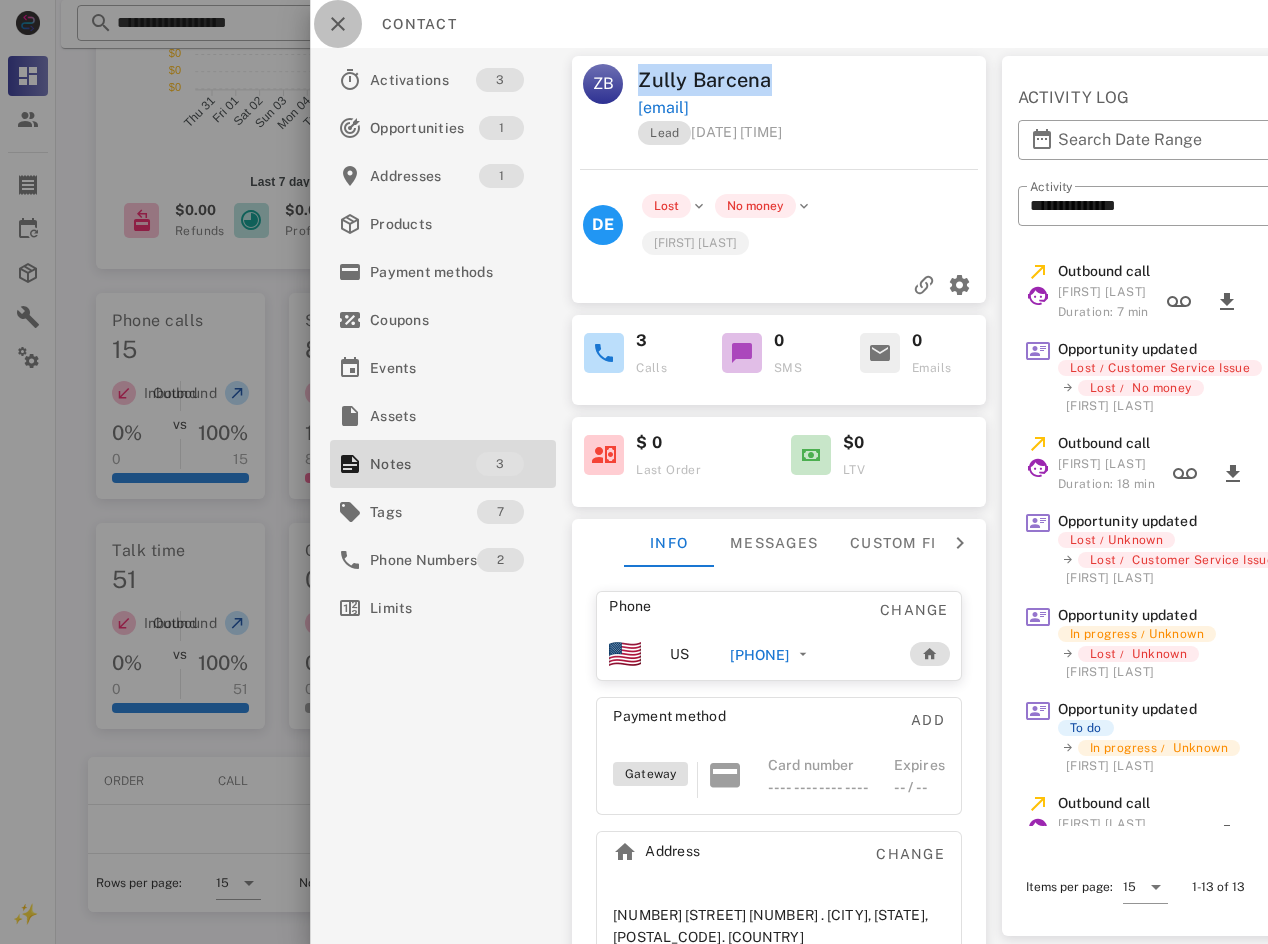 drag, startPoint x: 325, startPoint y: 17, endPoint x: 971, endPoint y: 34, distance: 646.22363 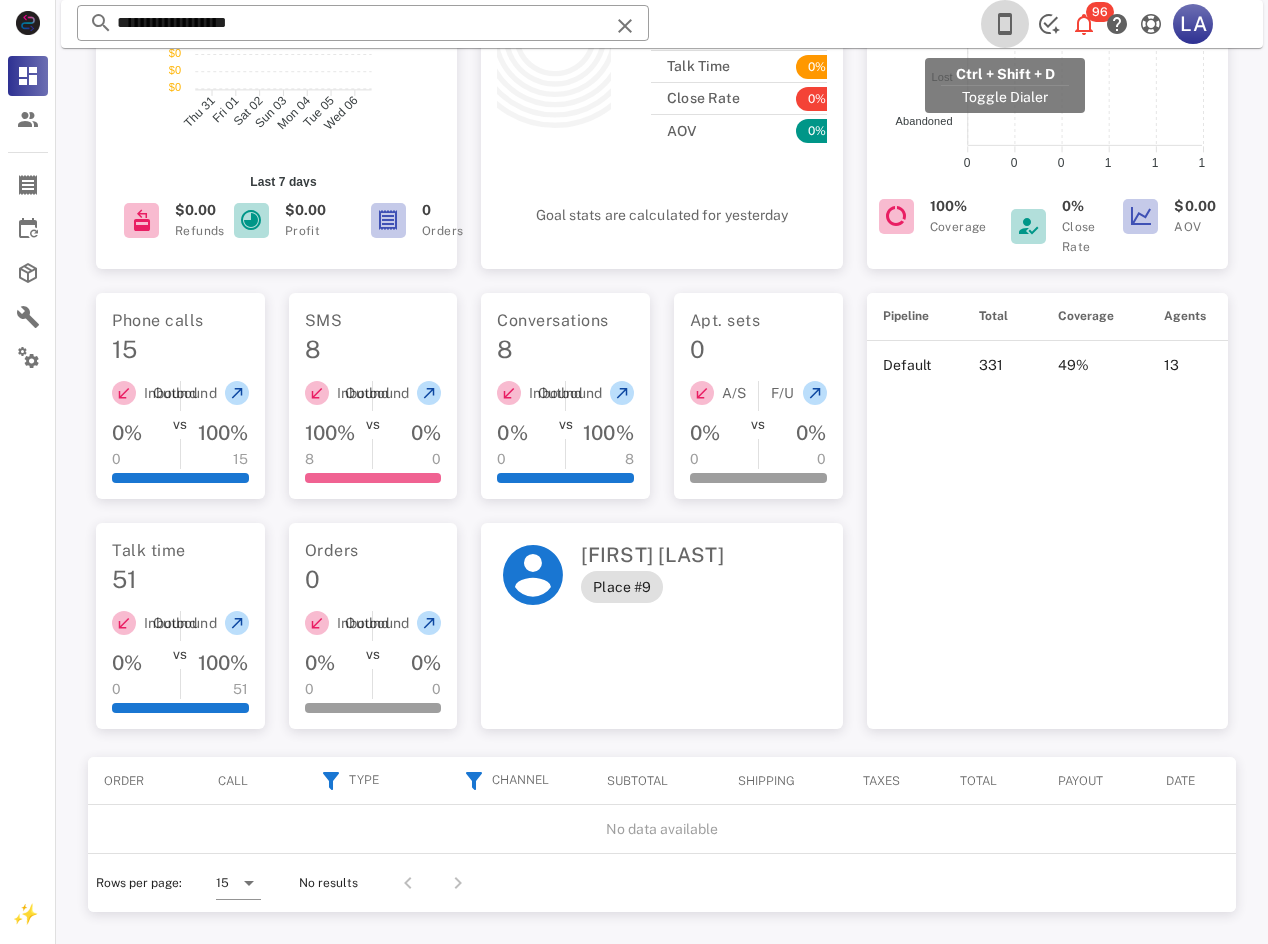 click at bounding box center [1005, 24] 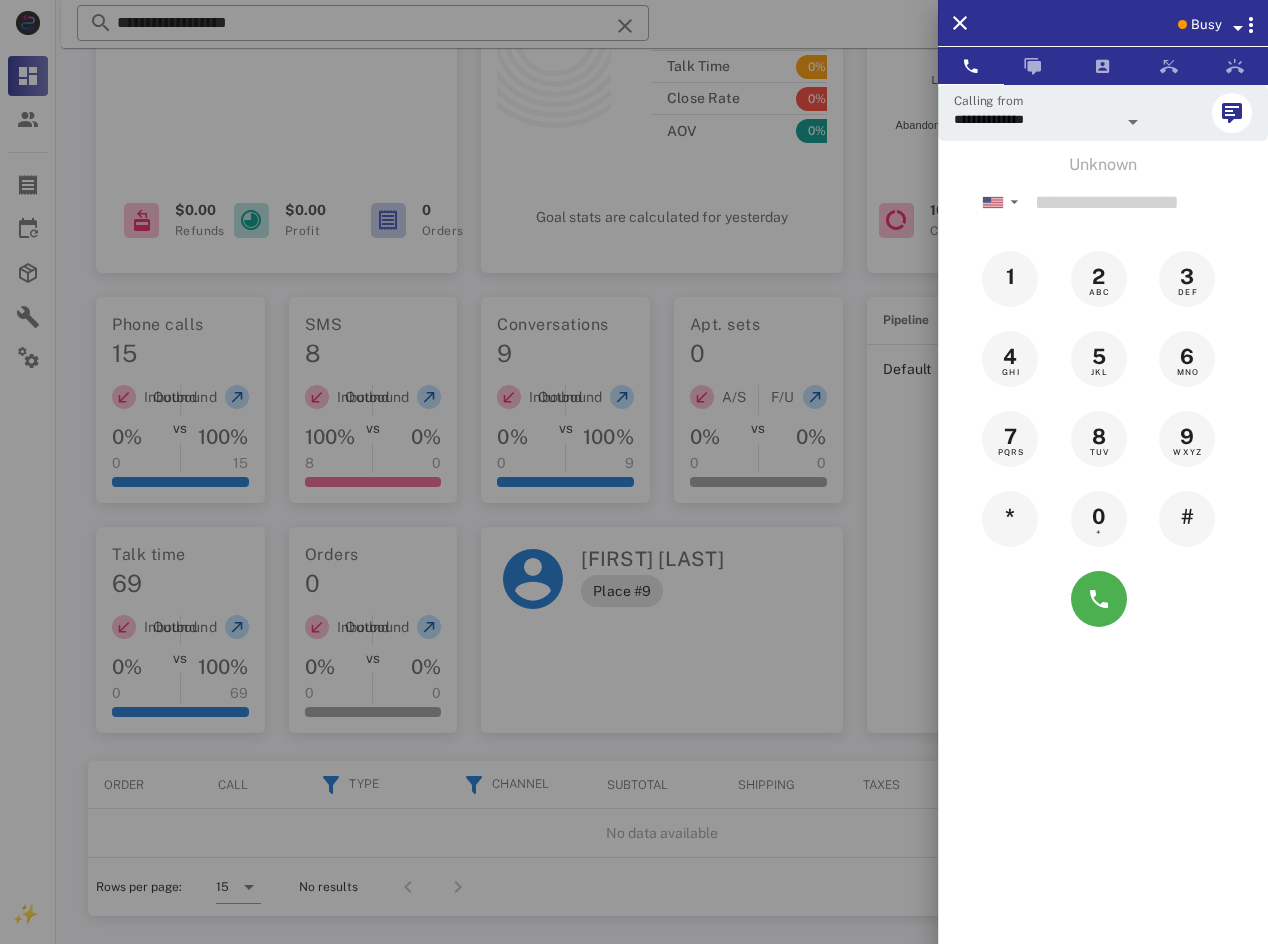 click on "Busy" at bounding box center [1206, 25] 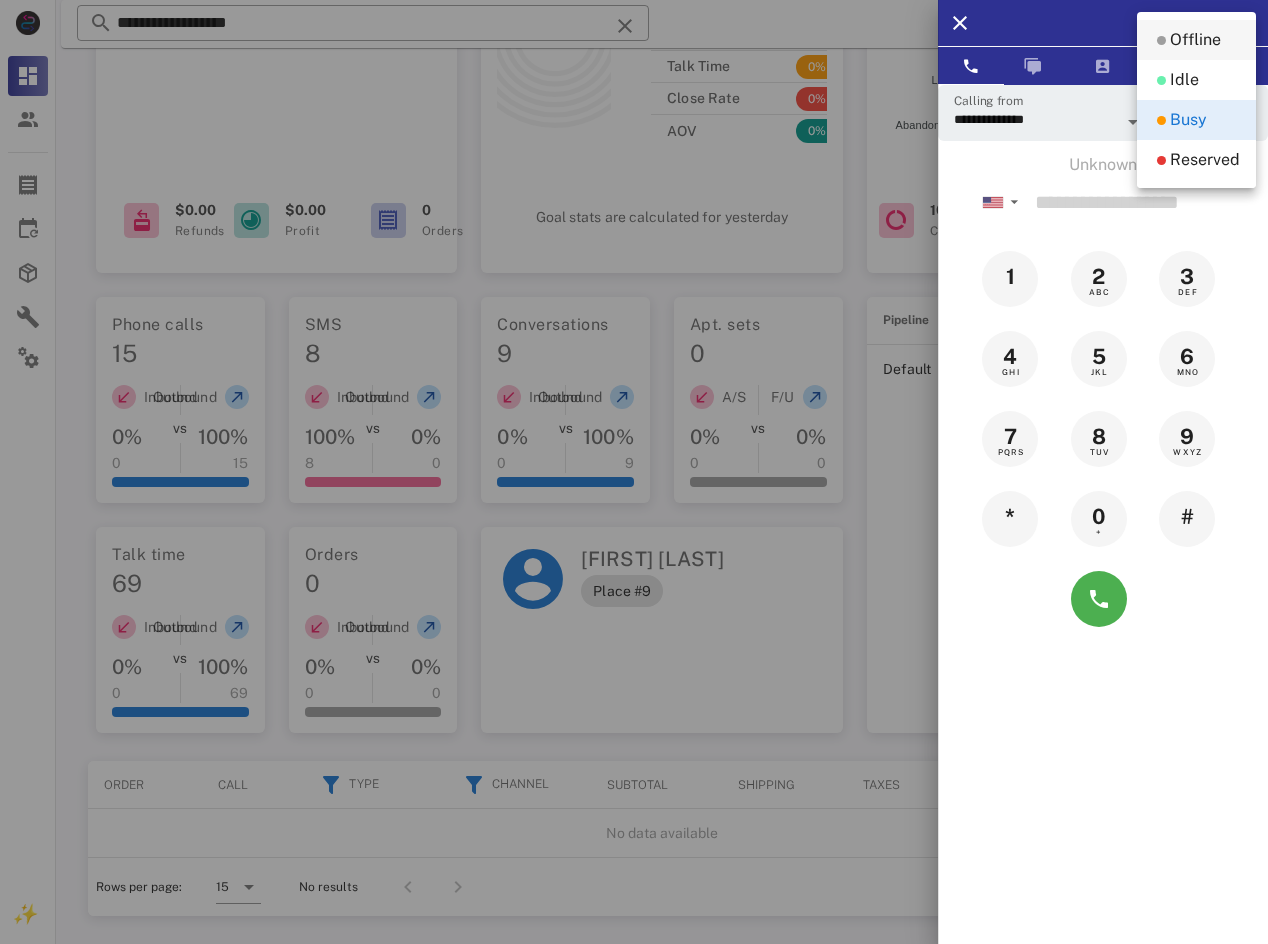 click on "Offline" at bounding box center [1195, 40] 